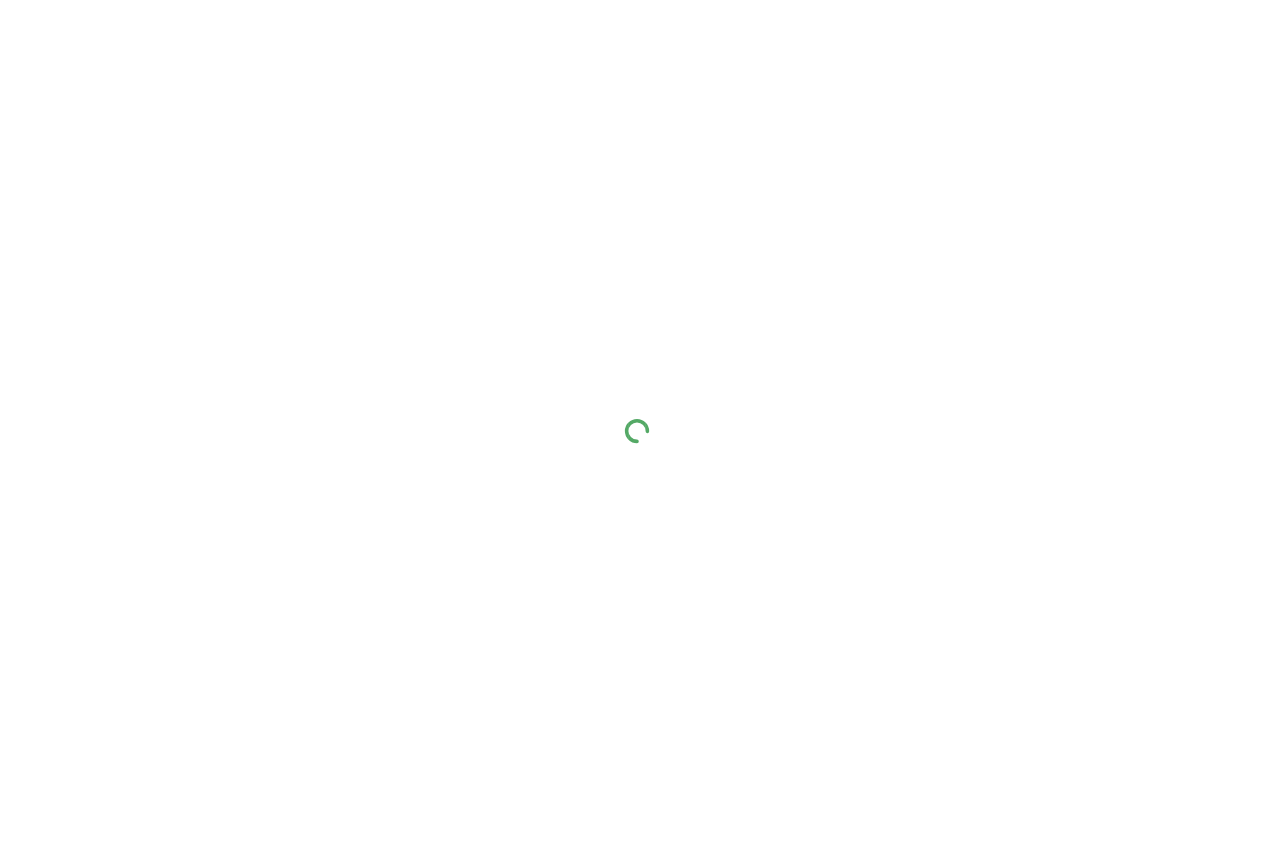 scroll, scrollTop: 0, scrollLeft: 0, axis: both 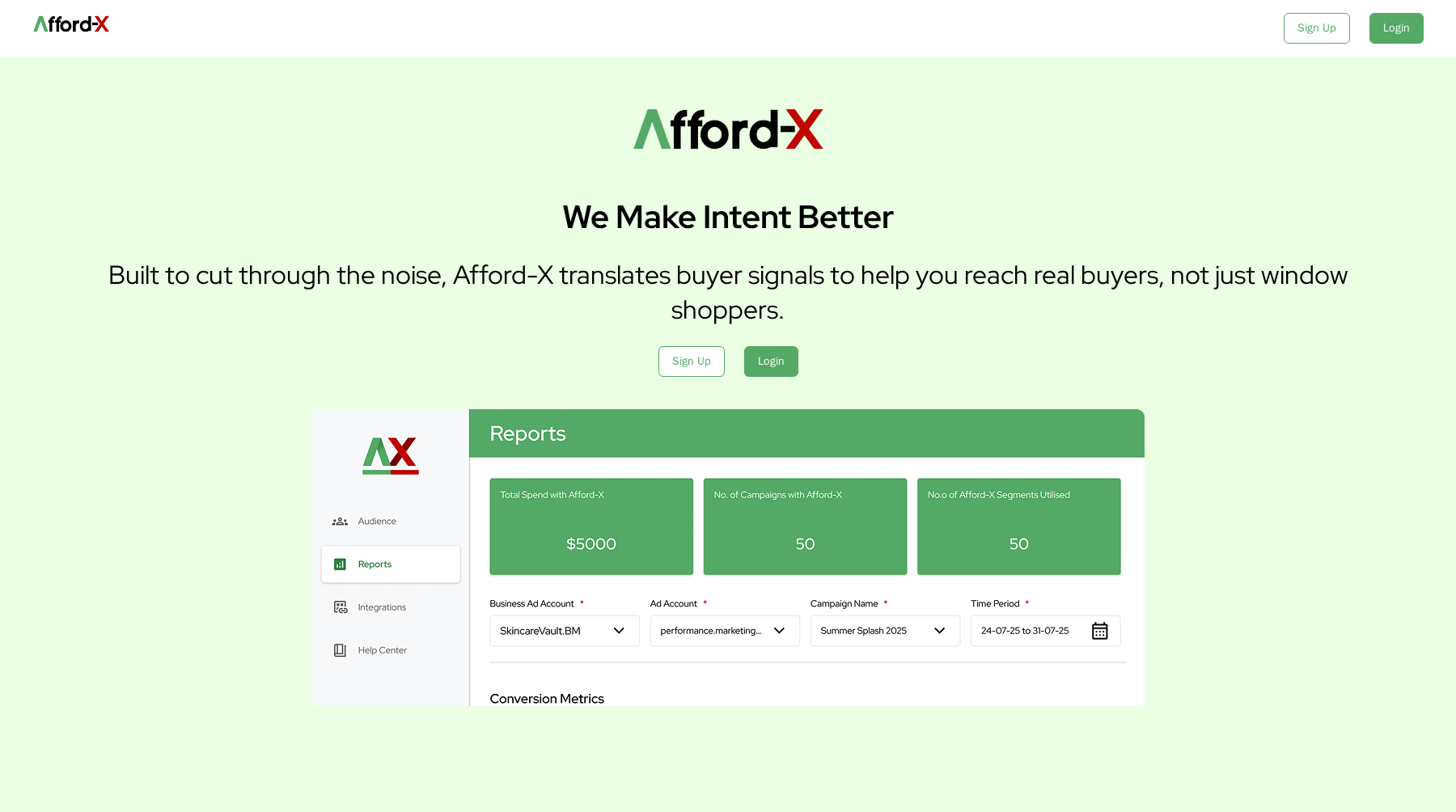 click on "We Make Intent Better Built to cut through the noise, Afford-X translates buyer signals to help you reach real buyers, not just window shoppers.  Sign Up  Login" at bounding box center [728, 282] 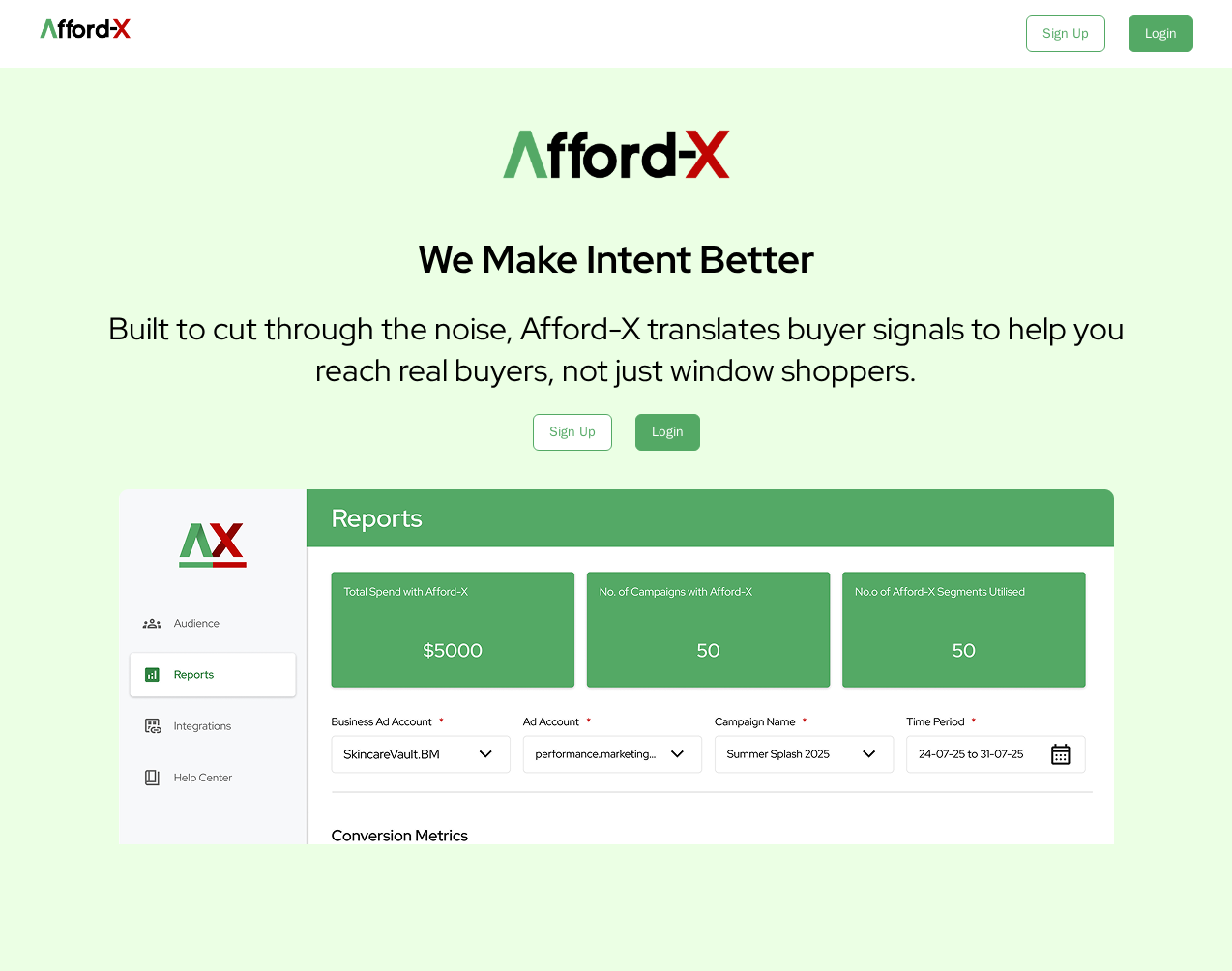 click on "We Make Intent Better Built to cut through the noise, Afford-X translates buyer signals to help you reach real buyers, not just window shoppers.  Sign Up  Login" at bounding box center (616, 519) 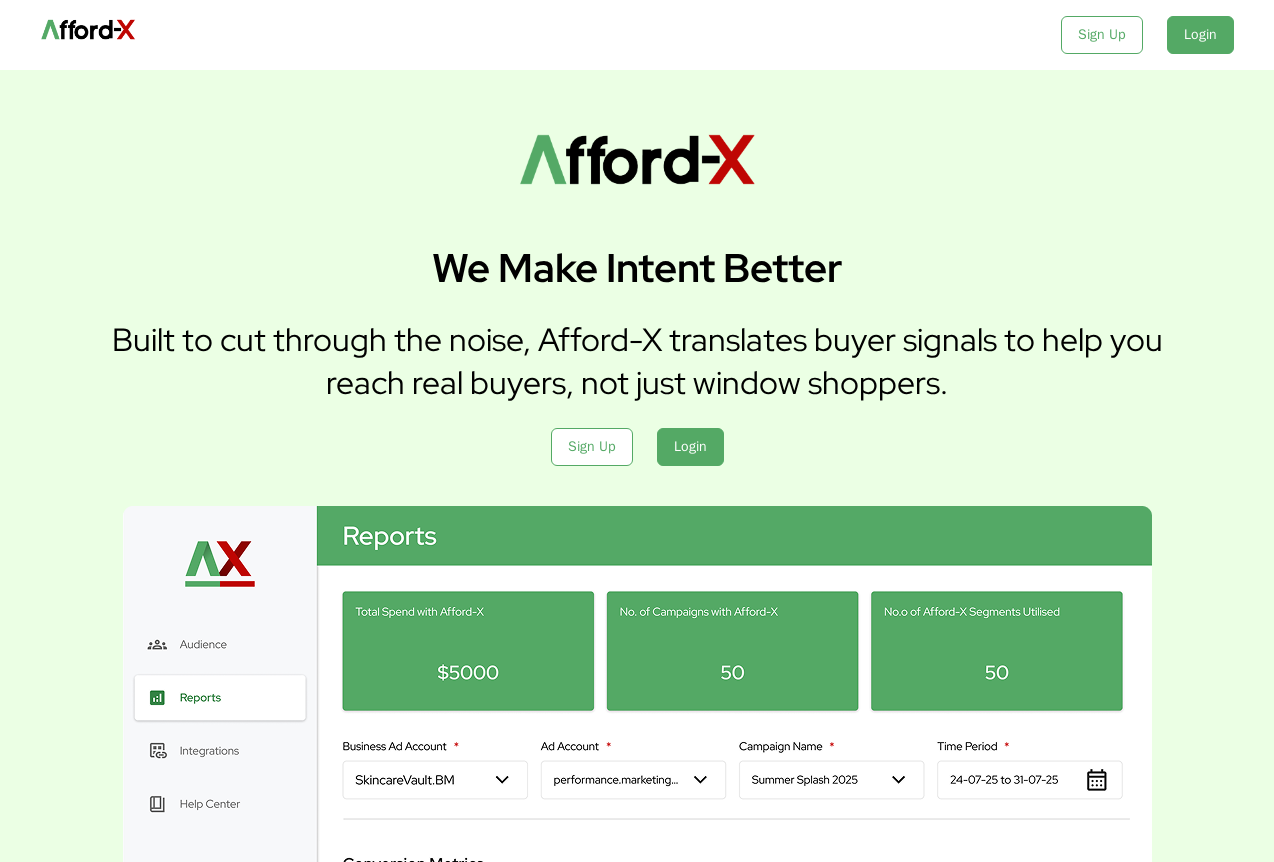 click at bounding box center (637, 689) 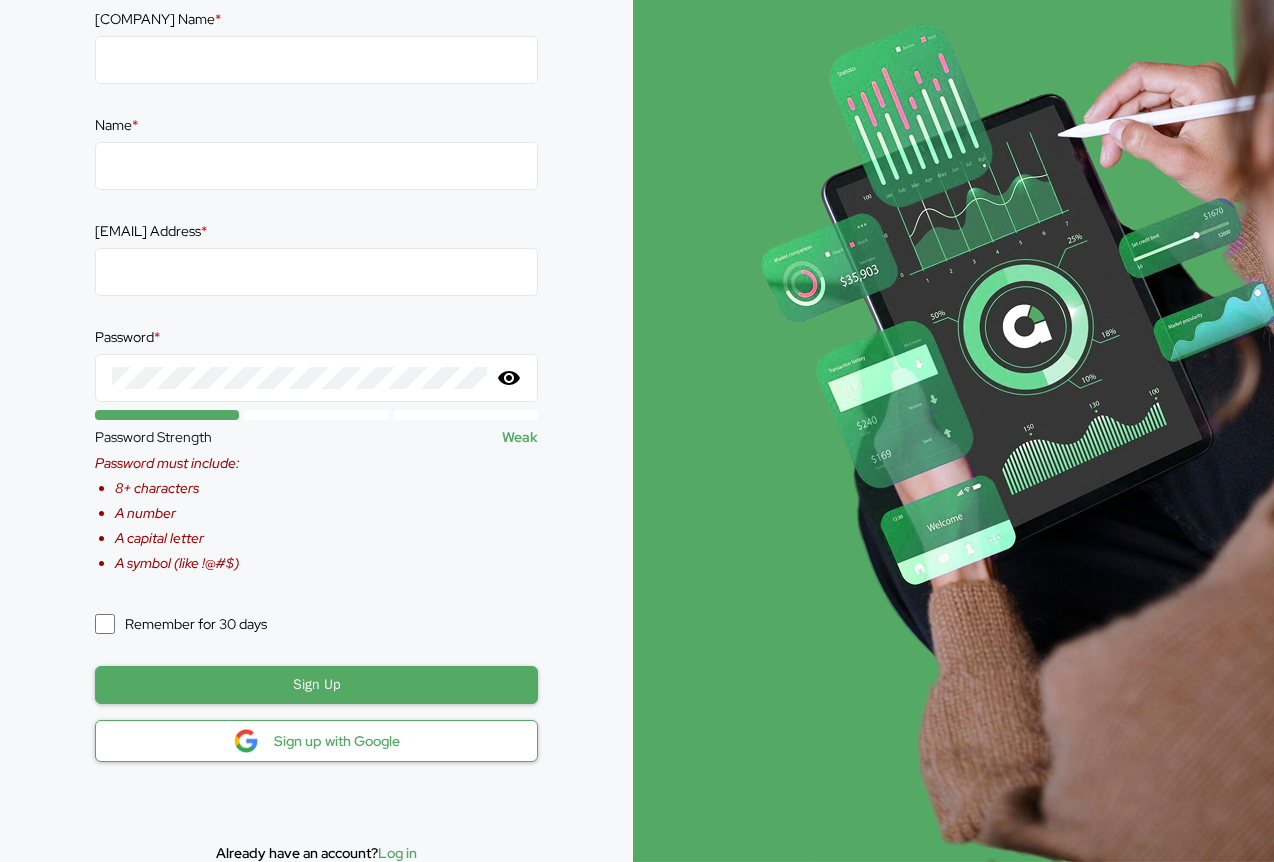 scroll, scrollTop: 0, scrollLeft: 0, axis: both 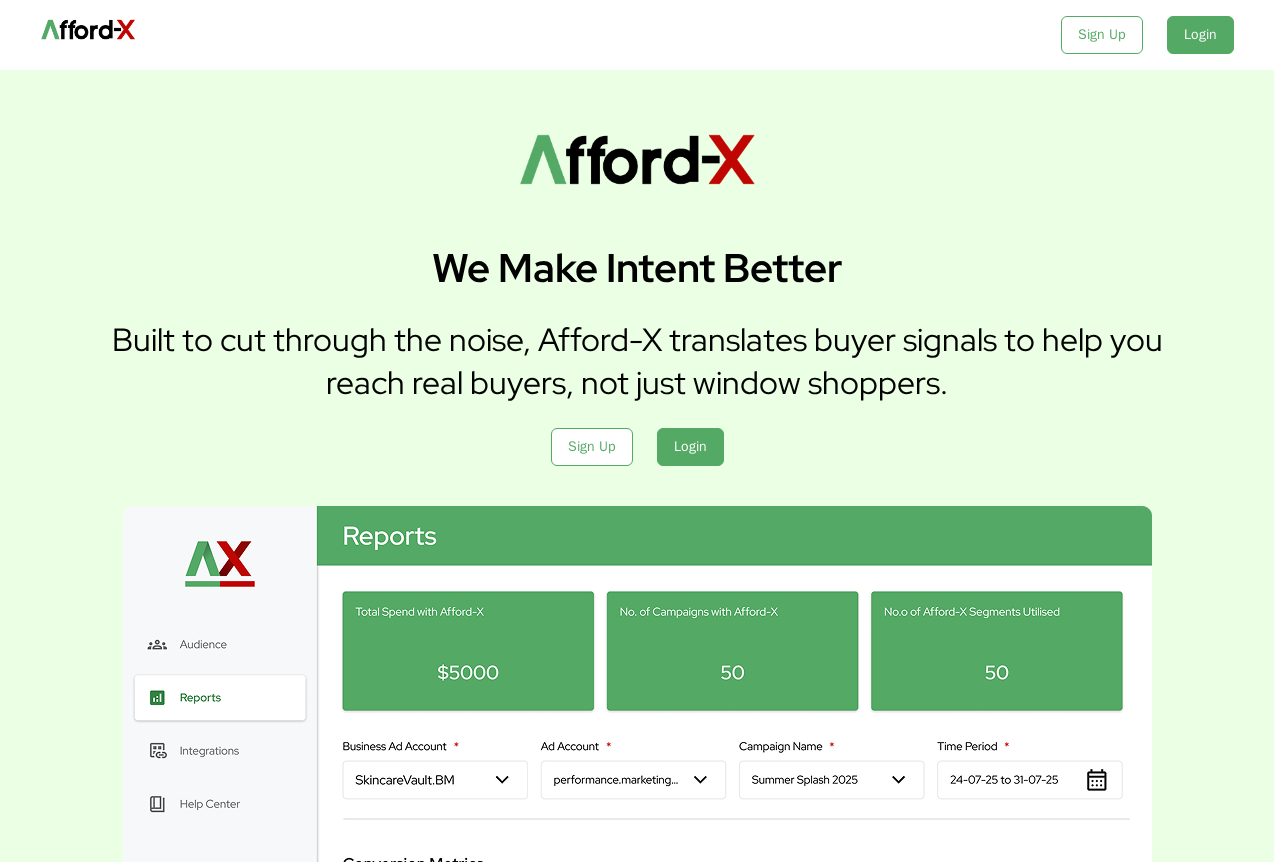 click on "We Make Intent Better Built to cut through the noise, Afford-X translates buyer signals to help you reach real buyers, not just window shoppers.  Sign Up  Login" at bounding box center (637, 349) 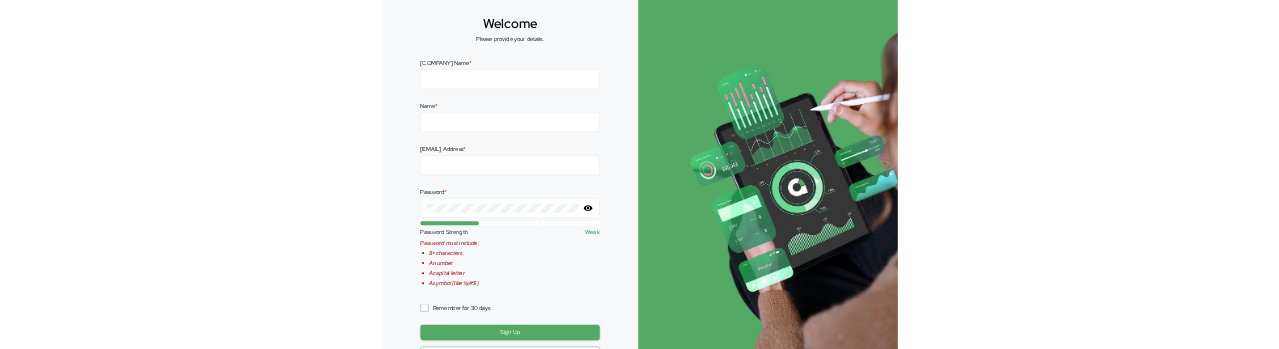 scroll, scrollTop: 246, scrollLeft: 0, axis: vertical 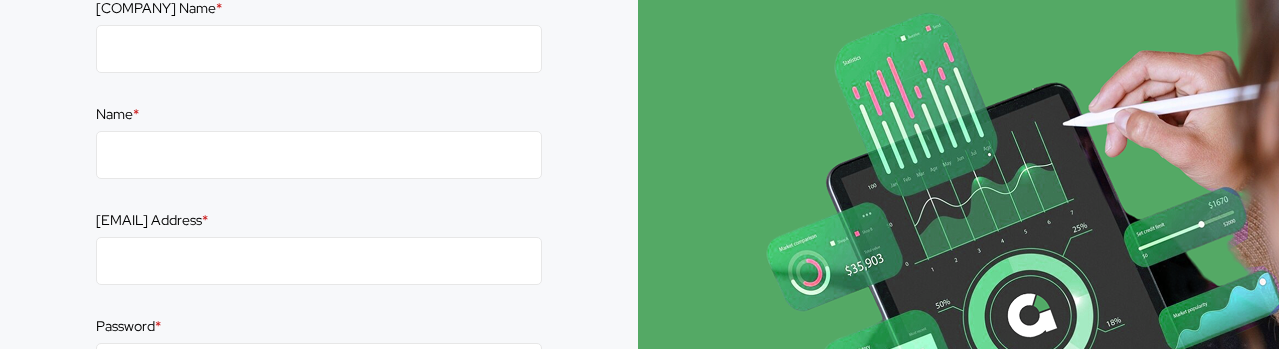click at bounding box center (958, 302) 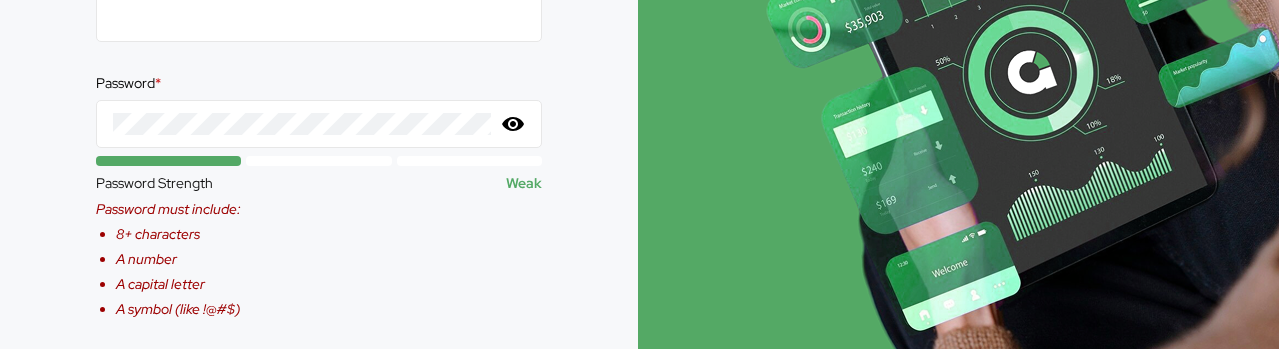 scroll, scrollTop: 759, scrollLeft: 0, axis: vertical 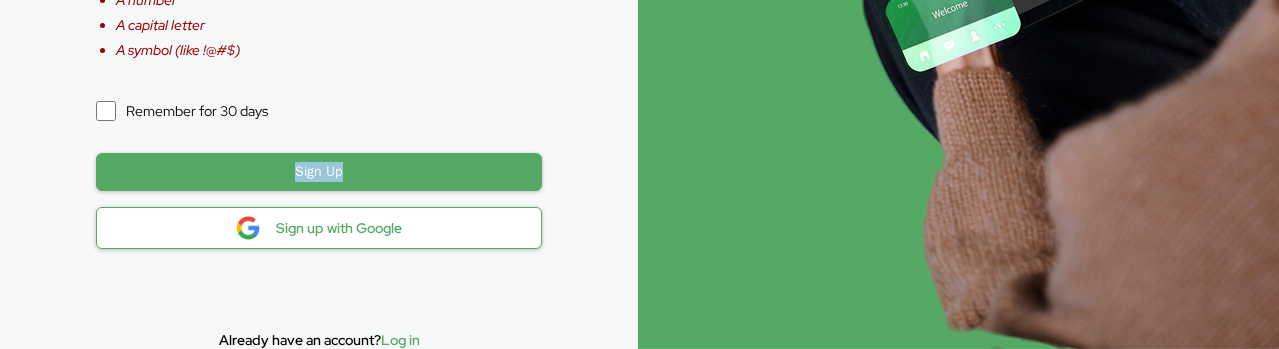drag, startPoint x: 345, startPoint y: 173, endPoint x: 276, endPoint y: 173, distance: 69 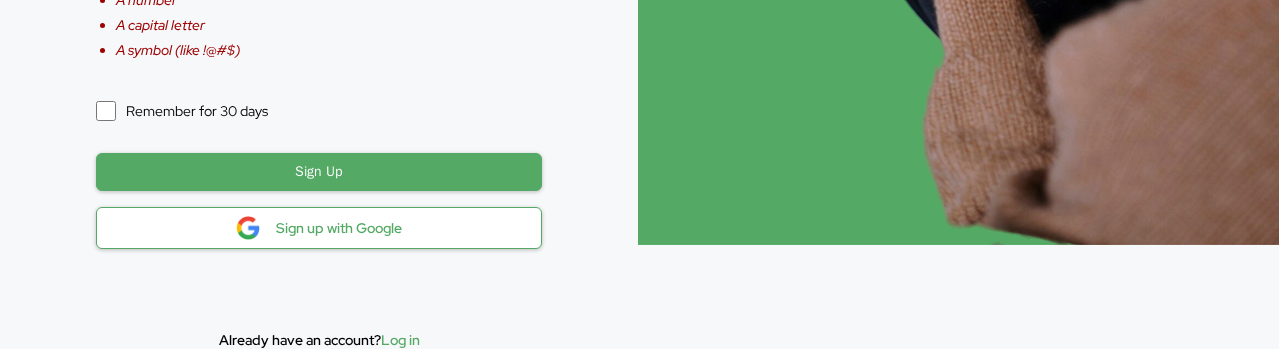 click at bounding box center [958, -252] 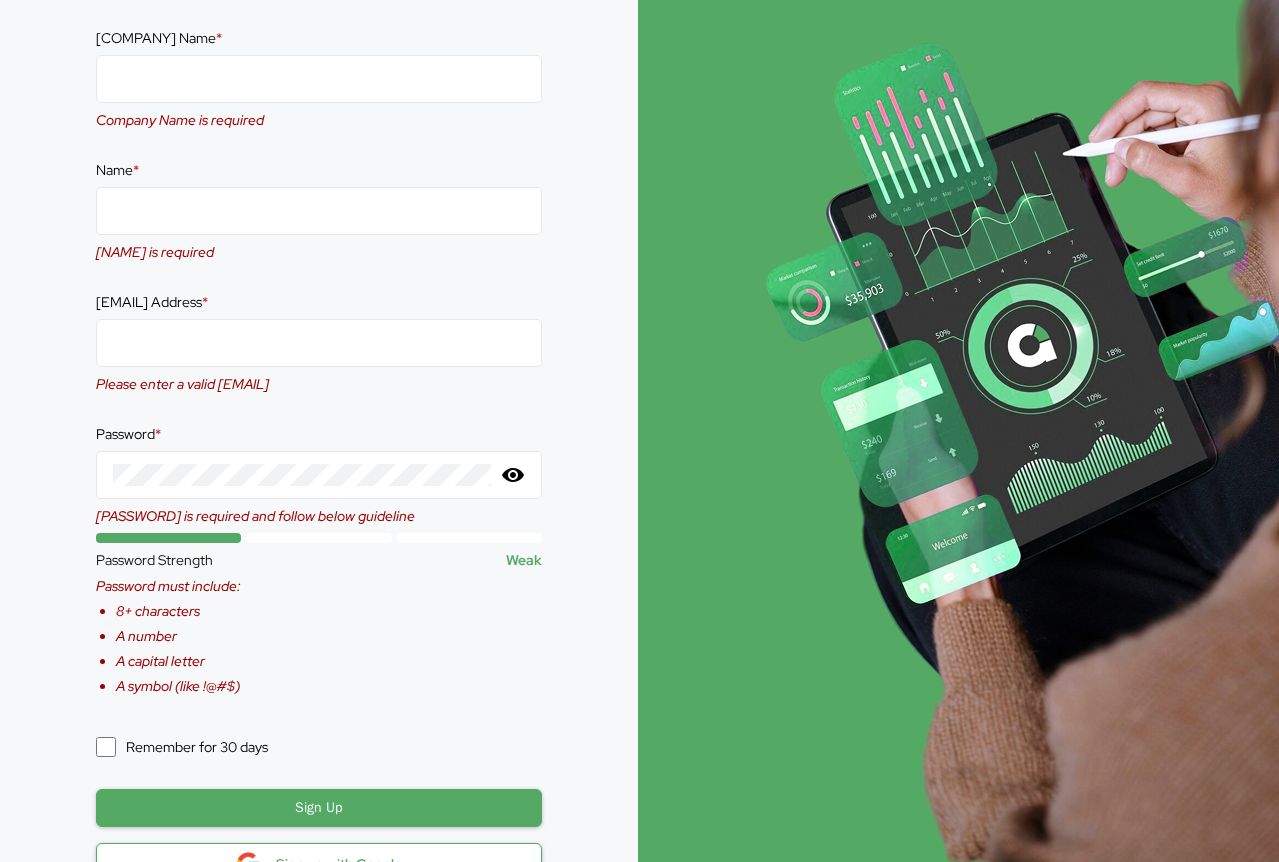 scroll, scrollTop: 186, scrollLeft: 0, axis: vertical 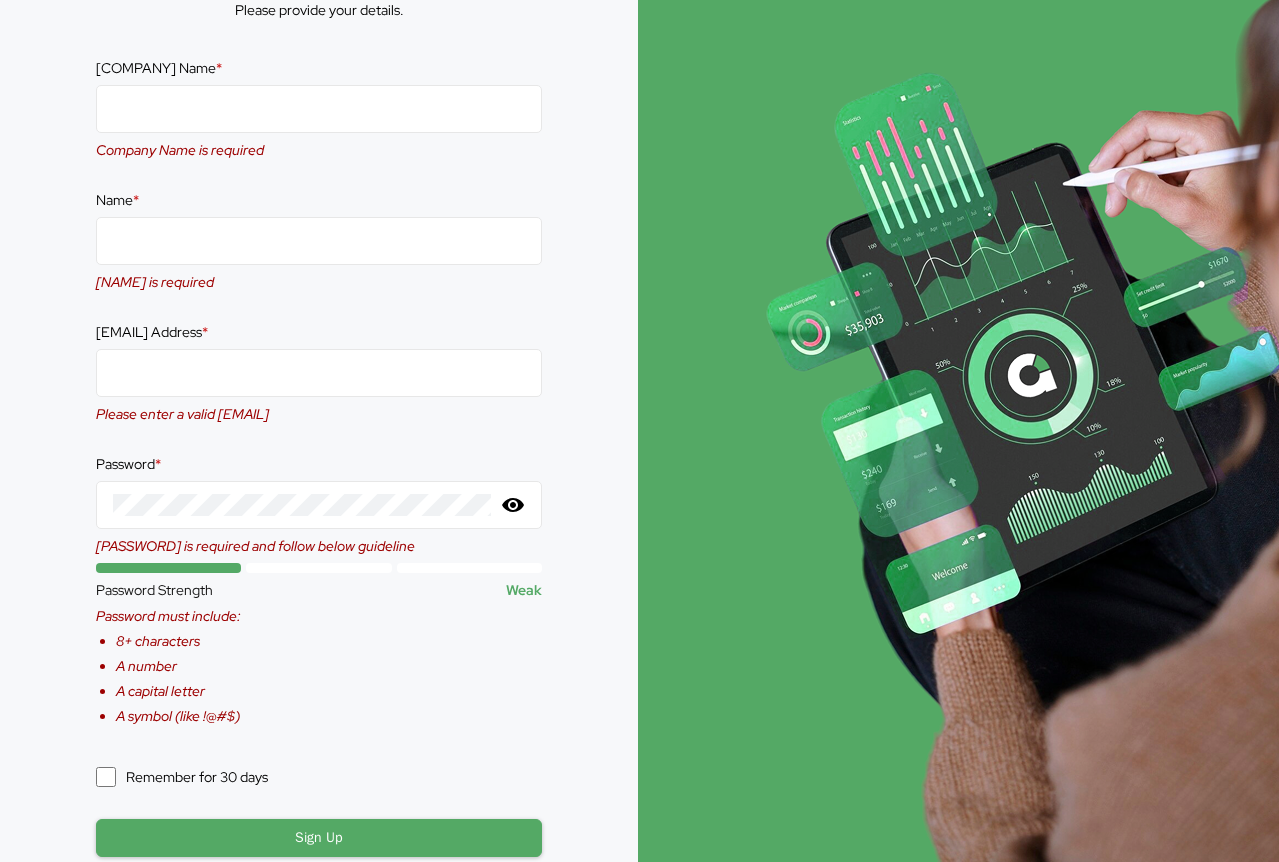 click at bounding box center (513, 505) 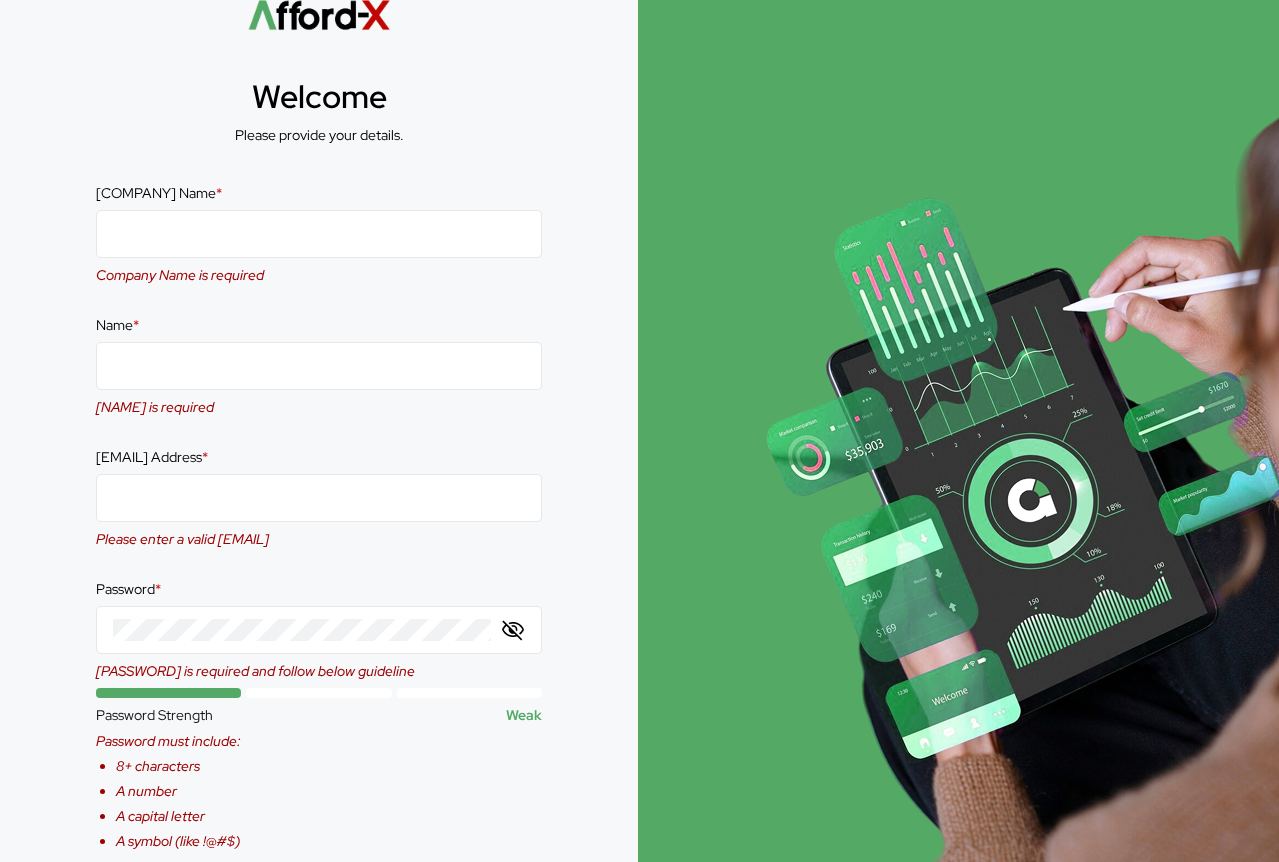 scroll, scrollTop: 0, scrollLeft: 0, axis: both 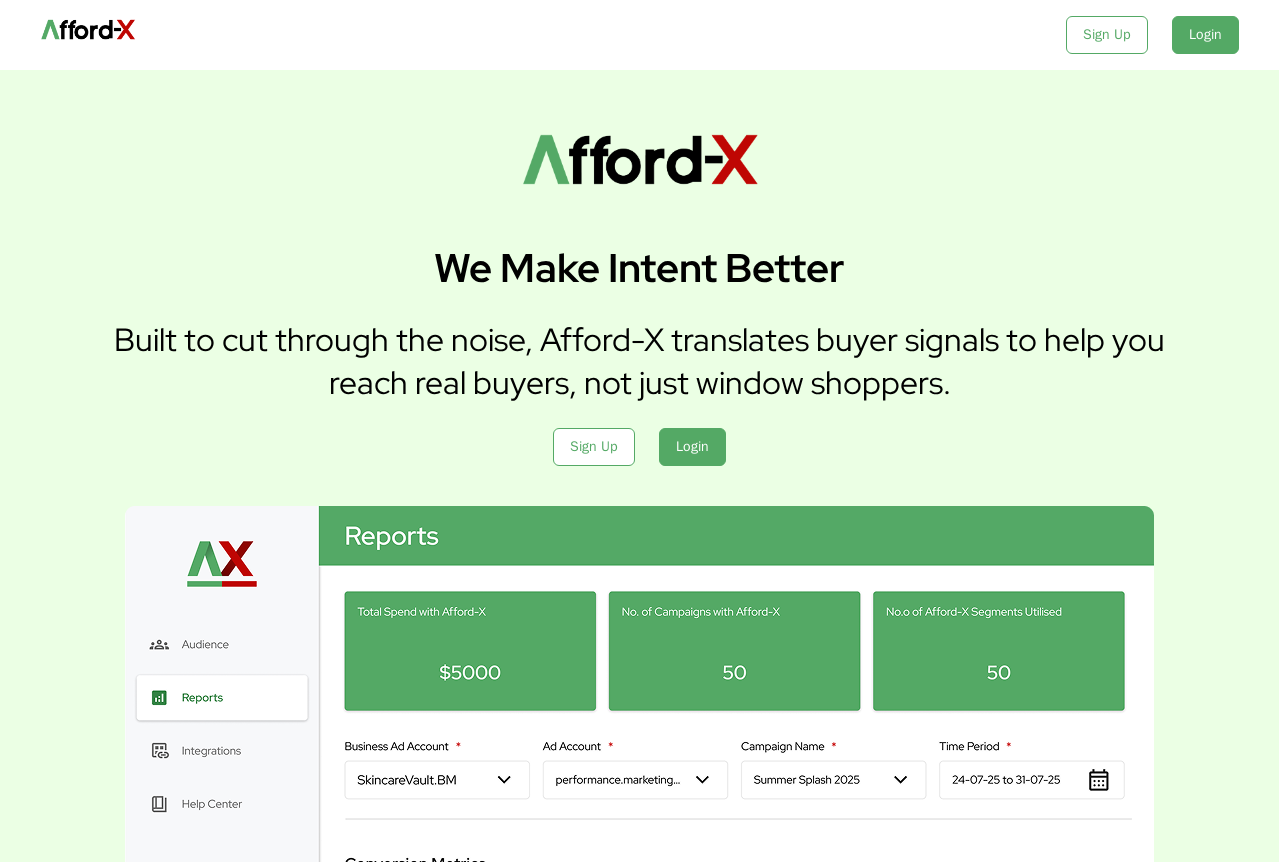 click on "Login" at bounding box center (1205, 35) 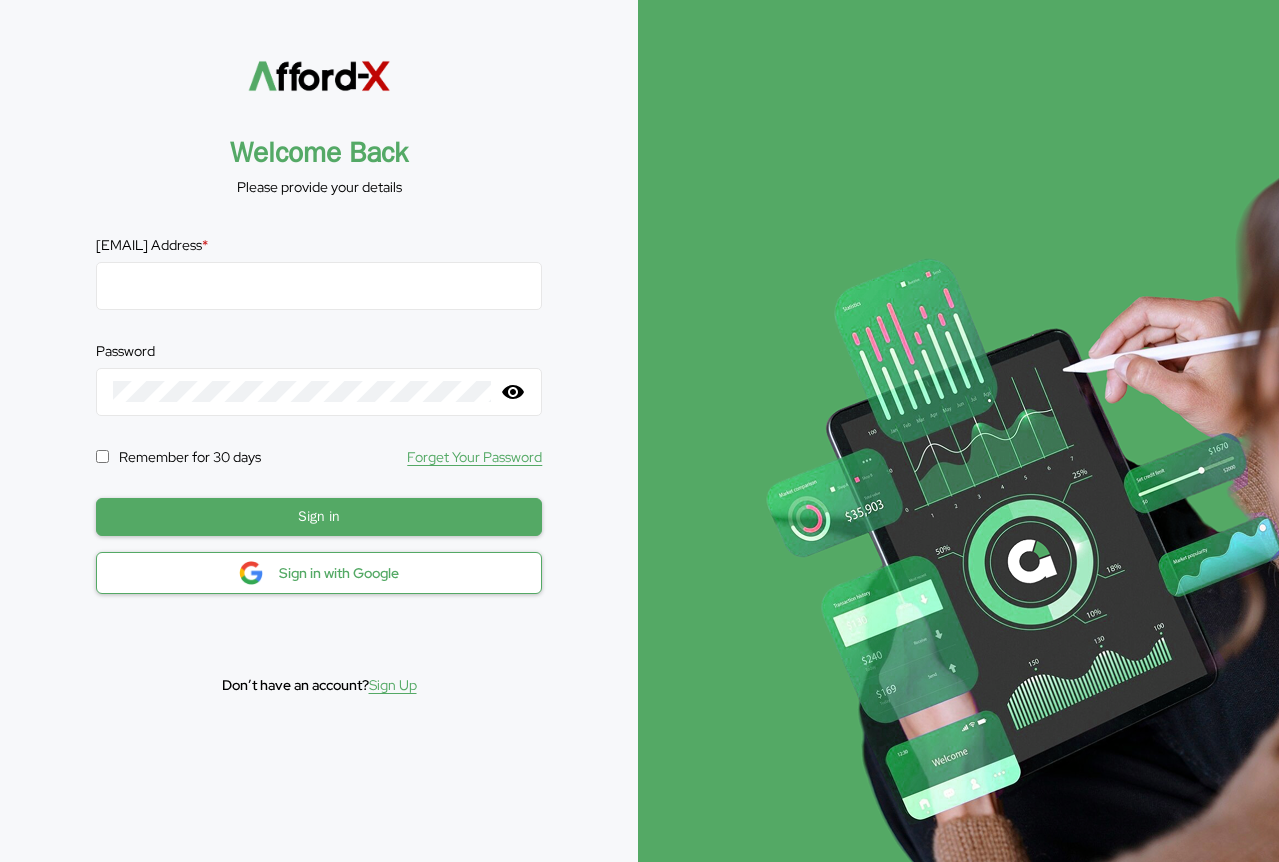 click on "Sign in with Google" at bounding box center (339, 573) 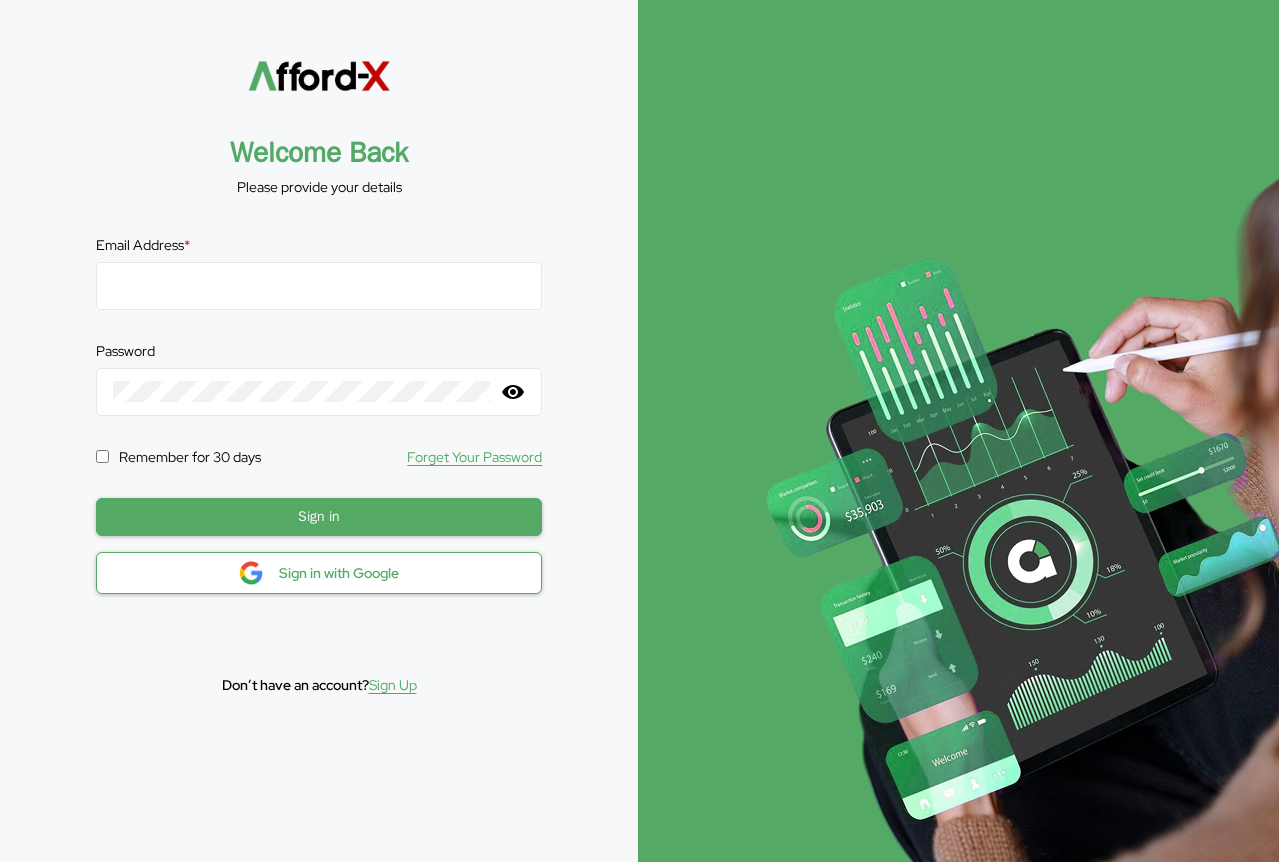 scroll, scrollTop: 0, scrollLeft: 0, axis: both 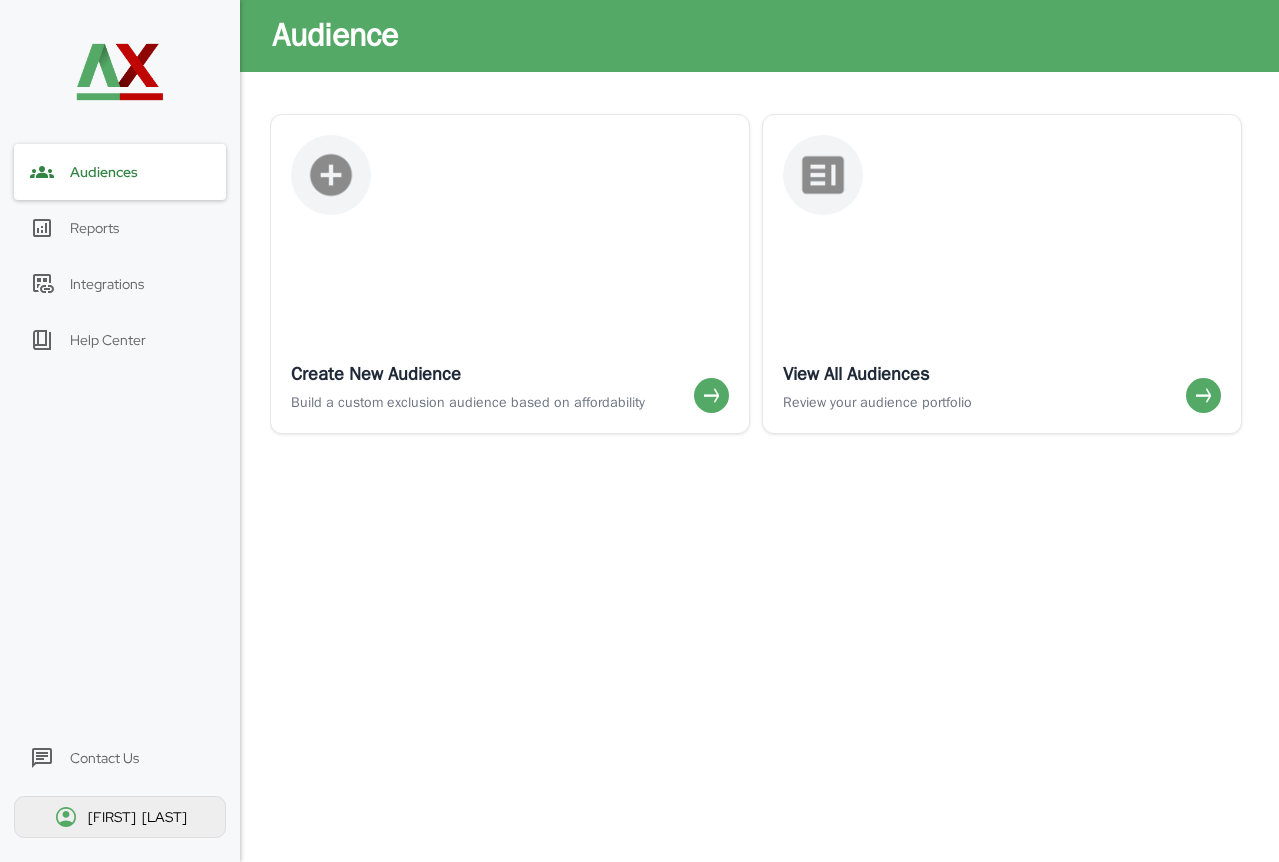 click on "Reports" at bounding box center [94, 228] 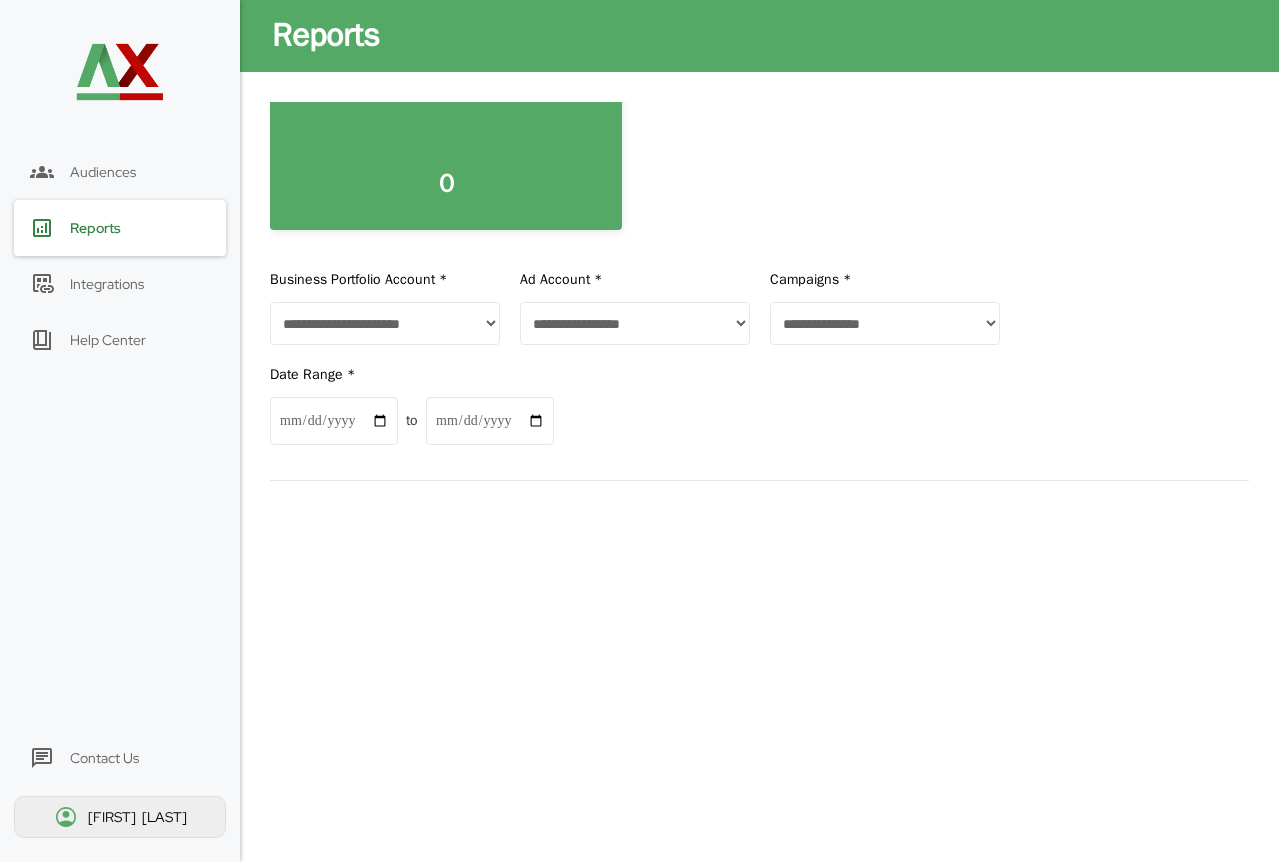 scroll, scrollTop: 0, scrollLeft: 0, axis: both 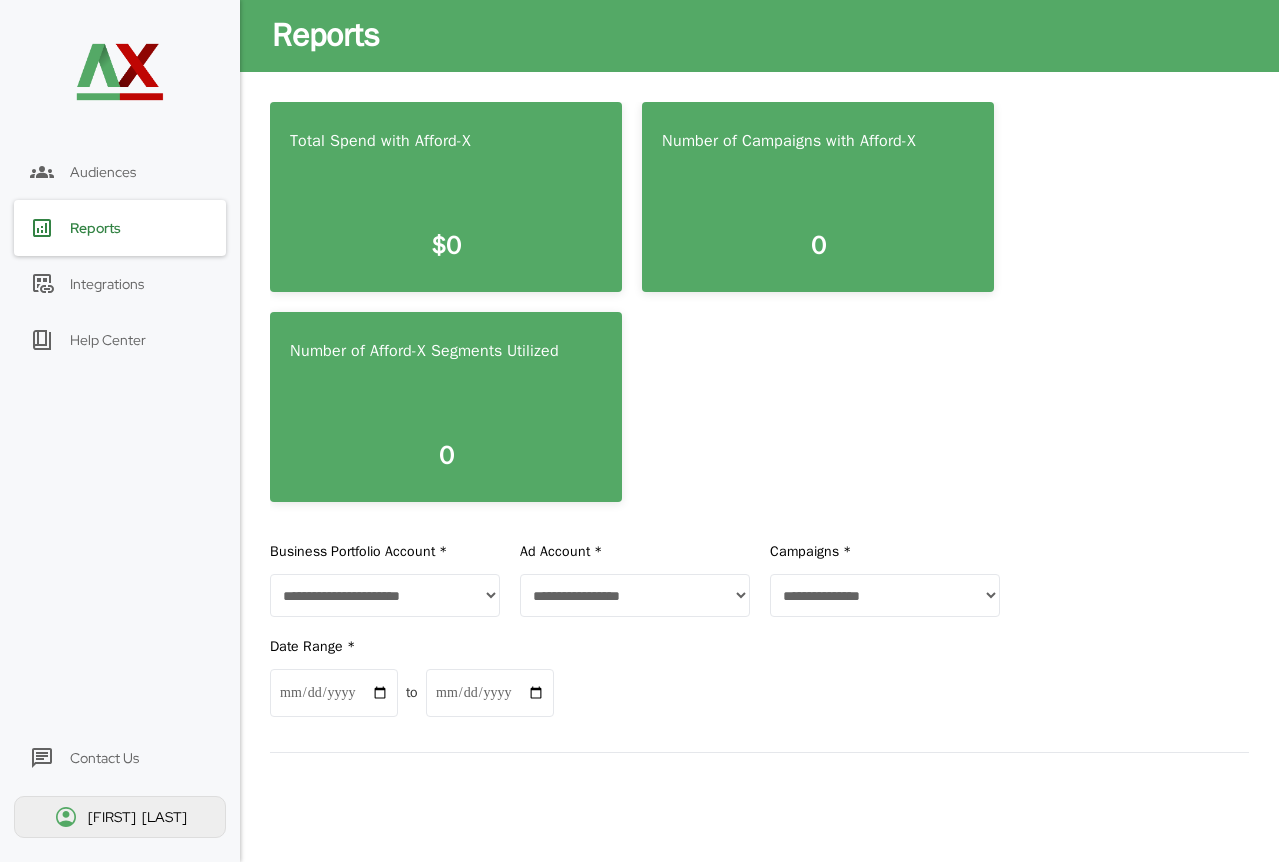 click on "Contact Us" at bounding box center [104, 758] 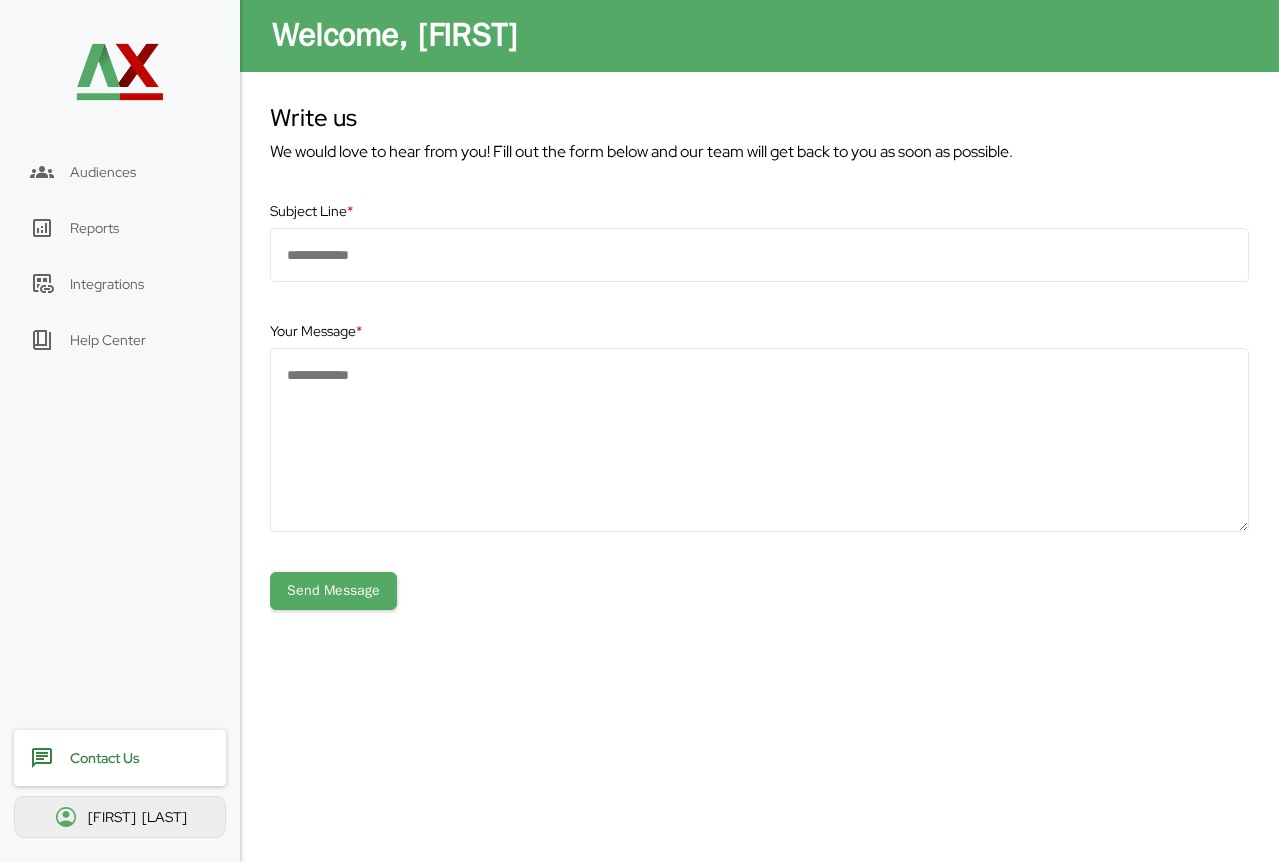 click at bounding box center (759, 255) 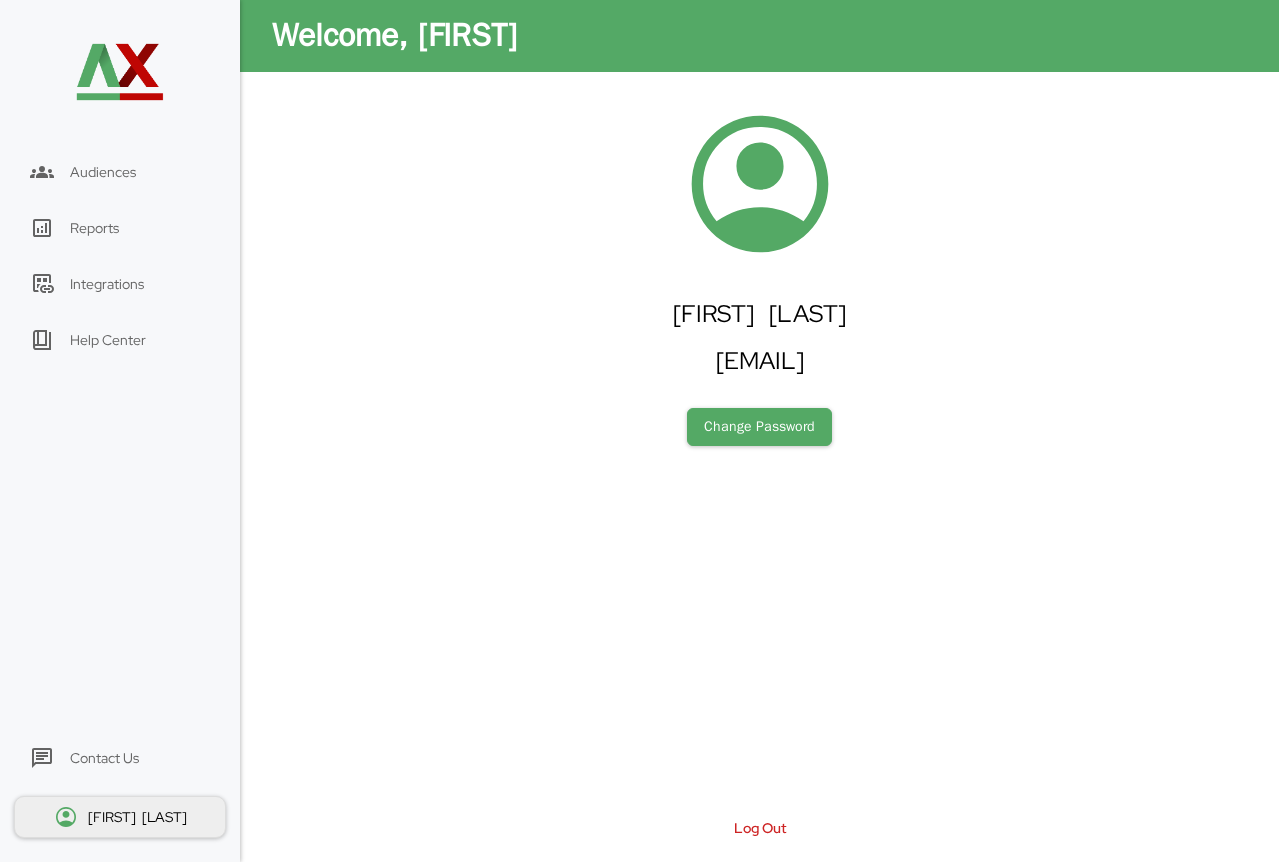 click on "Change Password" at bounding box center (759, 427) 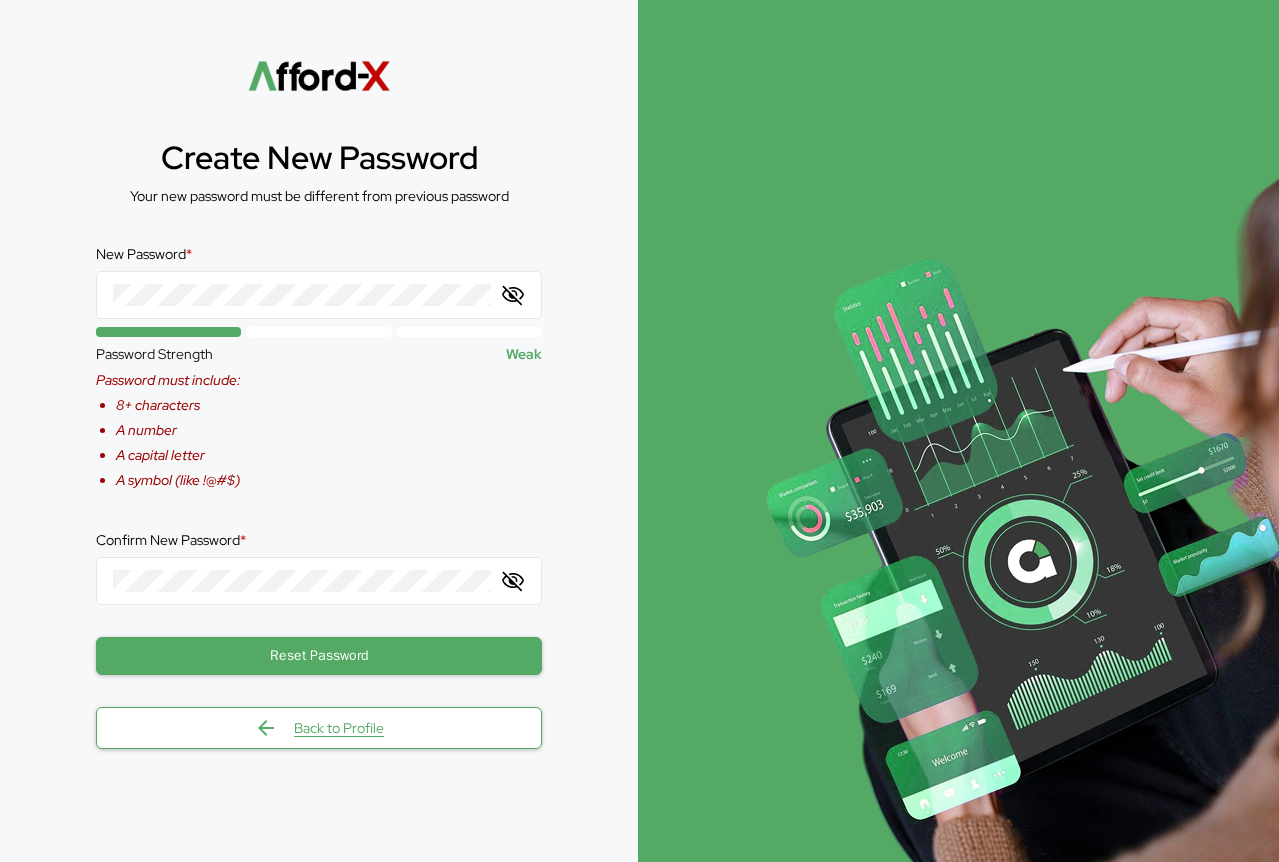 click on "Back to Profile" at bounding box center [319, 728] 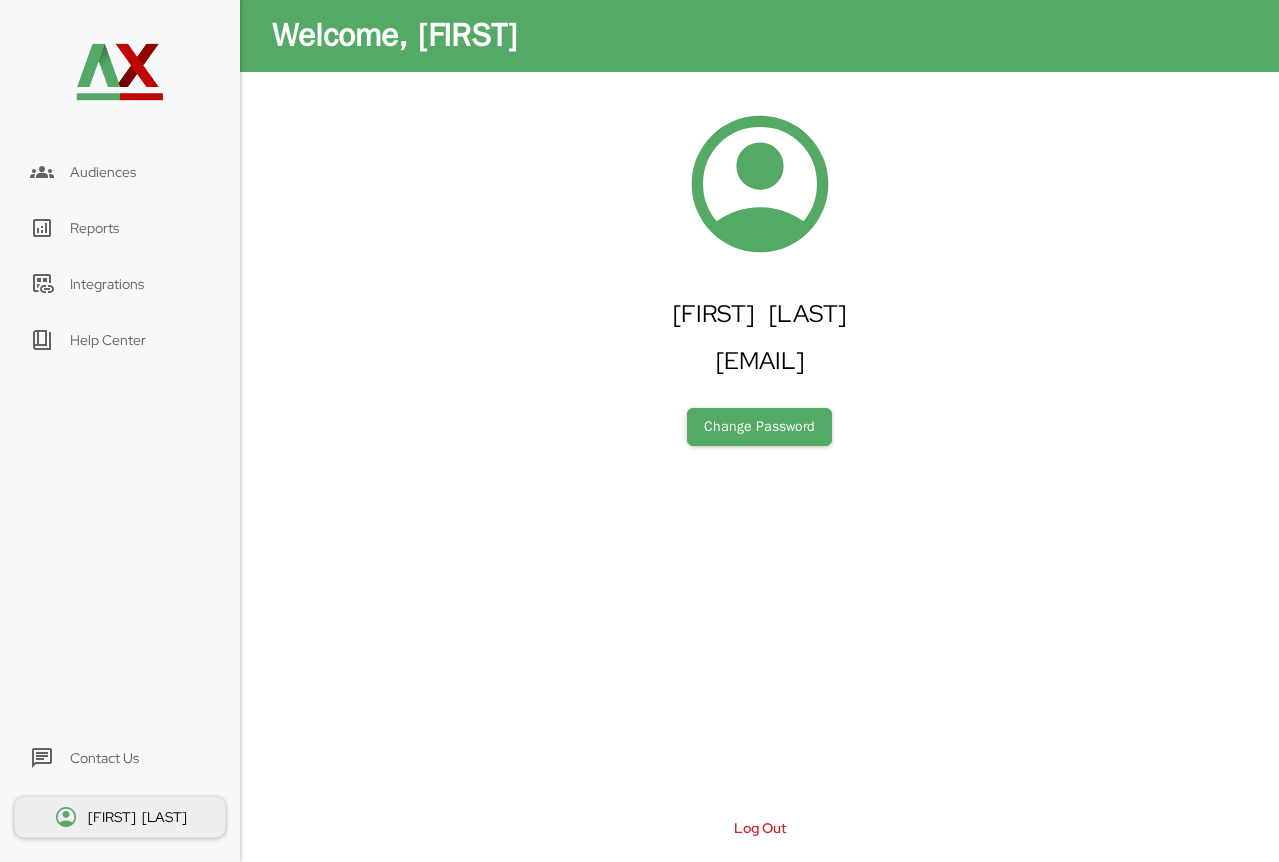 click on "Help Center" at bounding box center (108, 340) 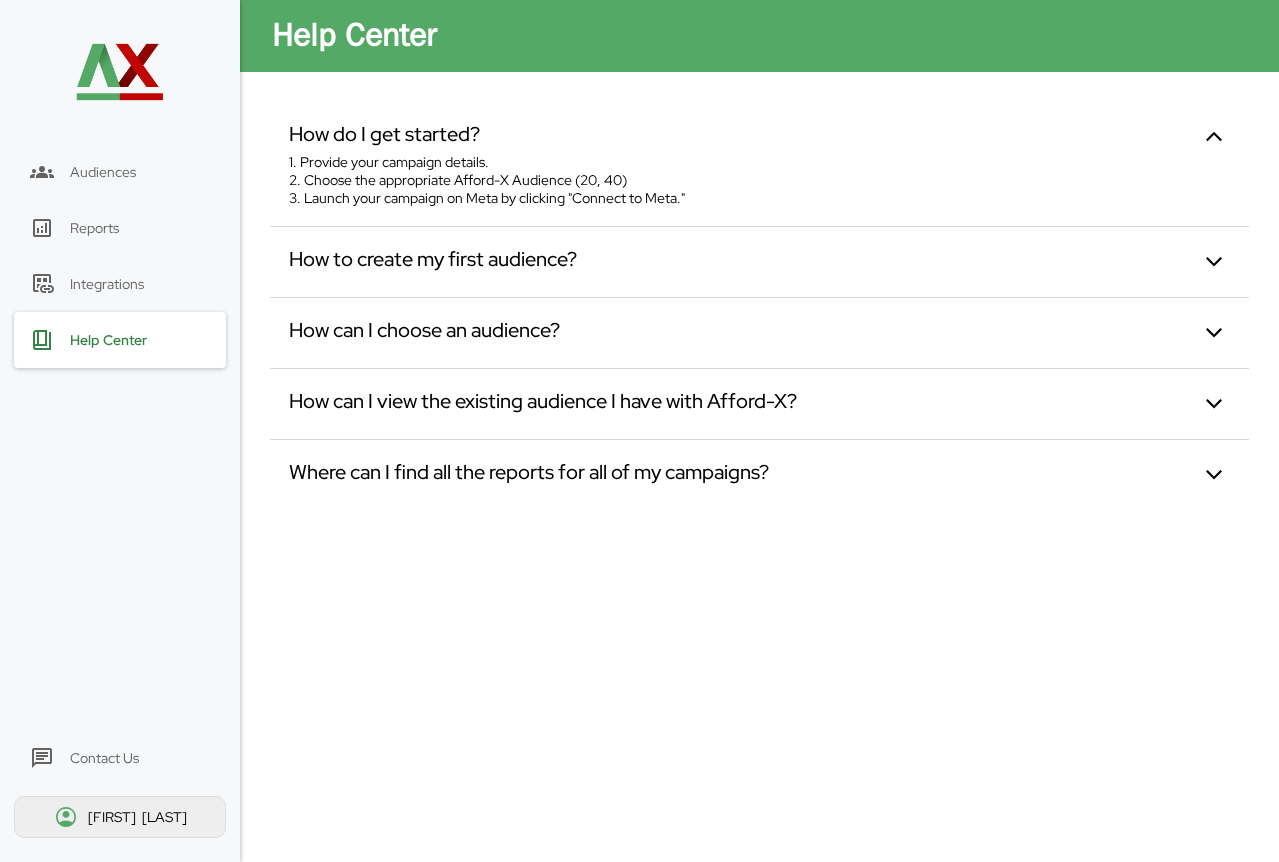 click on "How to create my first audience?" at bounding box center (759, 262) 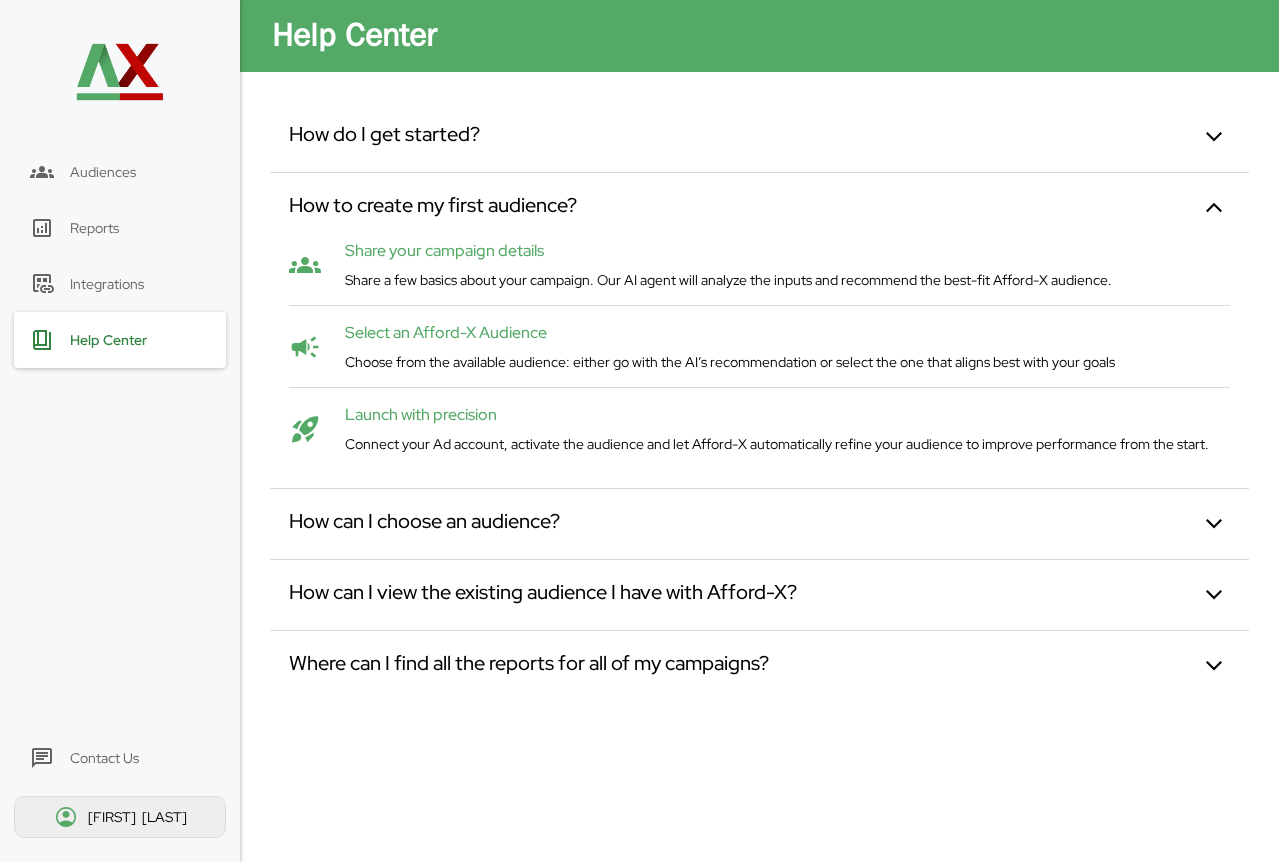 click on "How can I choose an audience?" at bounding box center (424, 524) 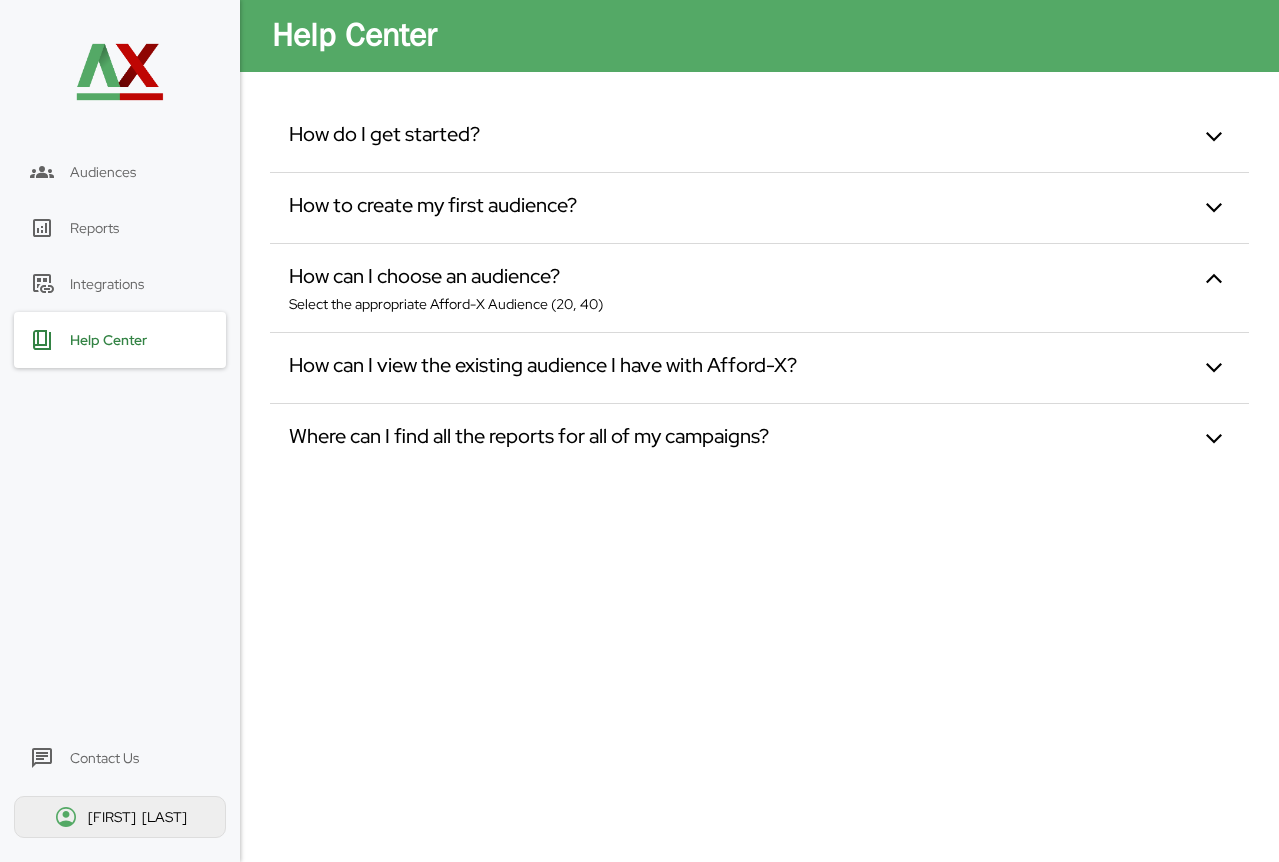 click on "How can I view the existing audience I have with Afford-X?" at bounding box center [543, 368] 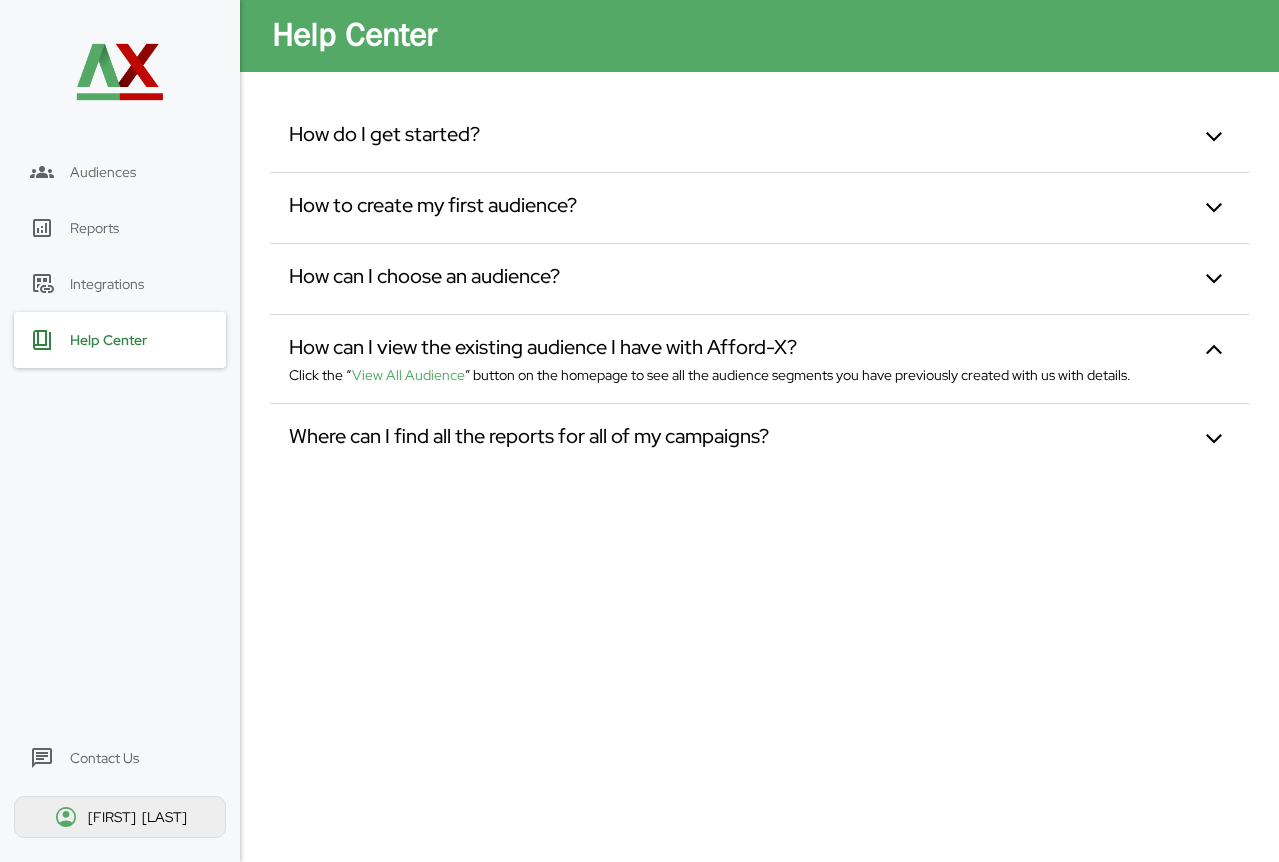 click on "Where can I find all the reports for all of my campaigns?" at bounding box center (529, 439) 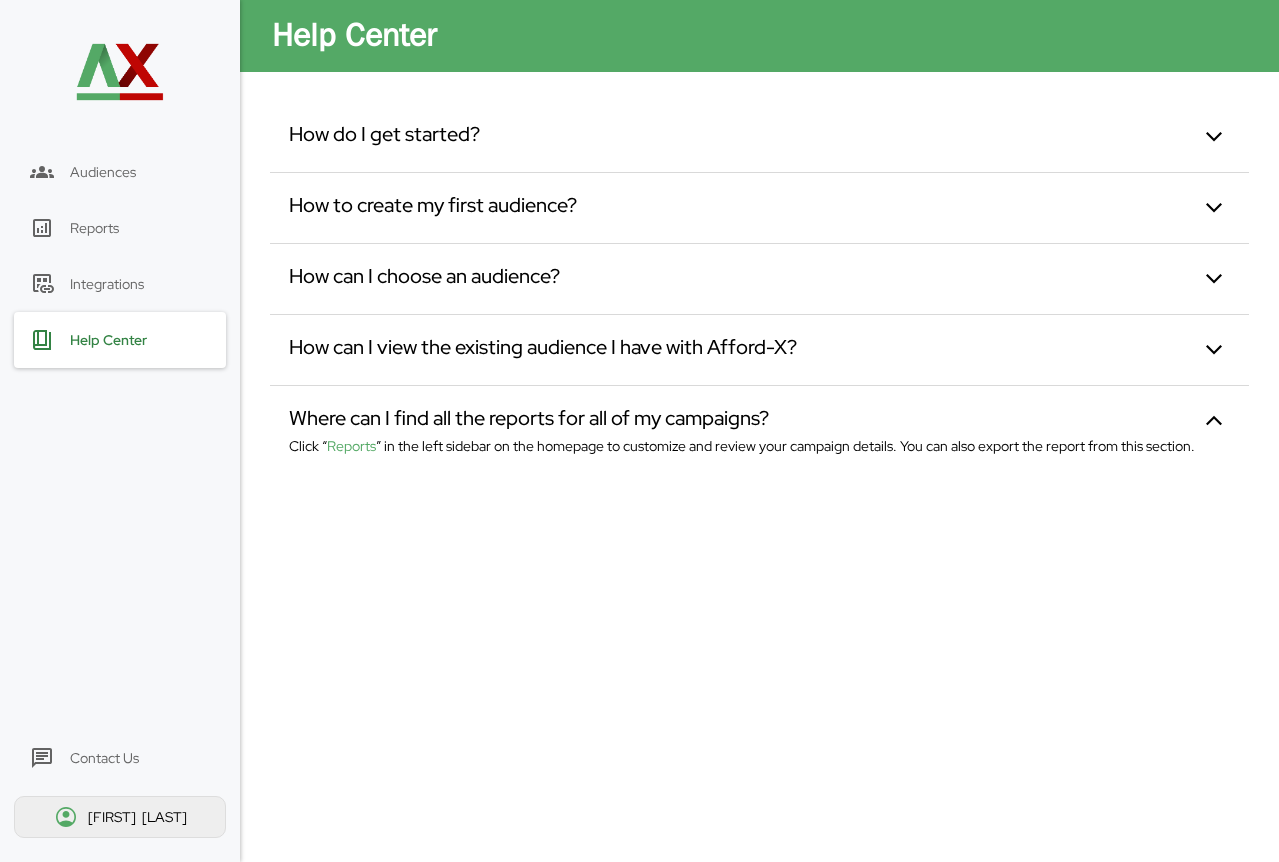 click on "Integrations" at bounding box center (107, 284) 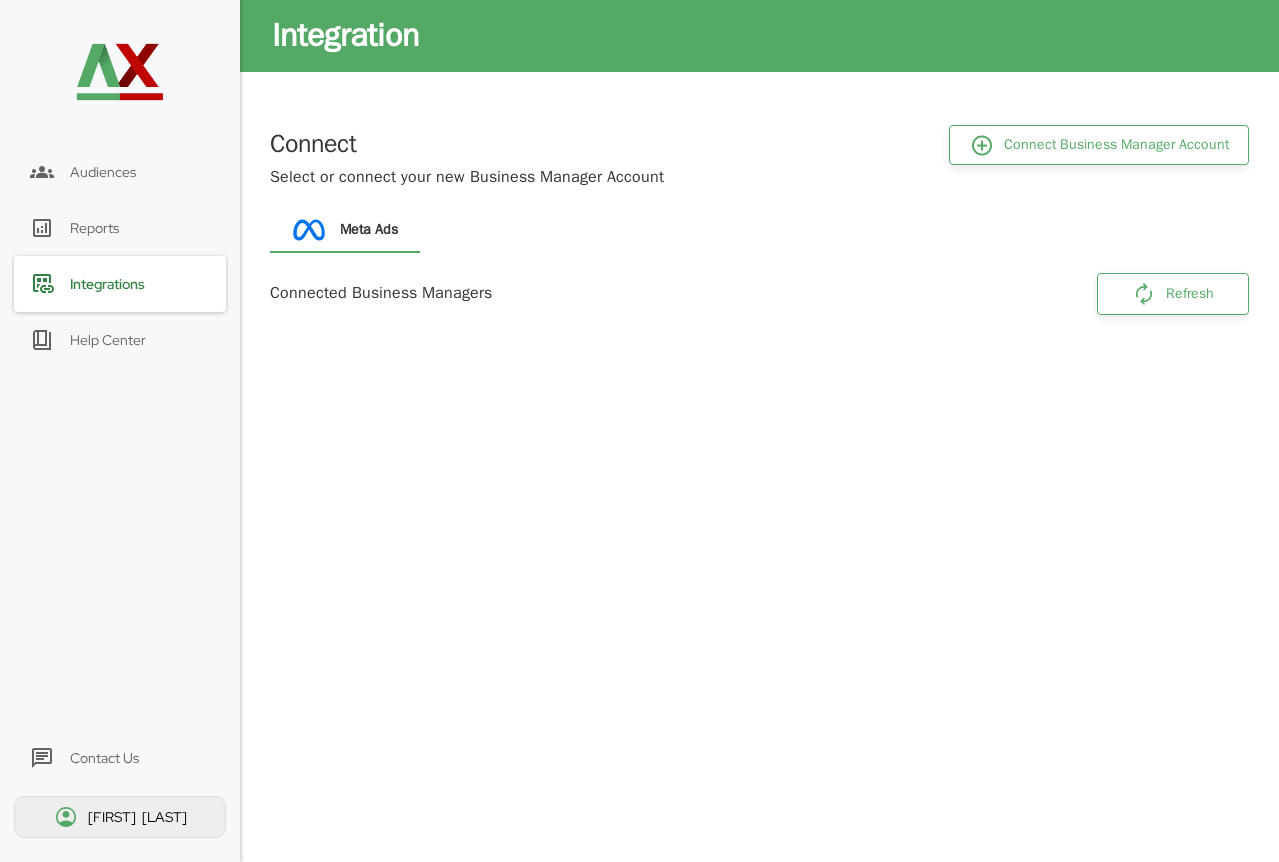 click on "Connect Select or connect your new Business Manager Account Connect Business Manager Account Meta Ads Connected Business Managers Refresh" at bounding box center (759, 466) 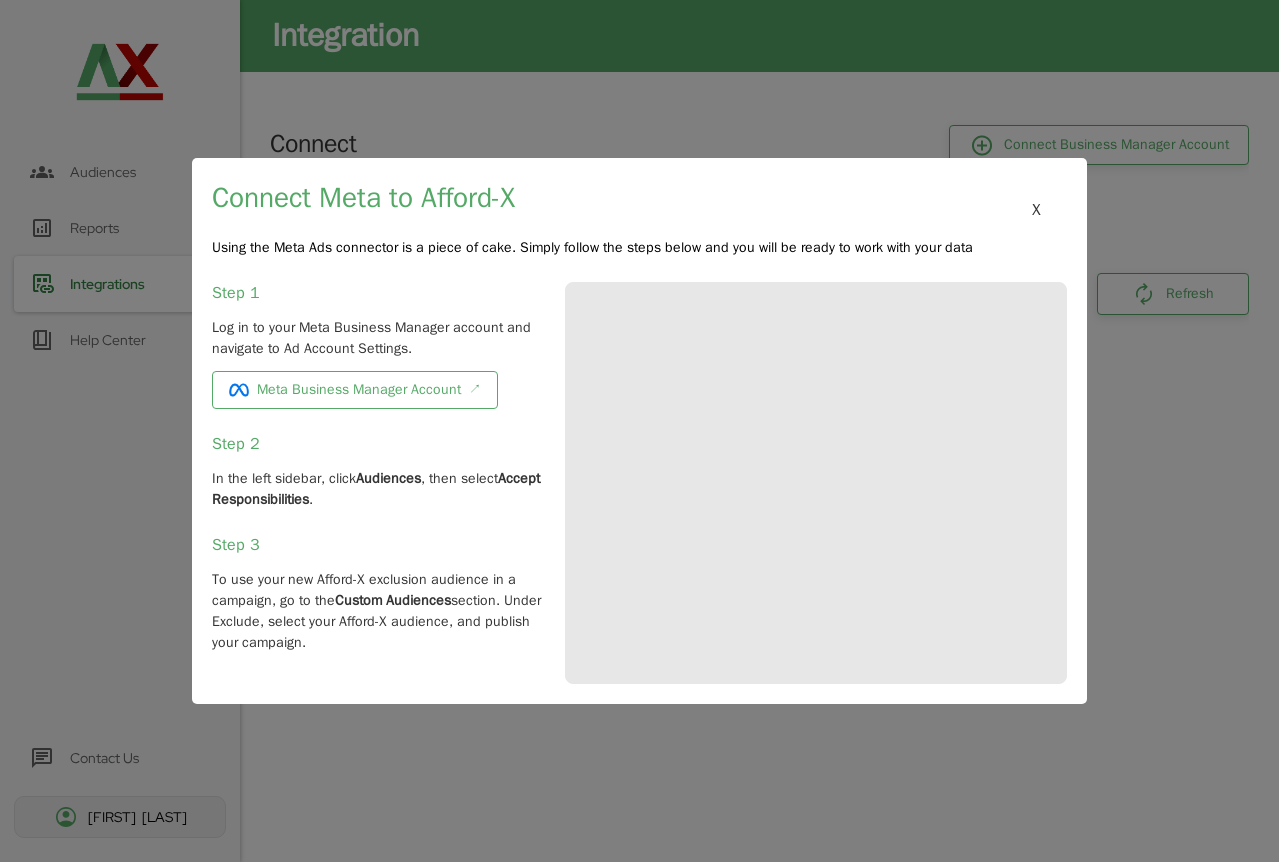 click on "Meta Business Manager Account ↗" at bounding box center (355, 390) 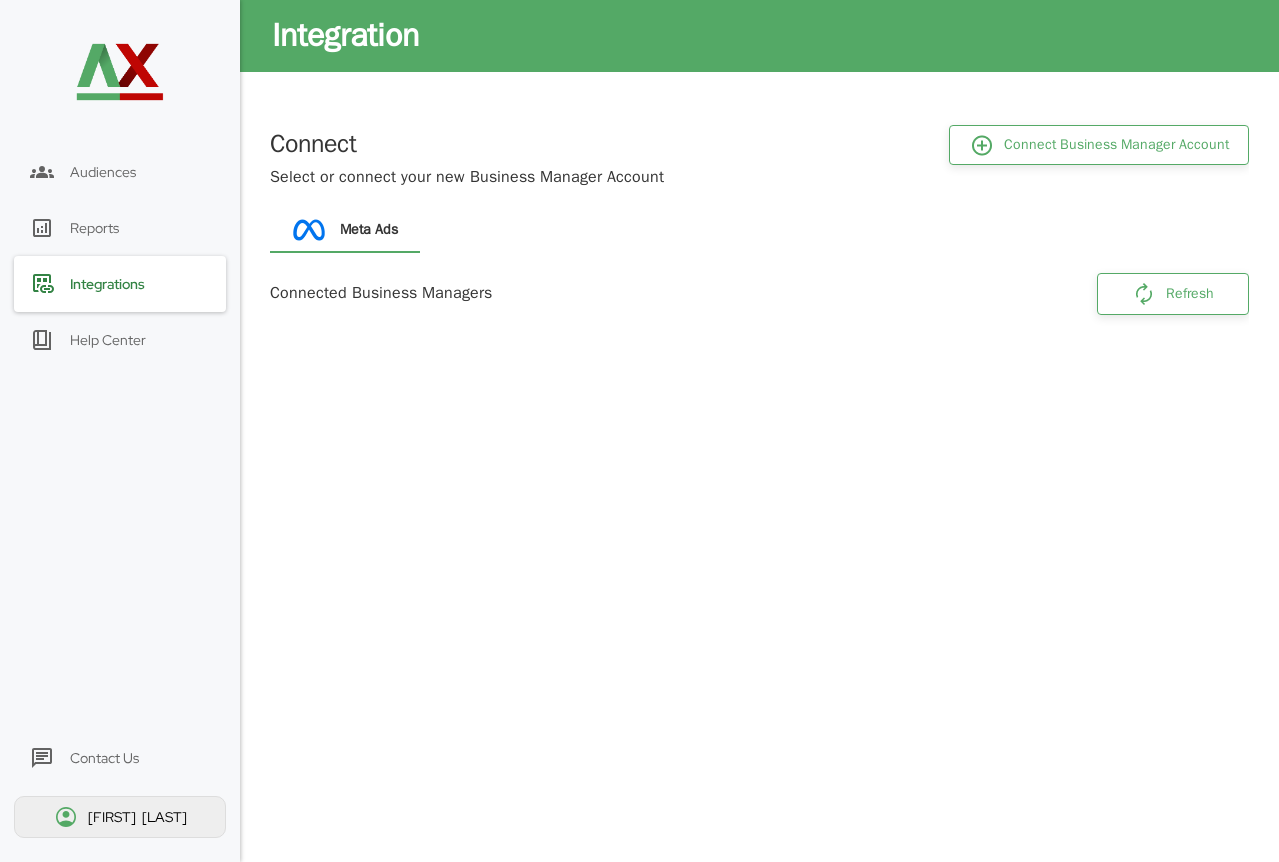 click on "Refresh" at bounding box center (1173, 294) 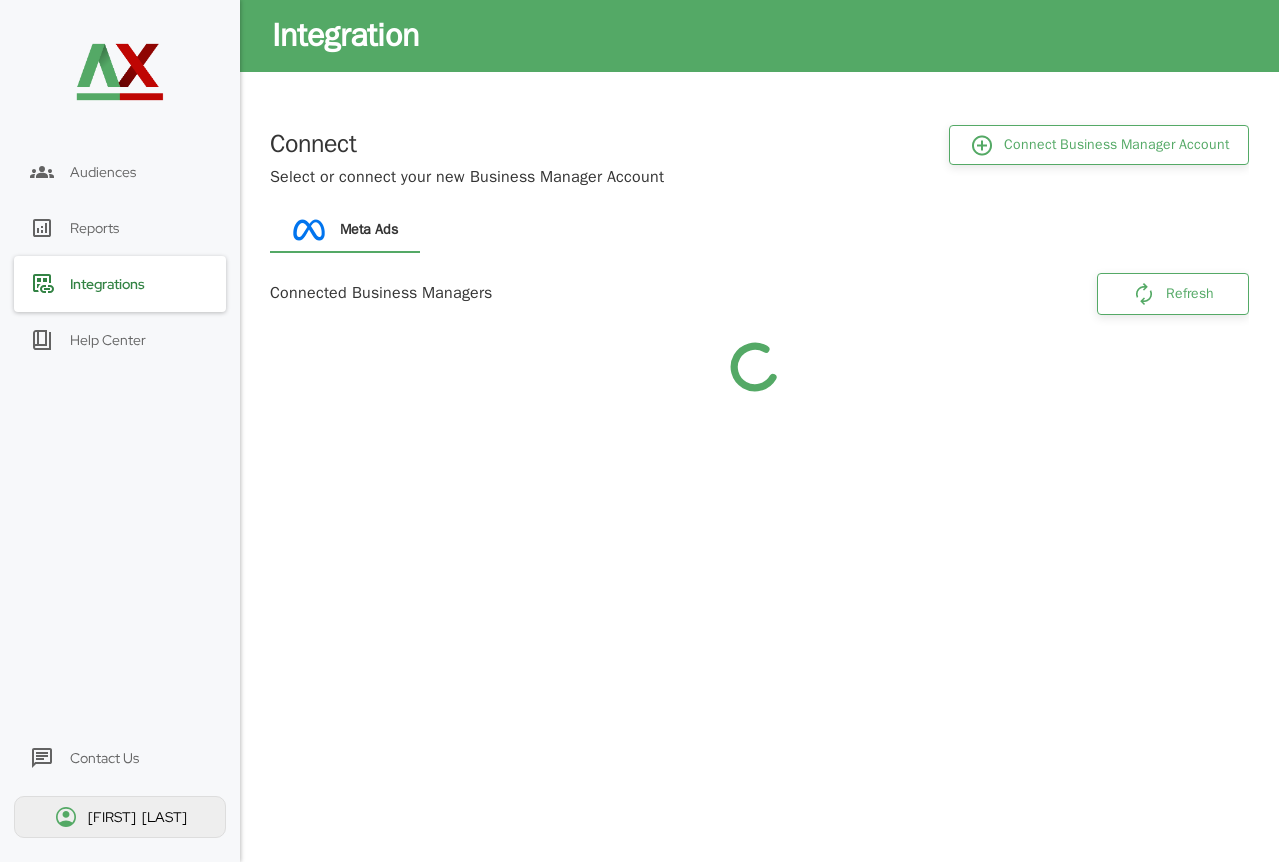 click on "Reports" at bounding box center [120, 228] 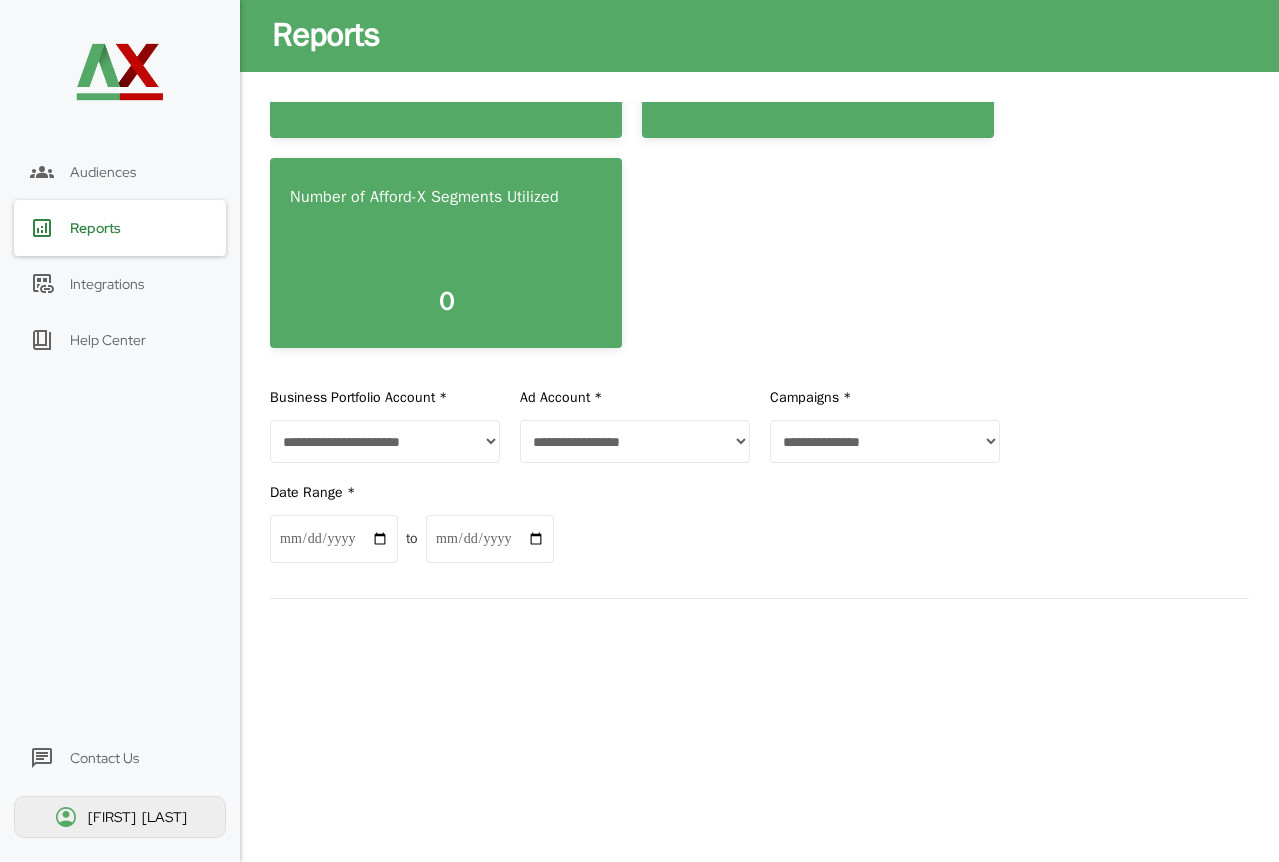 scroll, scrollTop: 155, scrollLeft: 0, axis: vertical 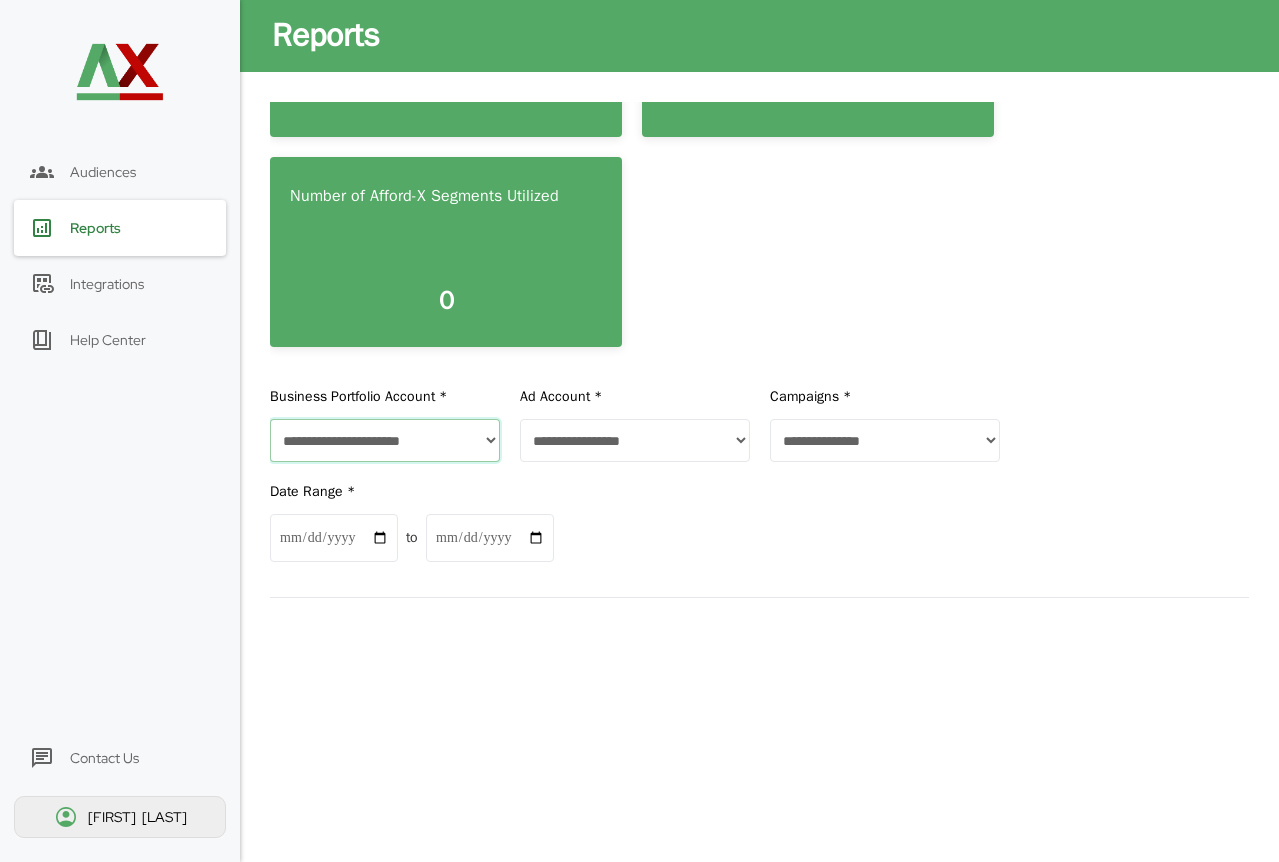 click on "**********" at bounding box center [385, 440] 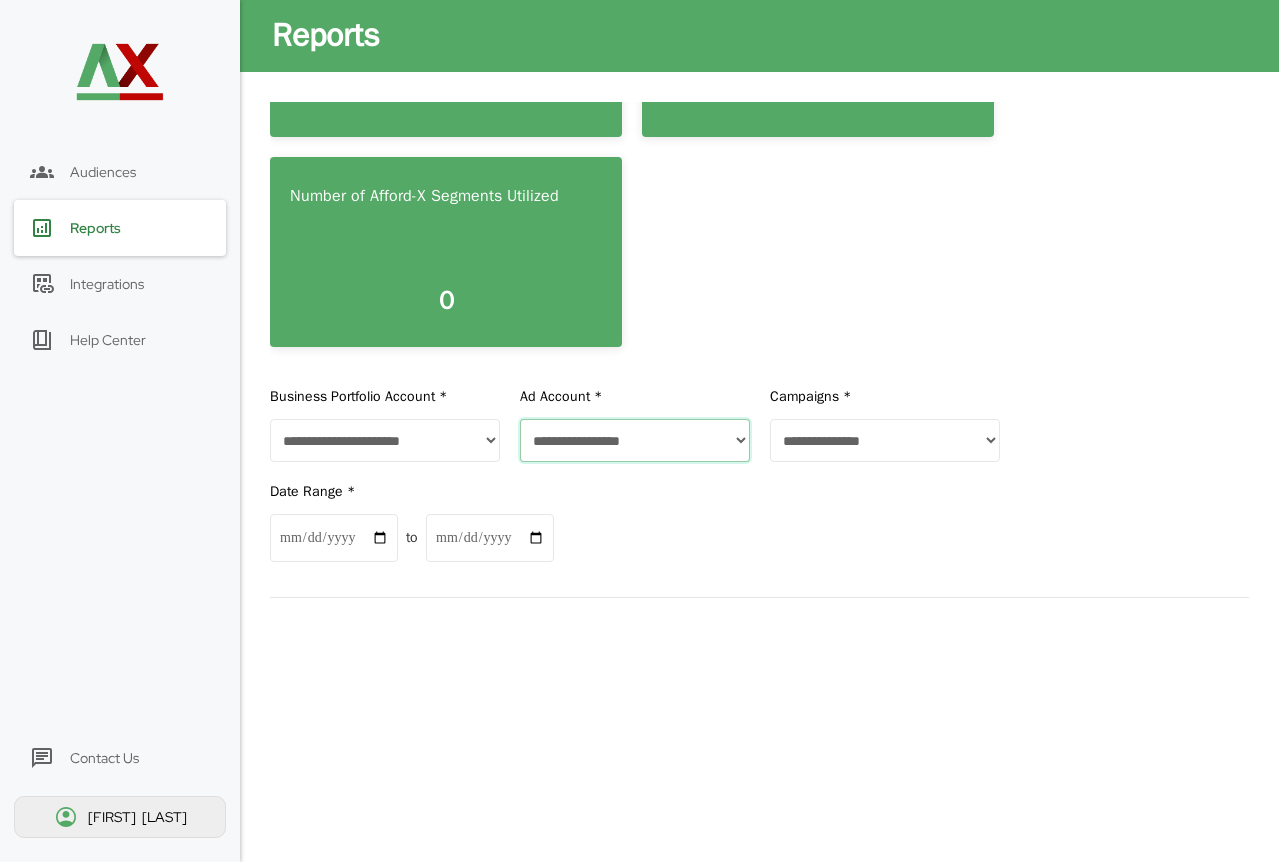 click on "**********" at bounding box center (635, 440) 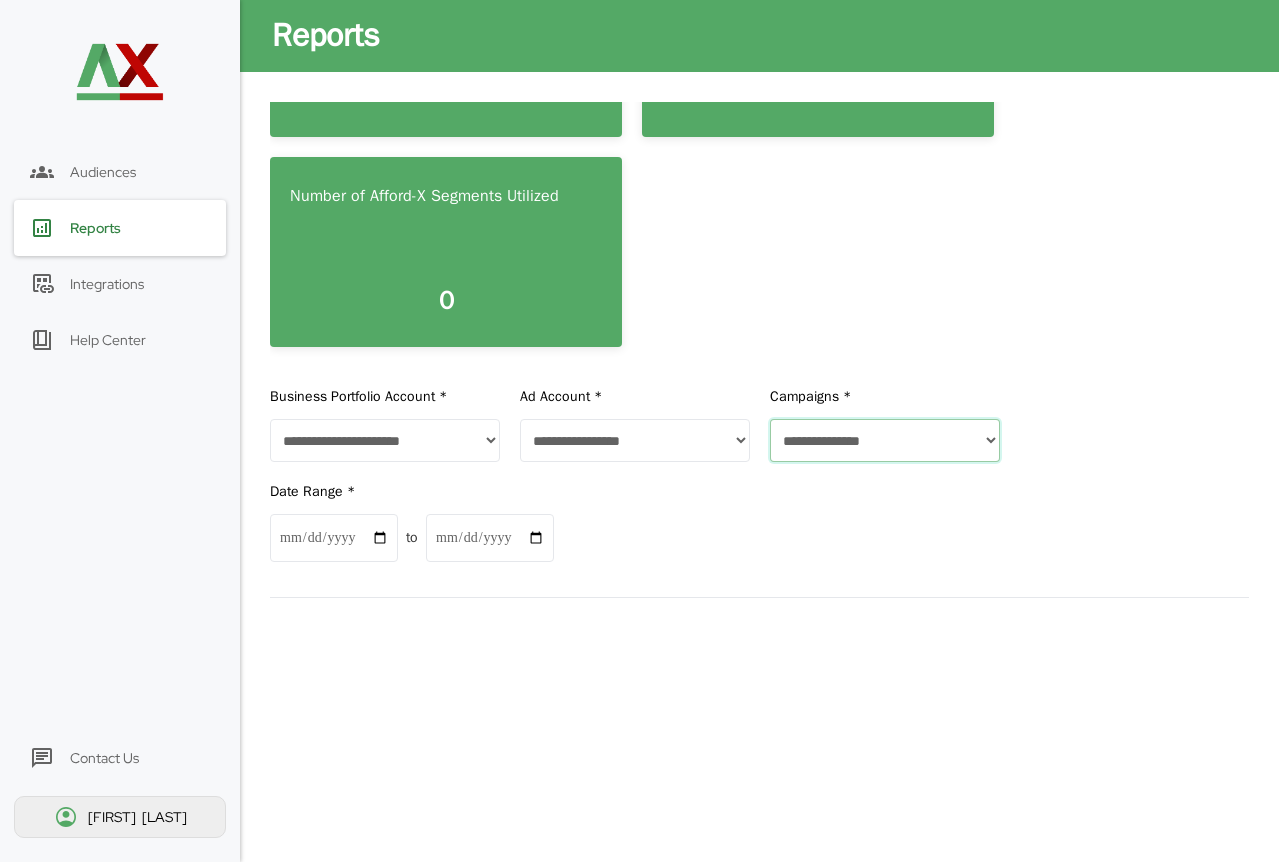 click on "**********" at bounding box center [885, 440] 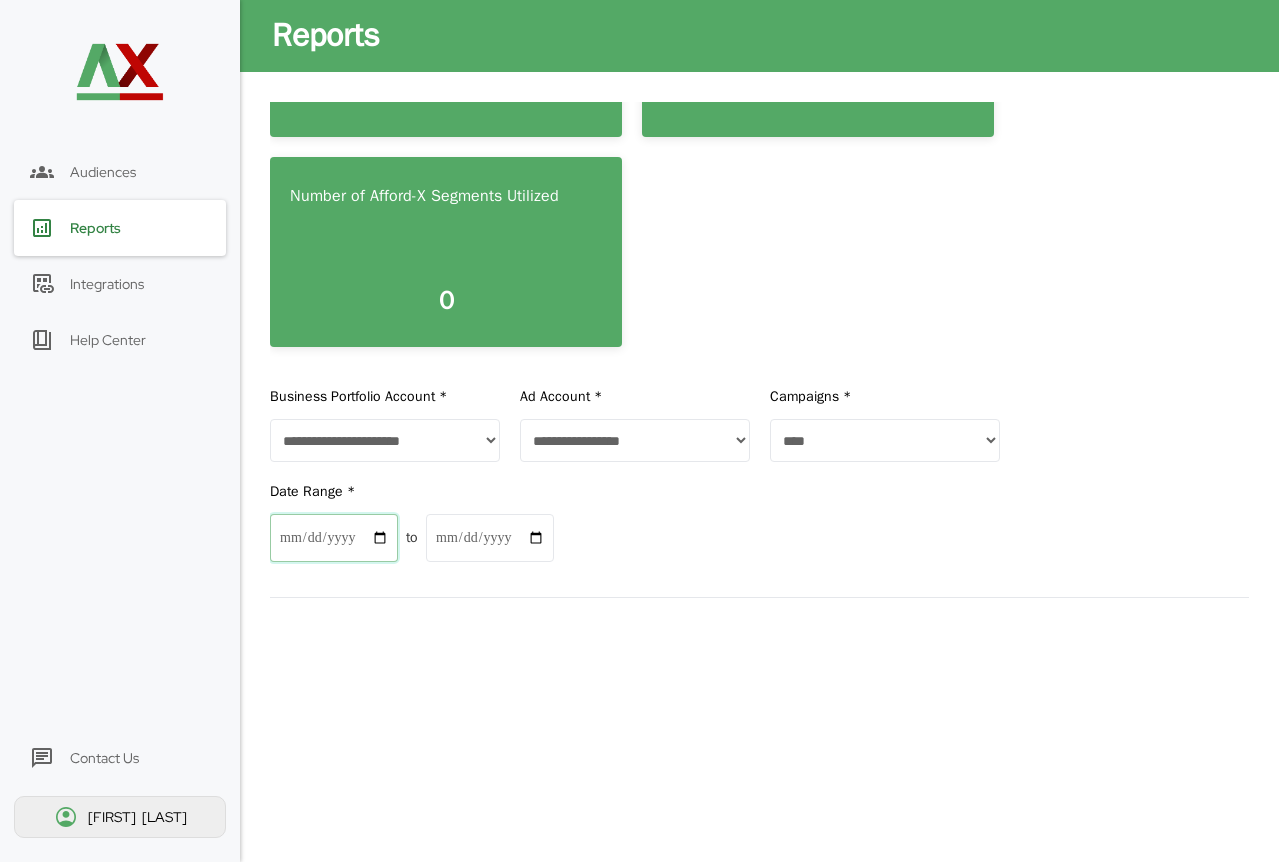 click at bounding box center (334, 538) 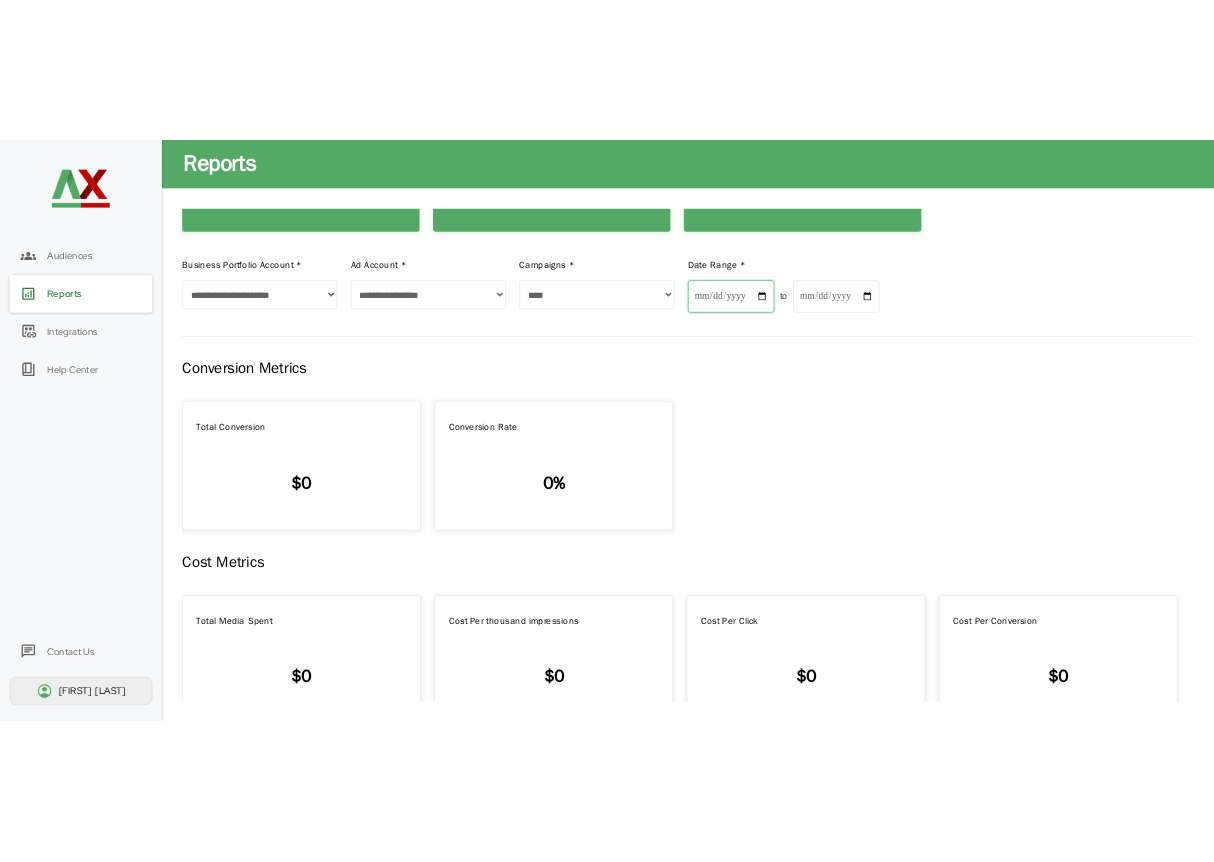 scroll, scrollTop: 0, scrollLeft: 0, axis: both 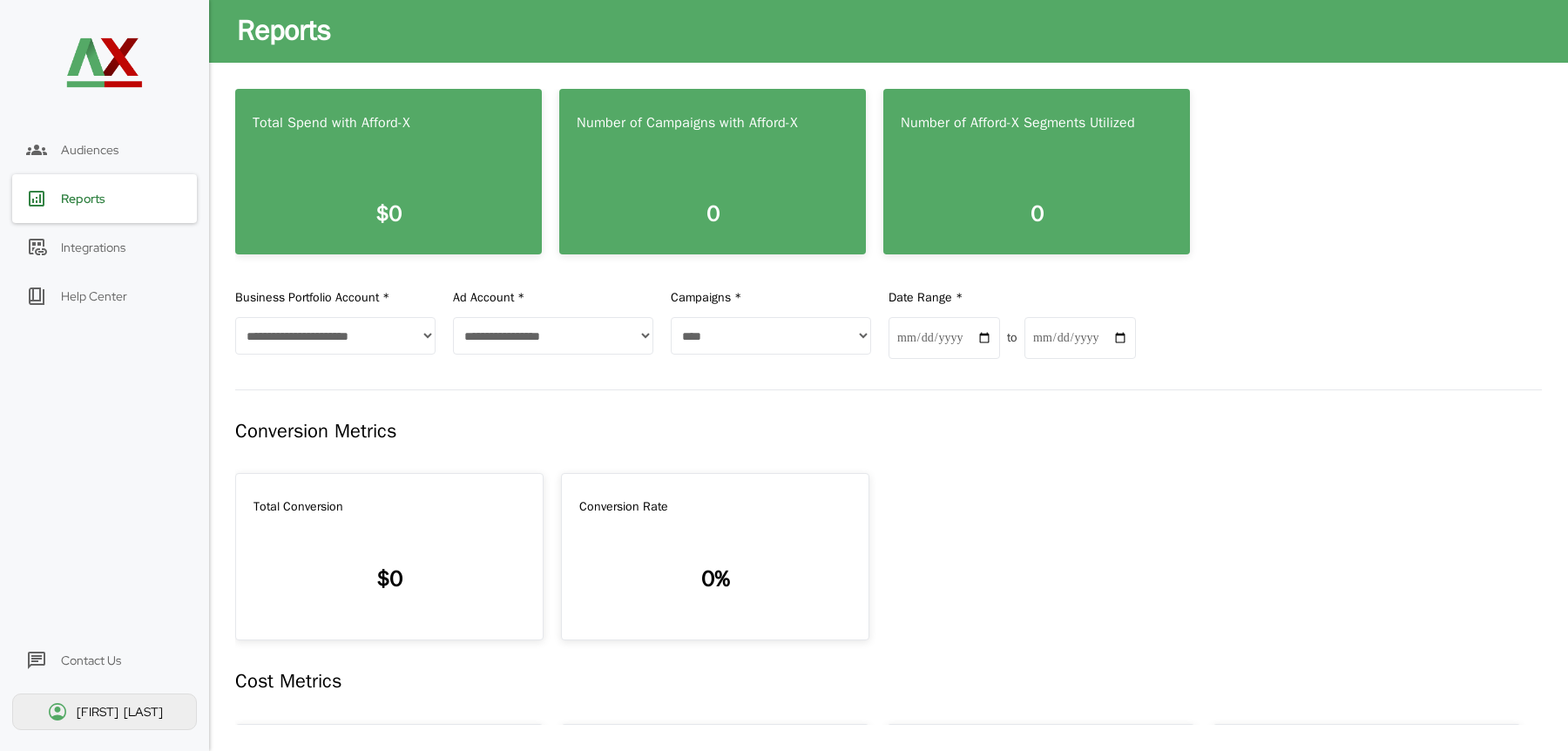 click on "**********" at bounding box center (889, 406) 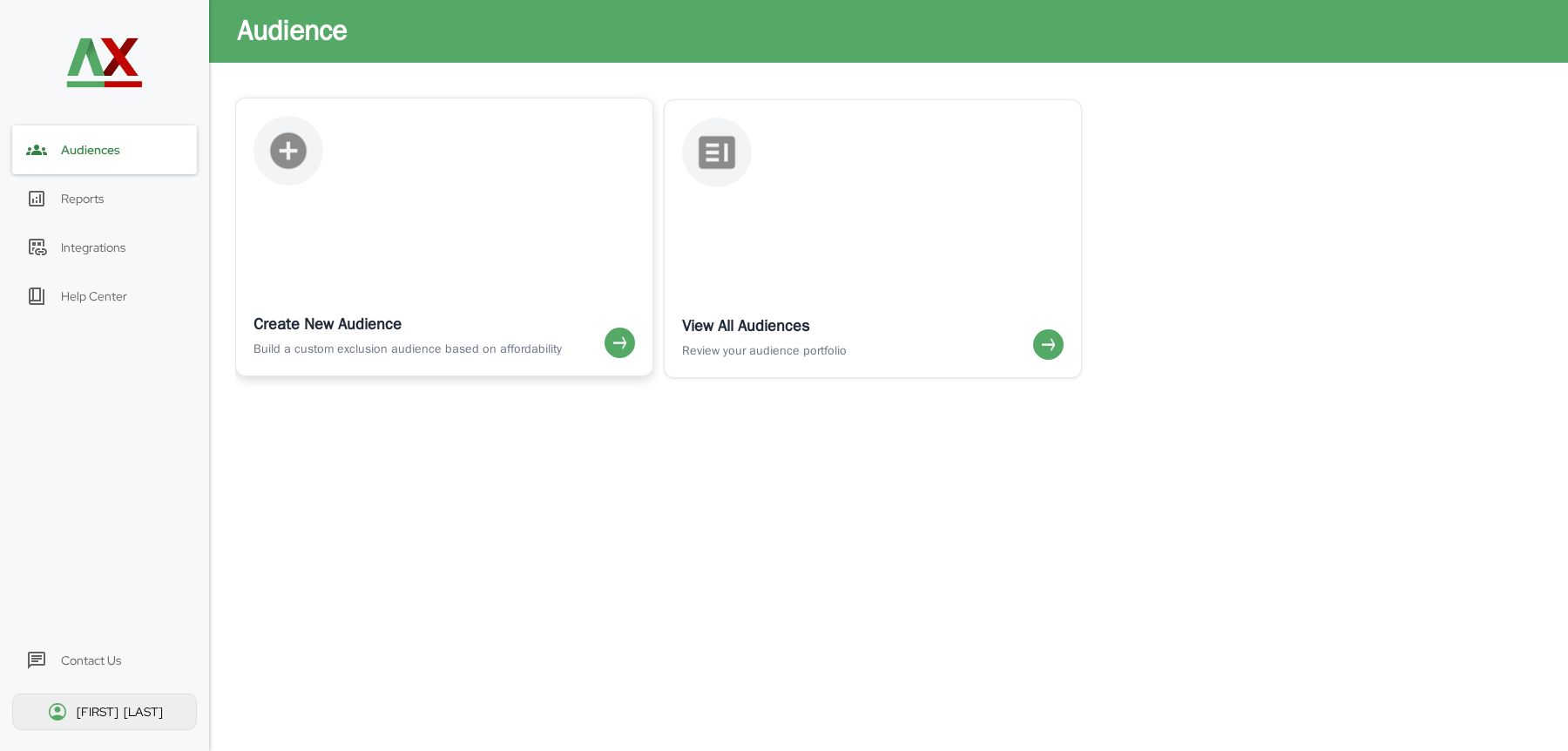 click on "Create New Audience Build a custom exclusion audience based on affordability" at bounding box center [444, 281] 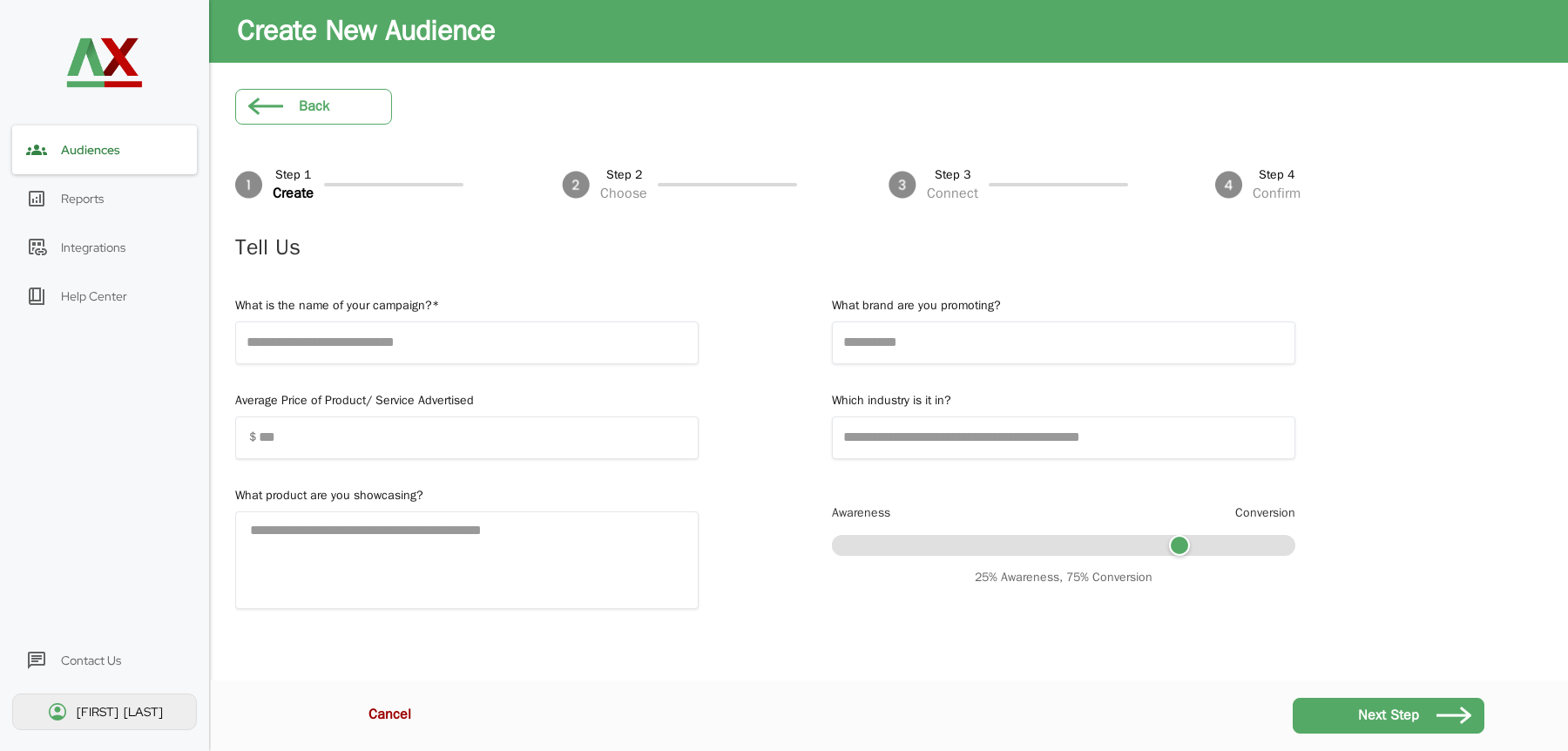 click on "Tell Us What is the name of your campaign?* What brand are you promoting? Average Price of Product/ Service Advertised $ Which industry is it in? What product are you showcasing? Awareness Conversion 25% Awareness, 75% Conversion Cancel Next Step" at bounding box center [889, 423] 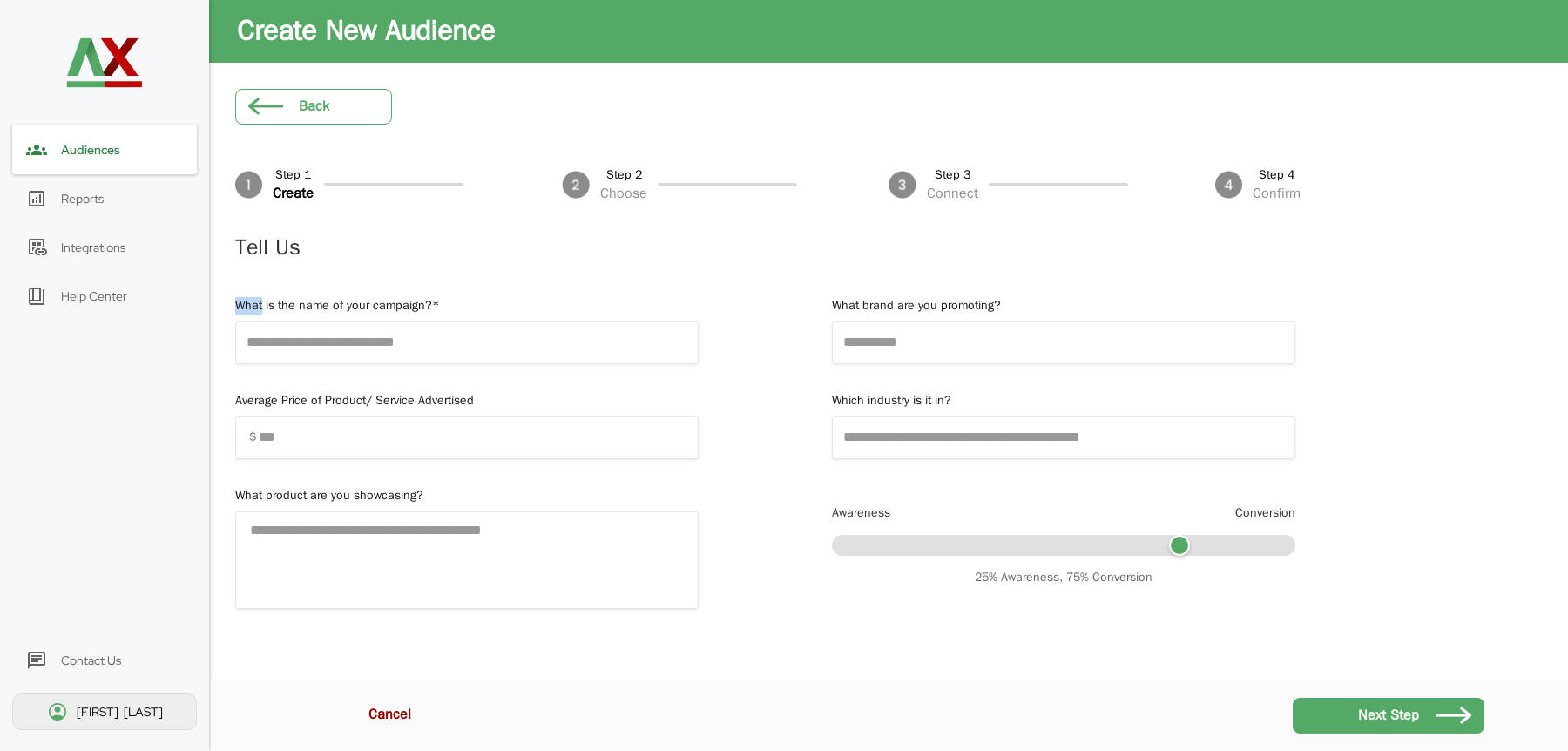 click on "Tell Us What is the name of your campaign?* What brand are you promoting? Average Price of Product/ Service Advertised $ Which industry is it in? What product are you showcasing? Awareness Conversion 25% Awareness, 75% Conversion Cancel Next Step" at bounding box center (889, 423) 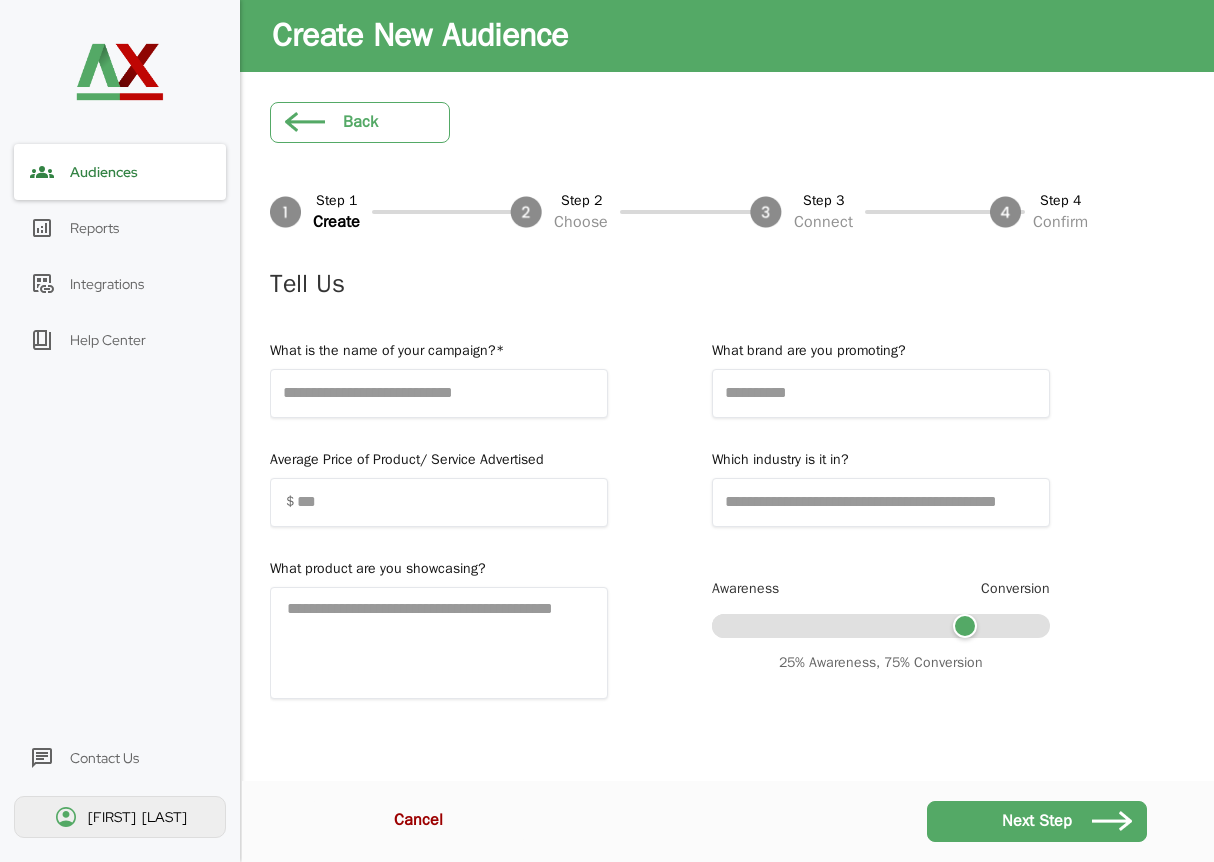 click on "Create New Audience" at bounding box center [420, 36] 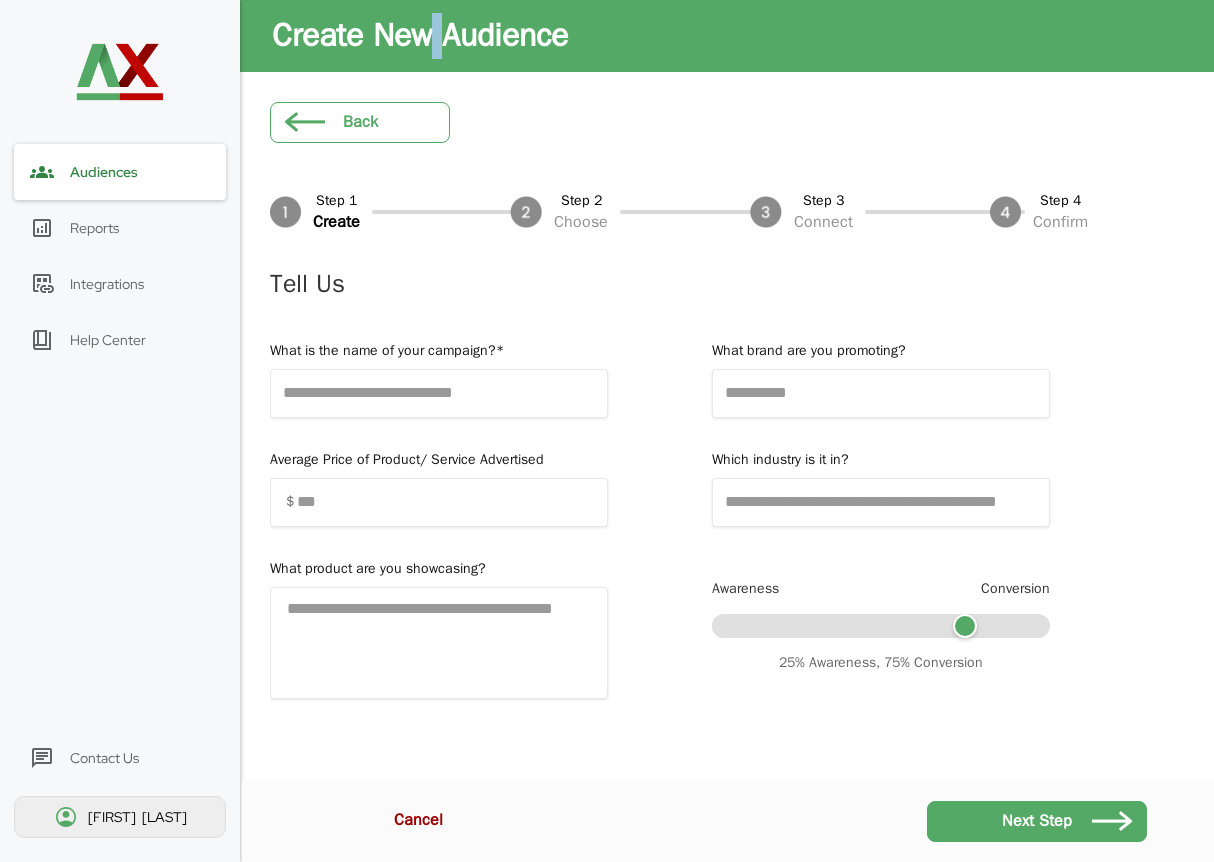 click on "Create New Audience" at bounding box center (420, 36) 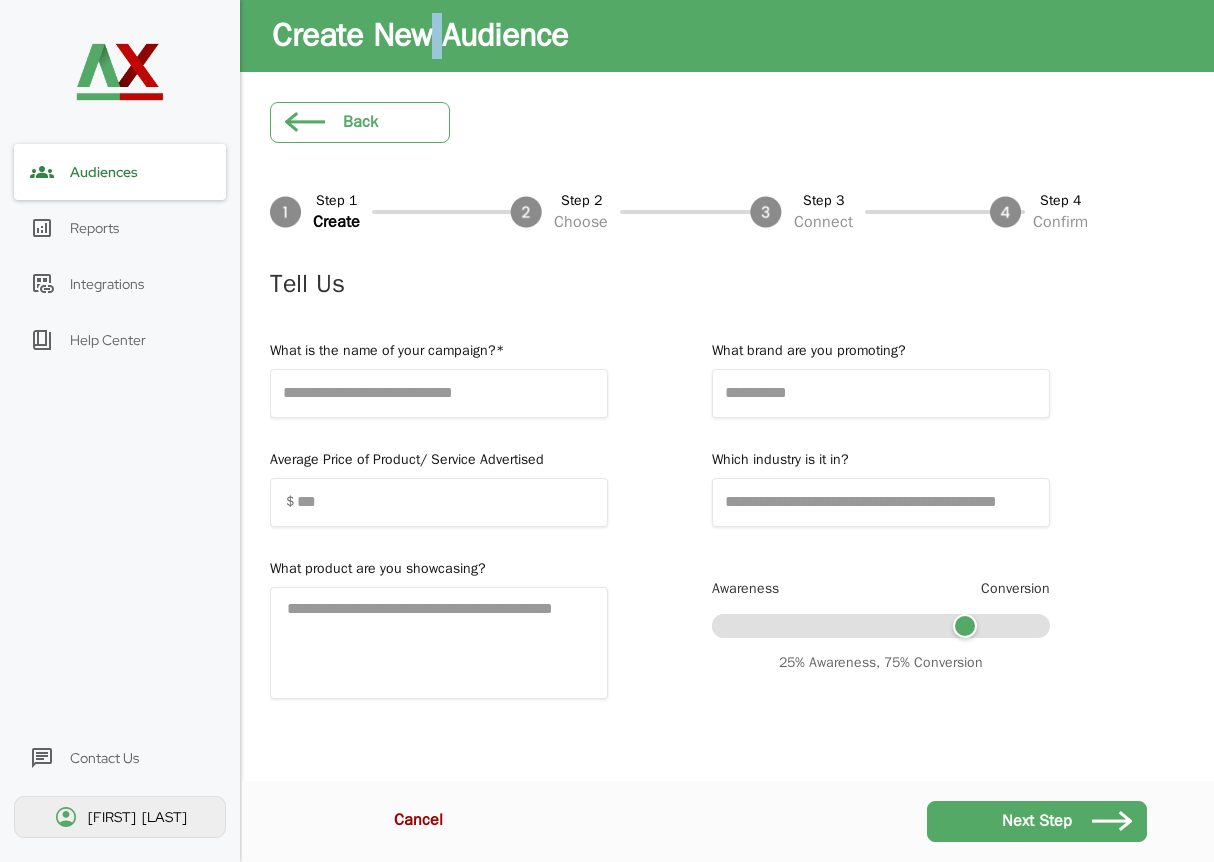 click on "Create New Audience" at bounding box center (420, 36) 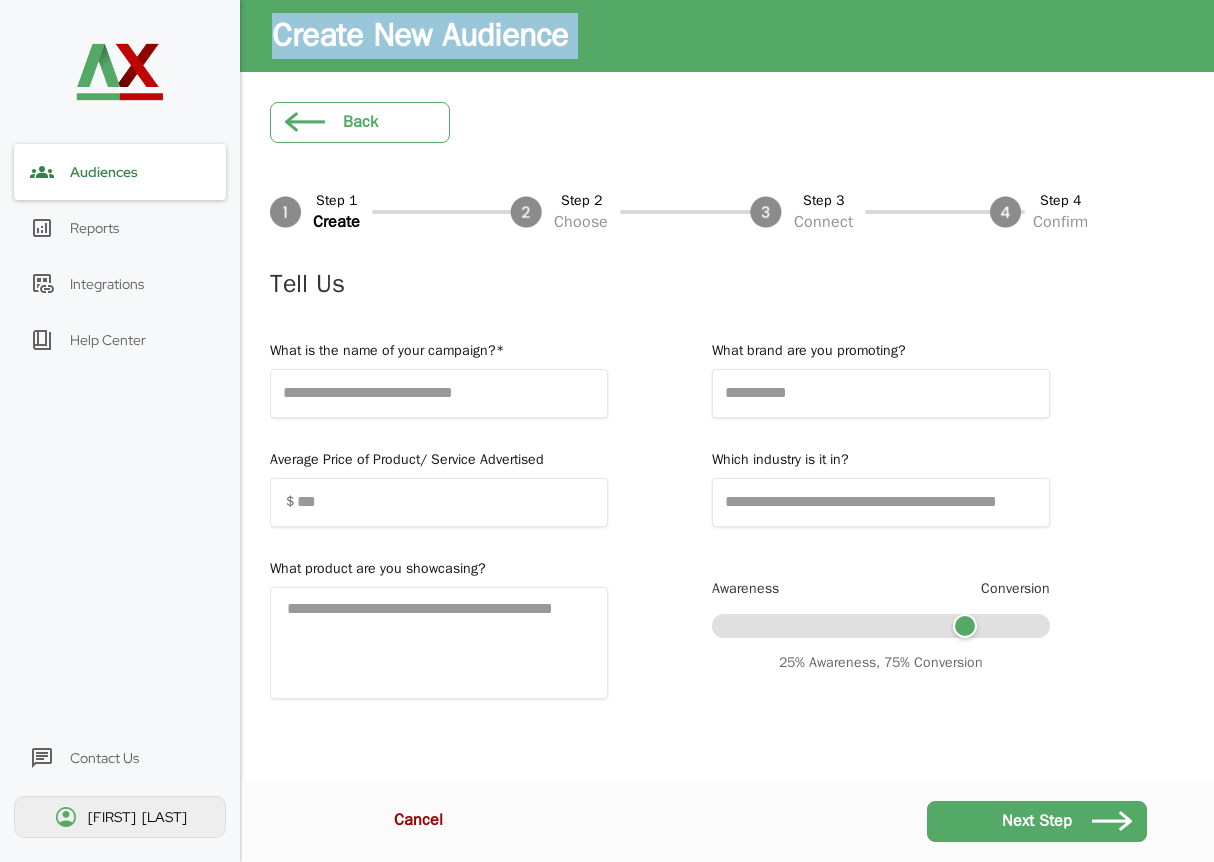 click on "Create New Audience" at bounding box center (420, 36) 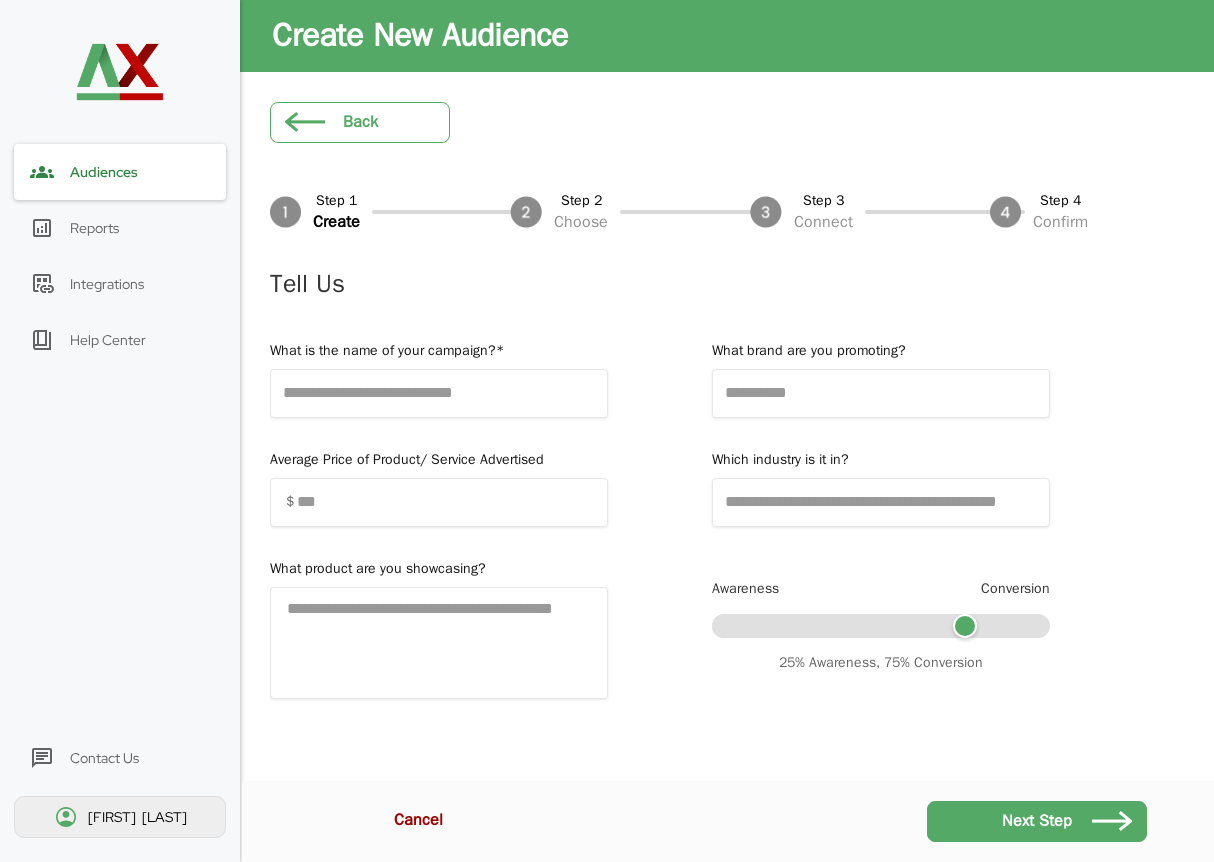 click on "Tell Us" at bounding box center [750, 284] 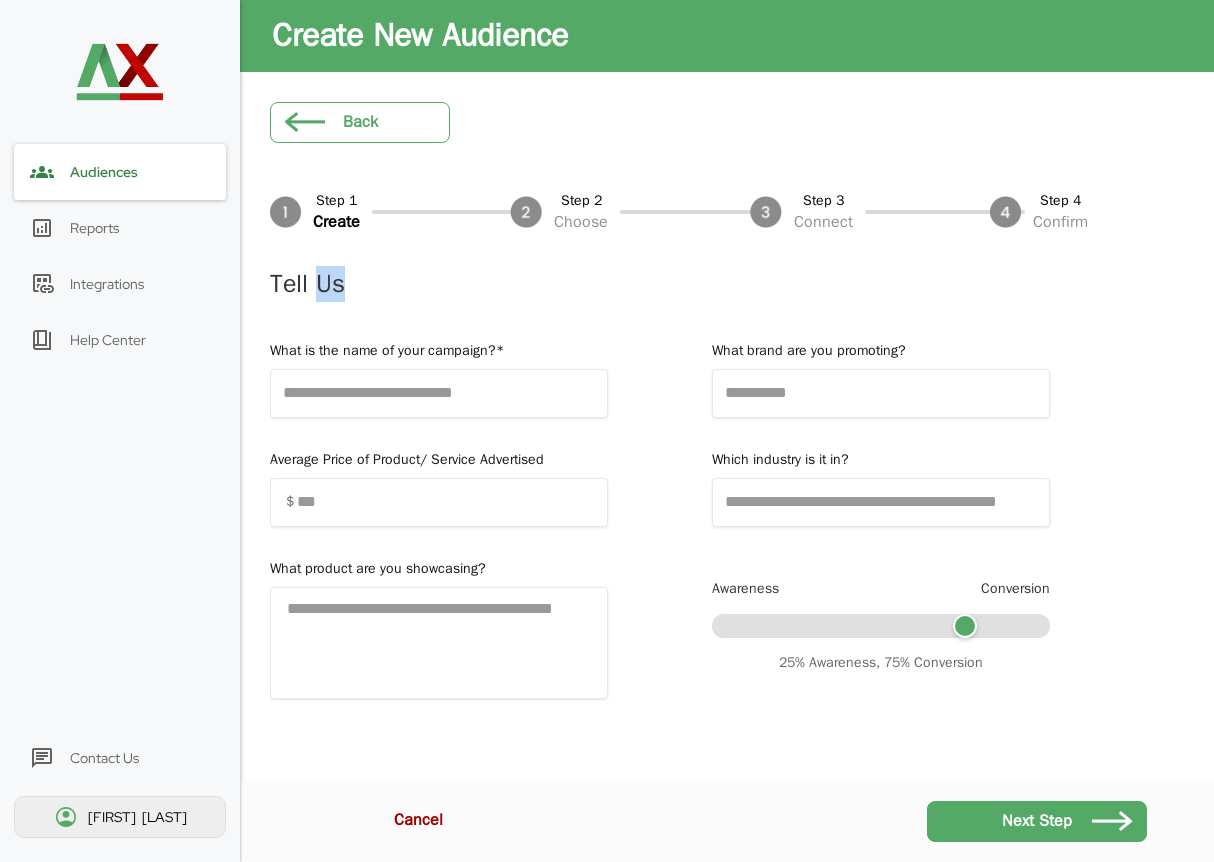 click on "Tell Us" at bounding box center (750, 284) 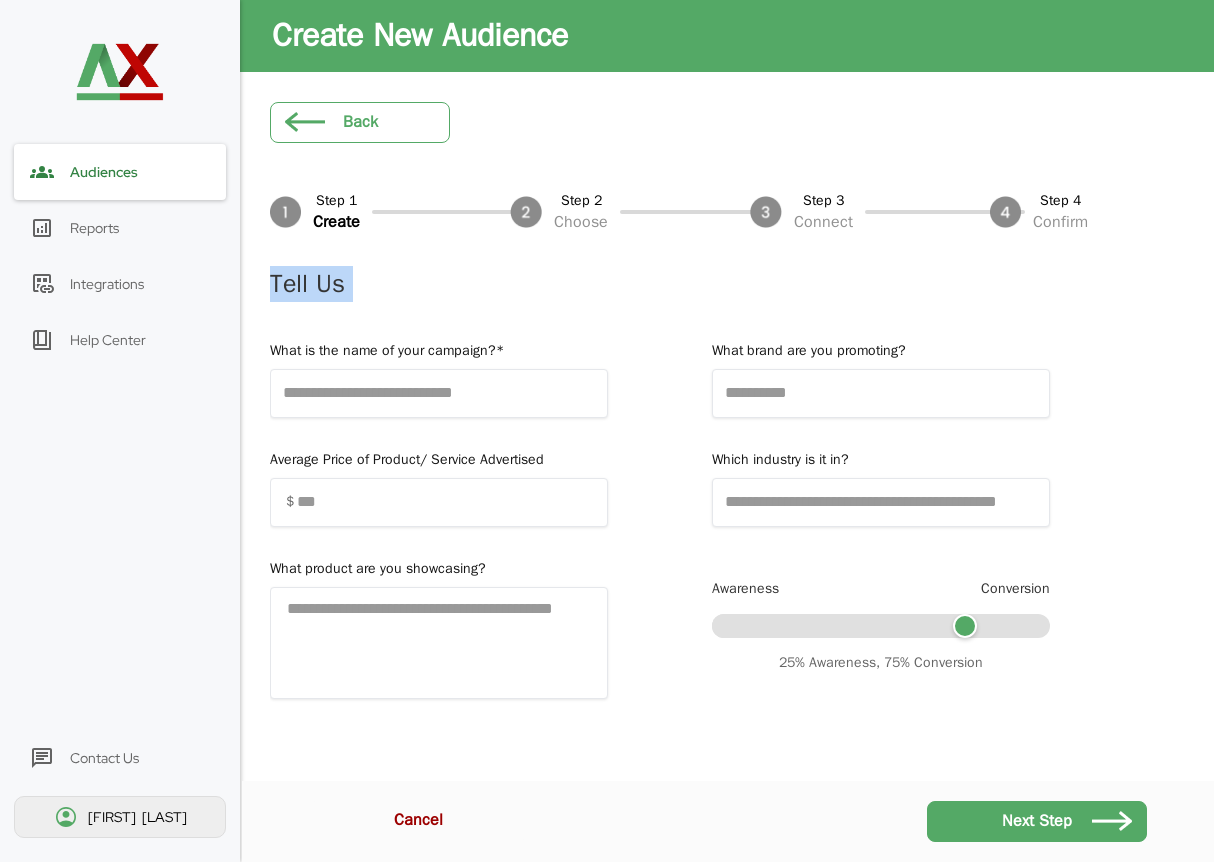 click on "Tell Us" at bounding box center (750, 284) 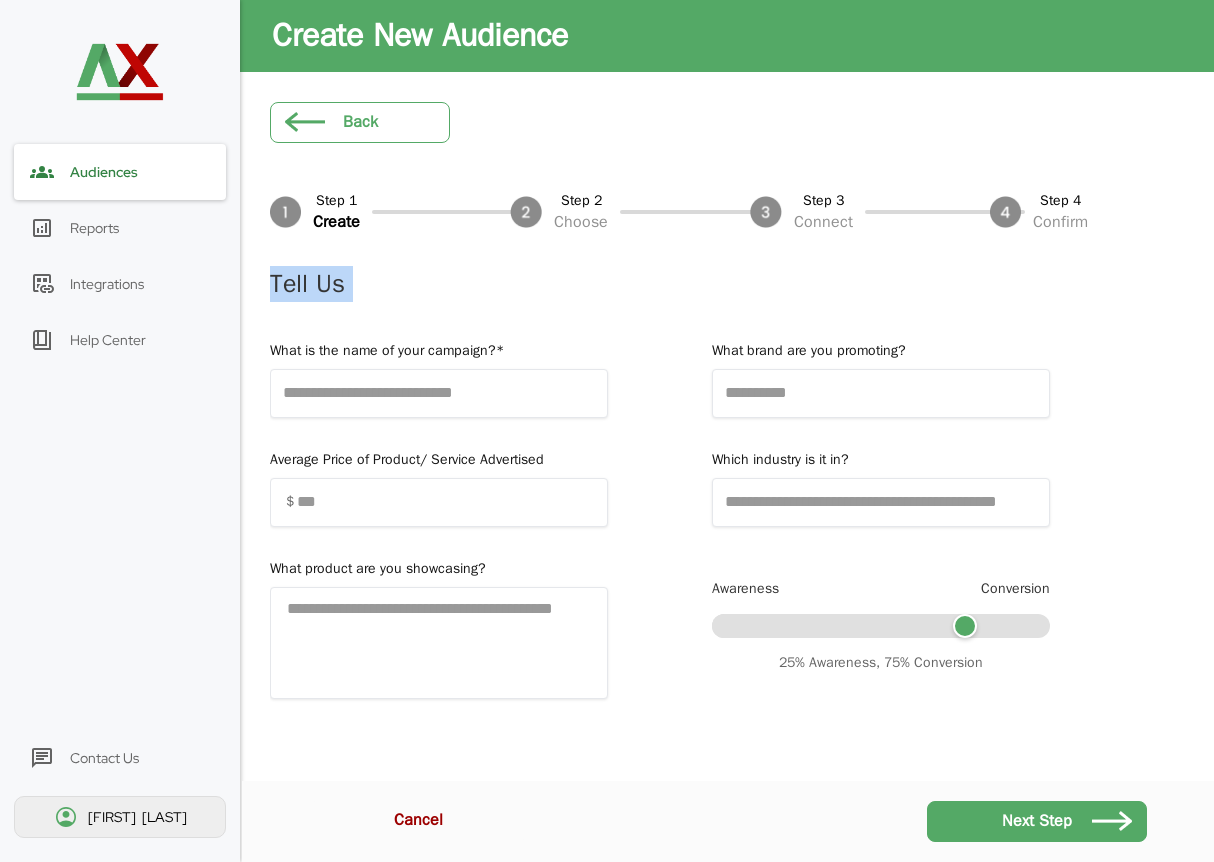 drag, startPoint x: 314, startPoint y: 275, endPoint x: 671, endPoint y: 527, distance: 436.9817 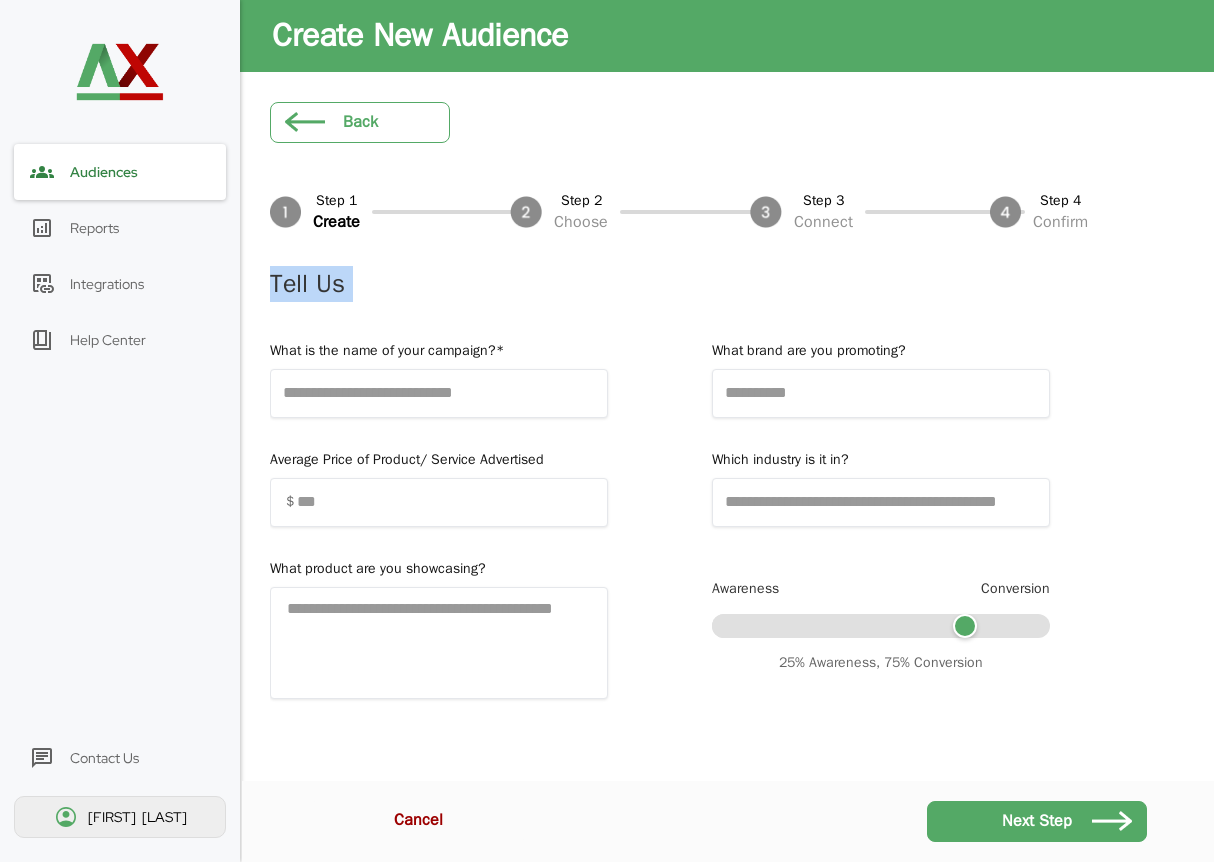 click on "Tell Us What is the name of your campaign?* What brand are you promoting? Average Price of Product/ Service Advertised $ Which industry is it in? What product are you showcasing? Awareness Conversion 25% Awareness, 75% Conversion Cancel Next Step" at bounding box center [750, 486] 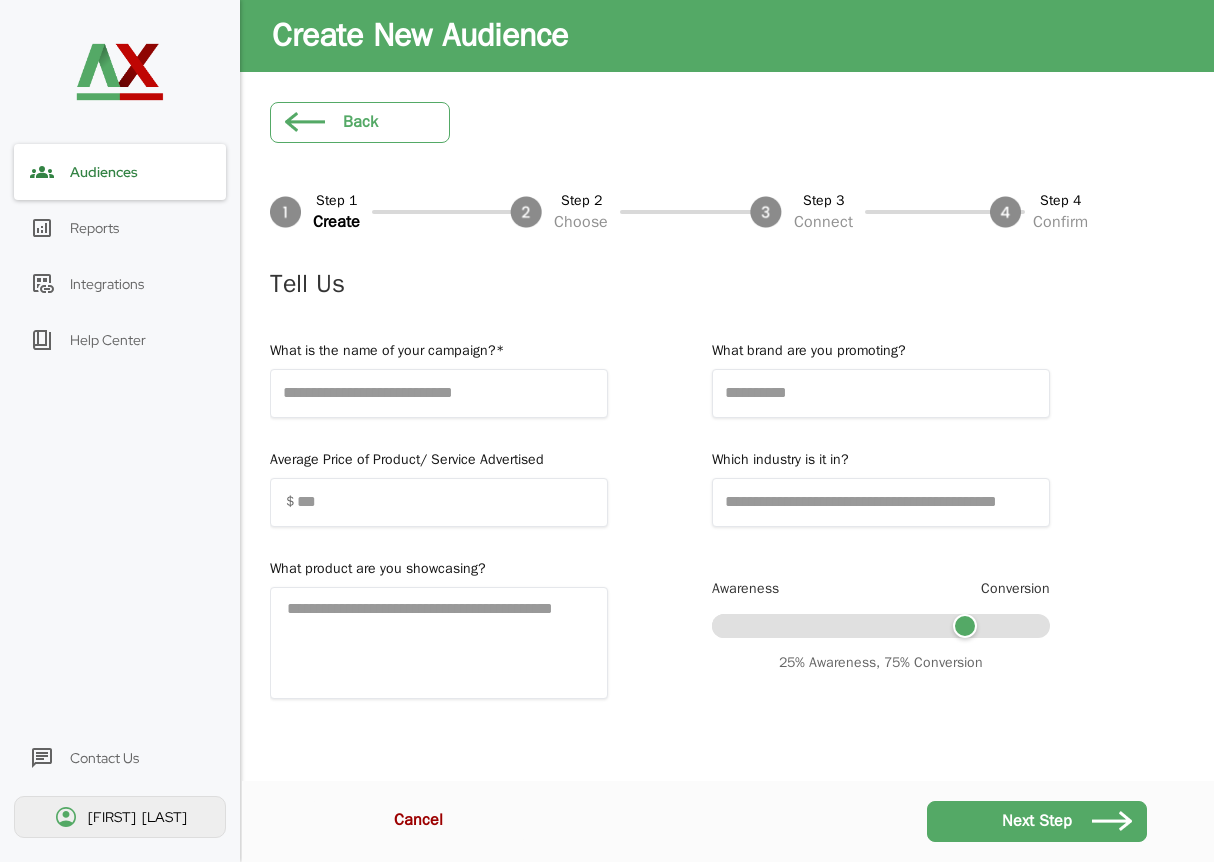 click on "Average Price of Product/ Service Advertised $ Which industry is it in?" at bounding box center (702, 488) 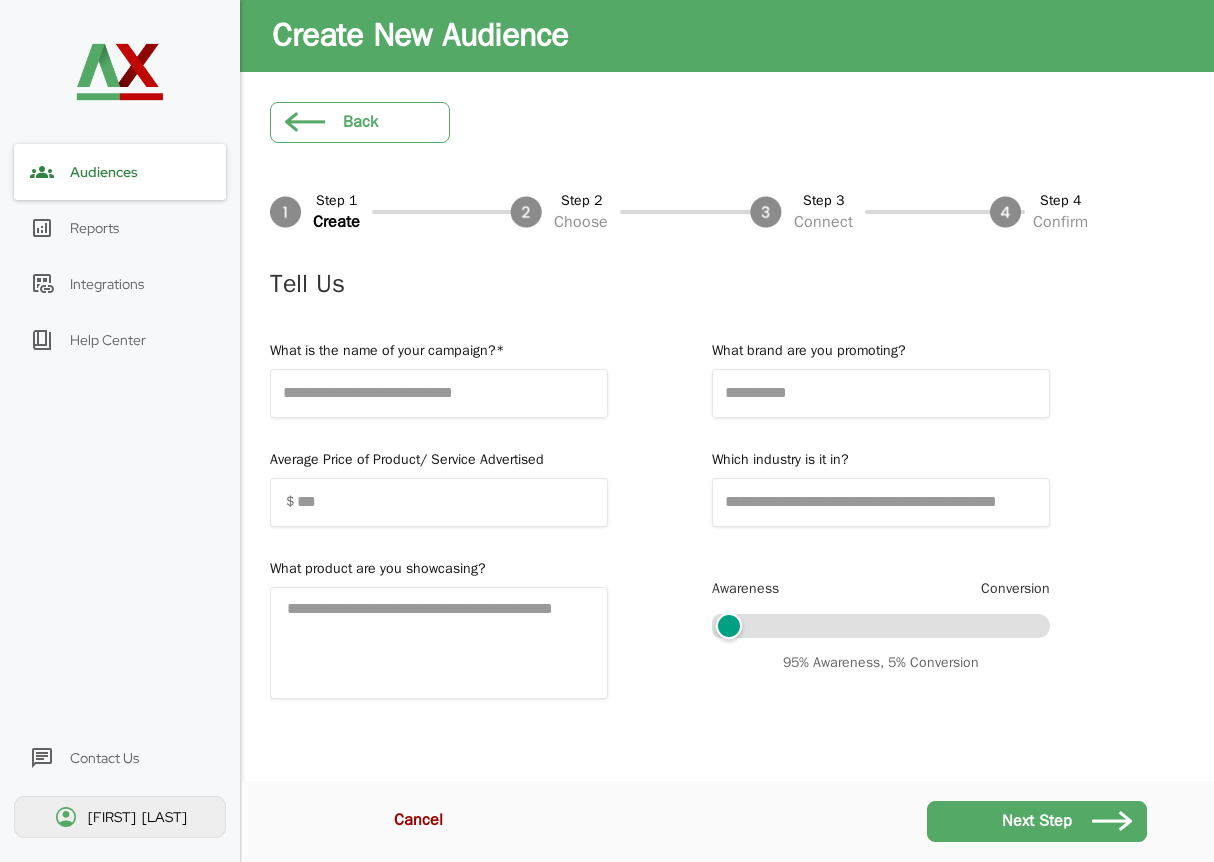 drag, startPoint x: 982, startPoint y: 629, endPoint x: 749, endPoint y: 626, distance: 233.01932 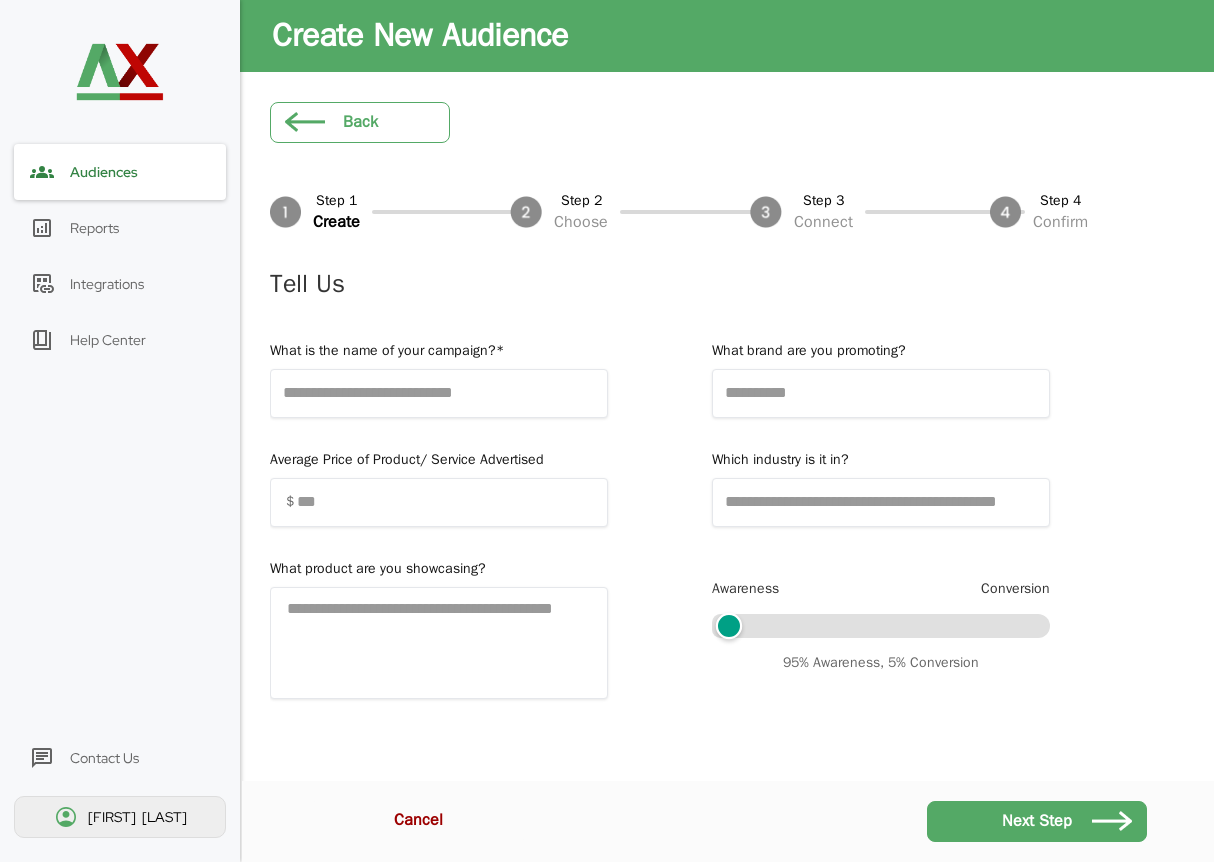 click at bounding box center (881, 627) 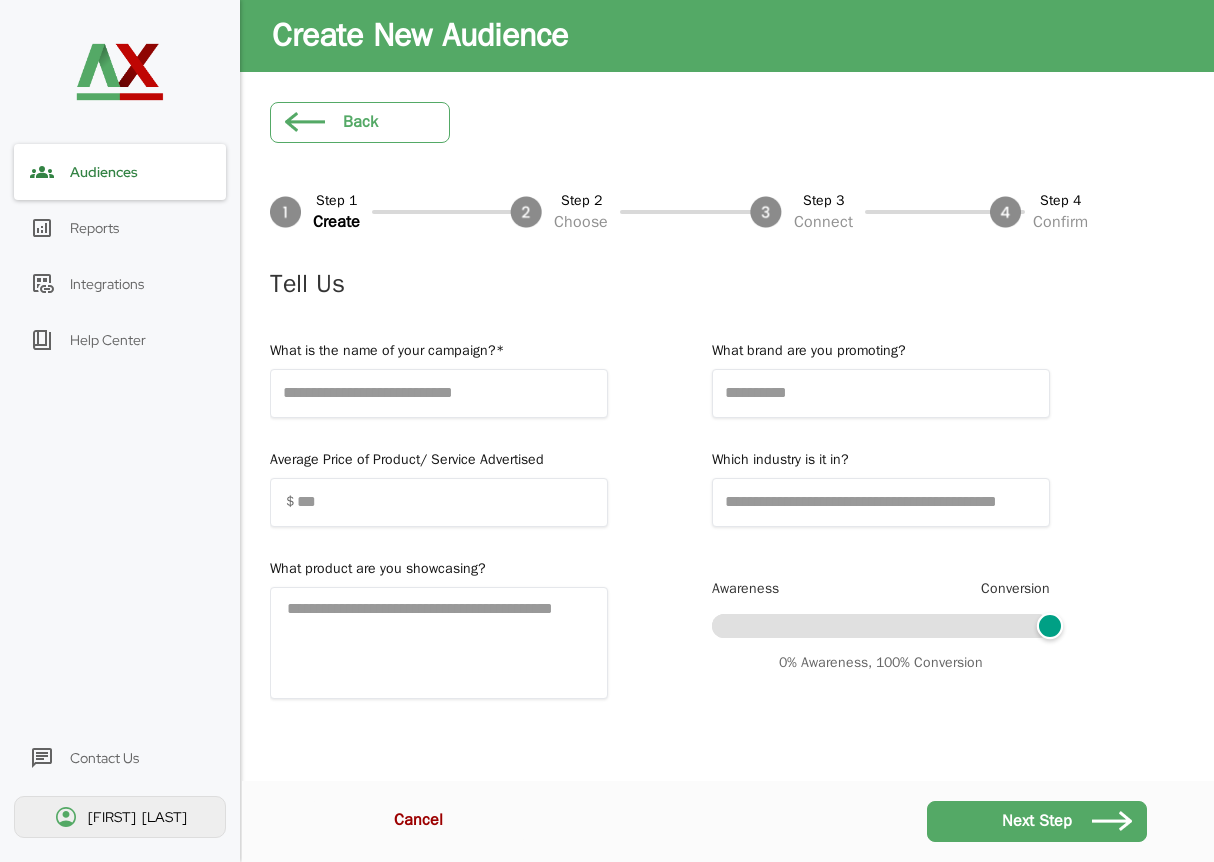 drag, startPoint x: 749, startPoint y: 626, endPoint x: 1072, endPoint y: 626, distance: 323 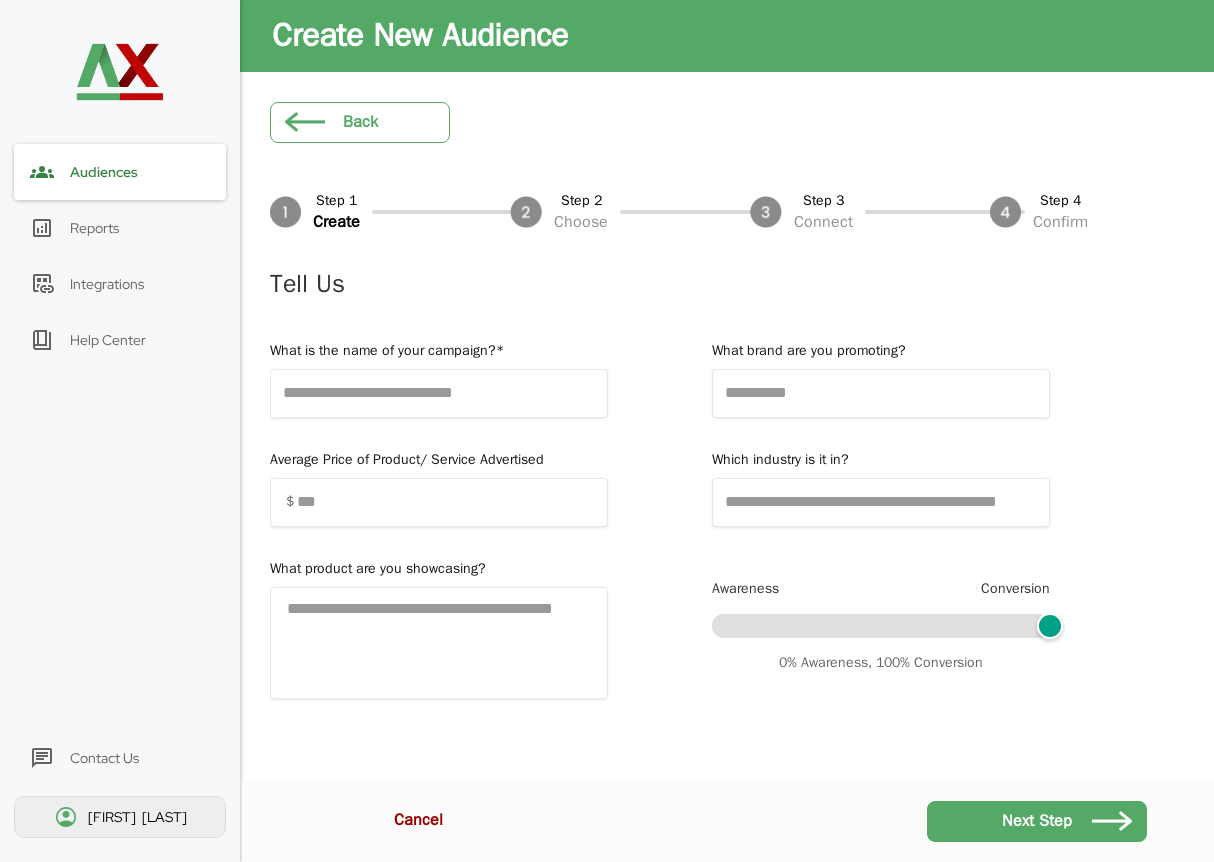 click at bounding box center [881, 627] 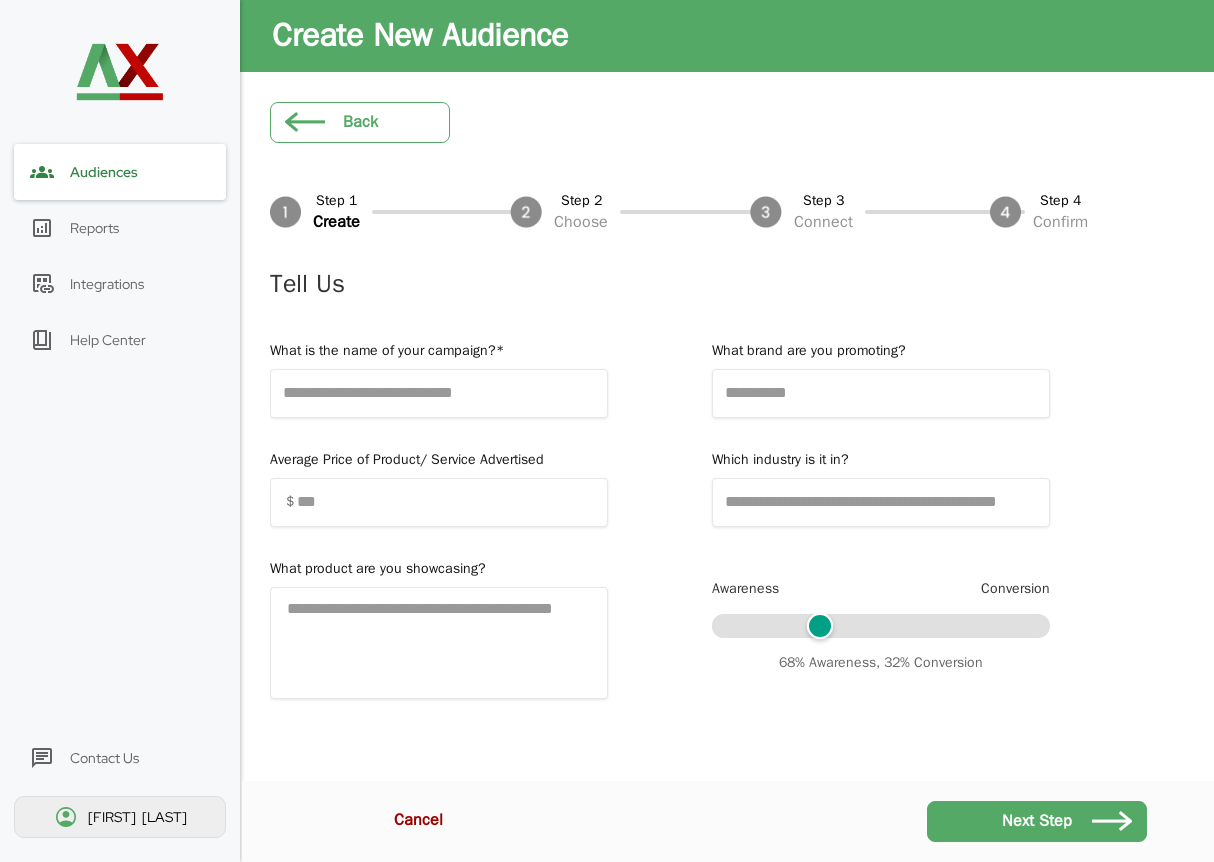 drag, startPoint x: 1047, startPoint y: 630, endPoint x: 828, endPoint y: 630, distance: 219 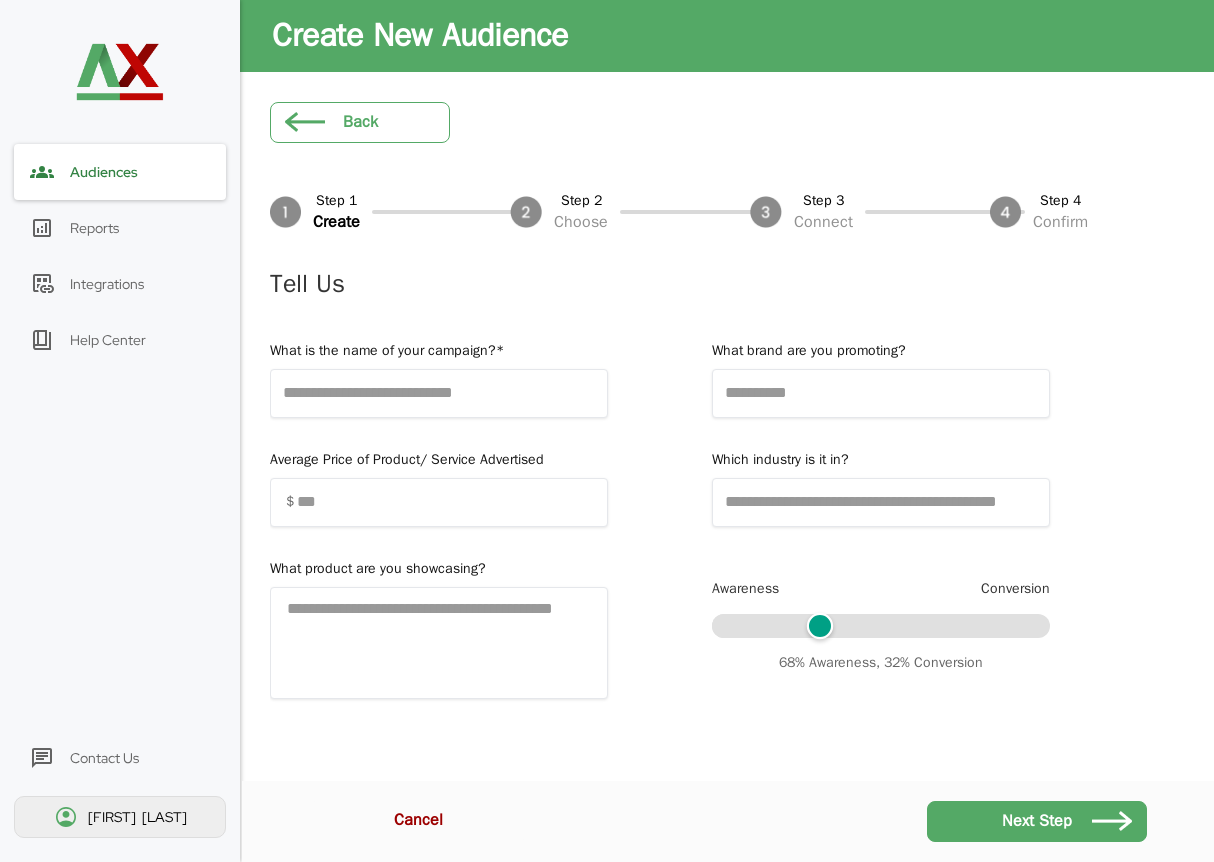 click at bounding box center (881, 627) 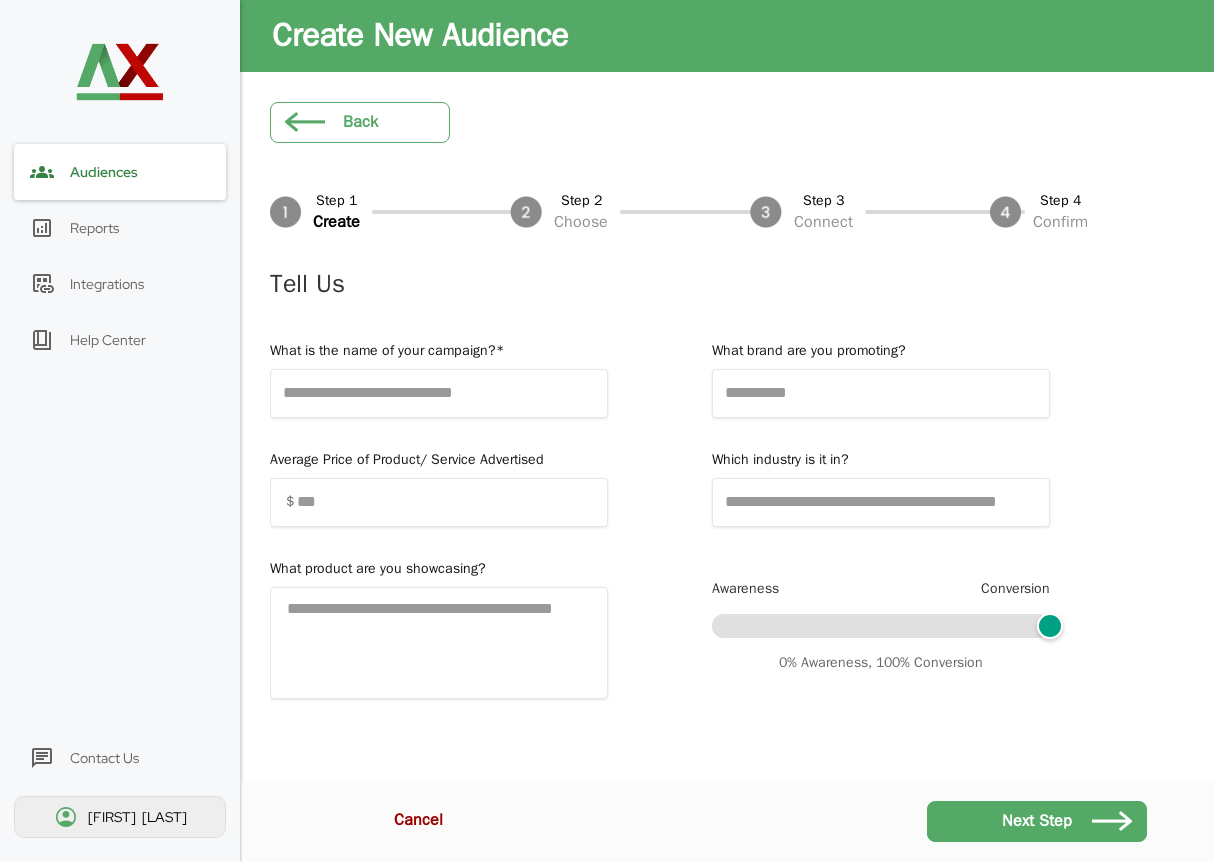 drag, startPoint x: 828, startPoint y: 630, endPoint x: 1275, endPoint y: 579, distance: 449.9 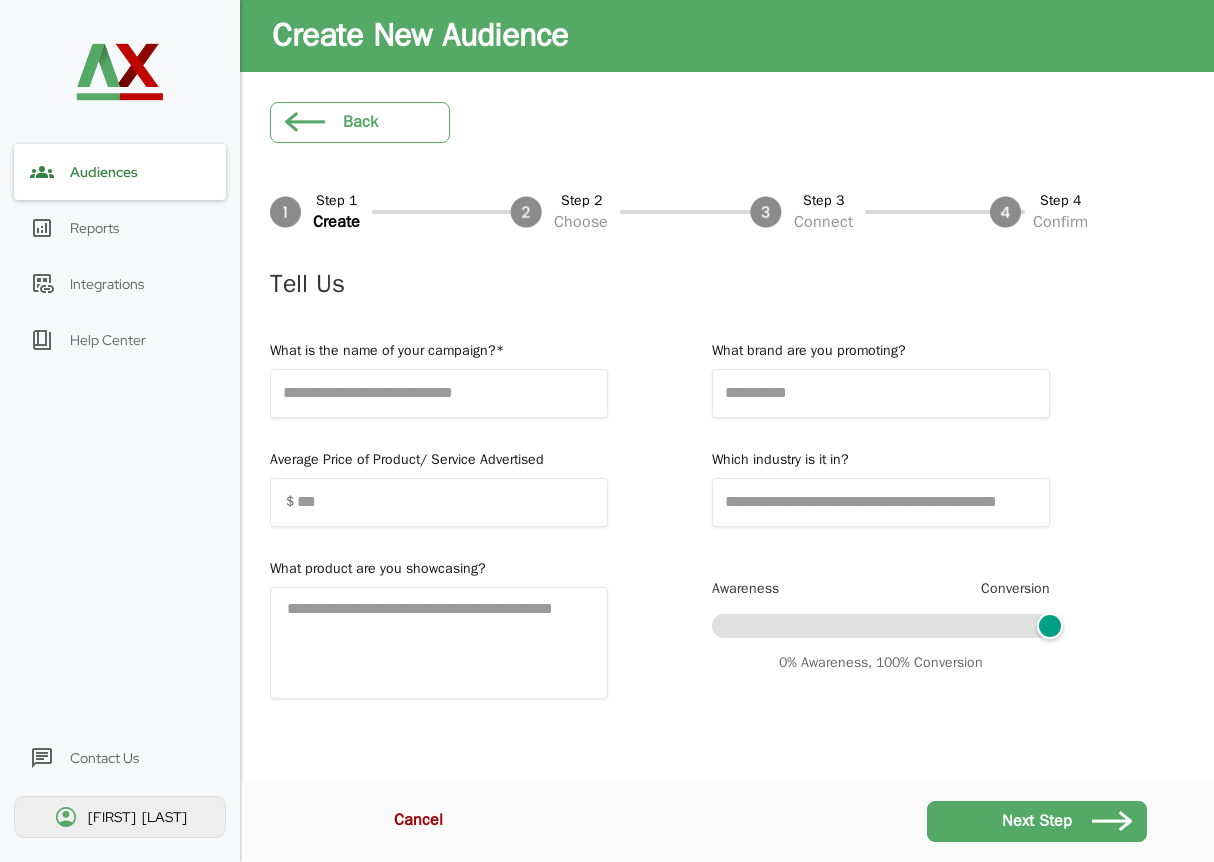 type on "***" 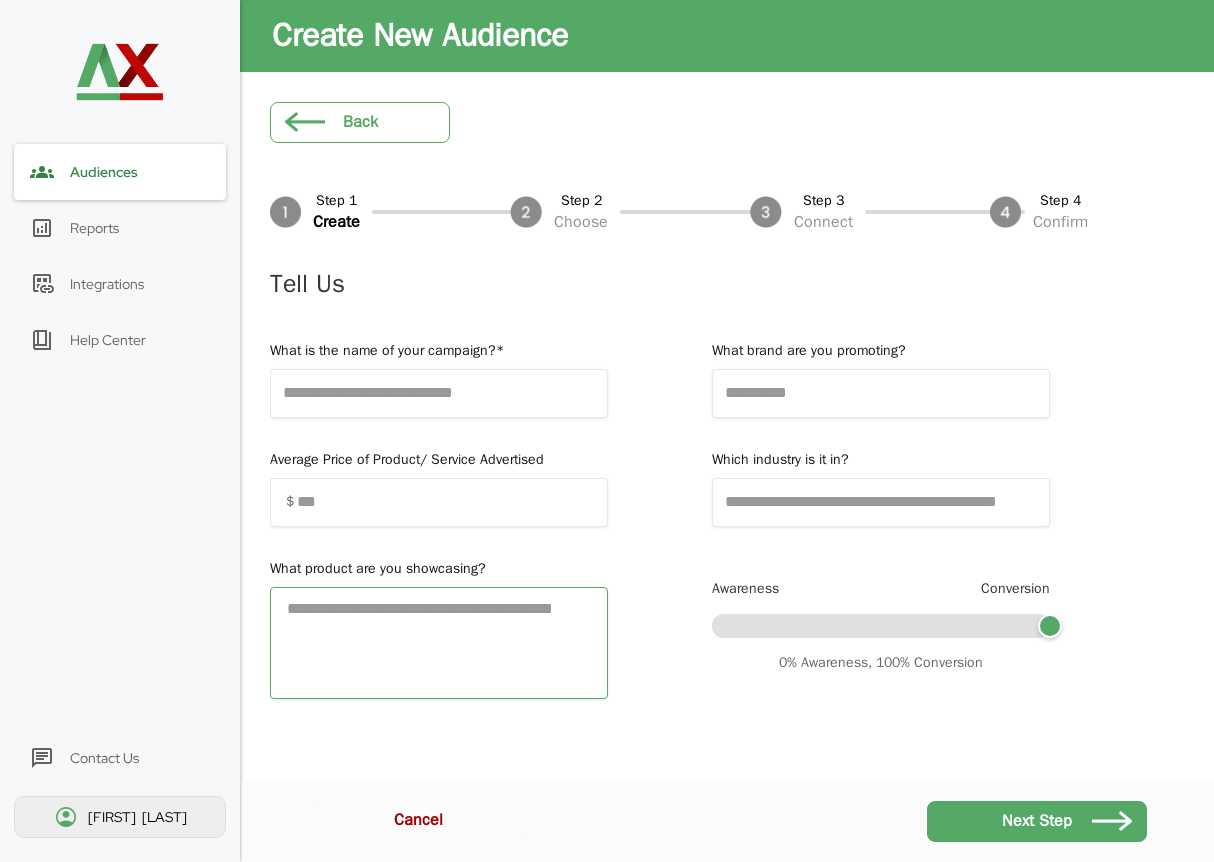 click at bounding box center [439, 643] 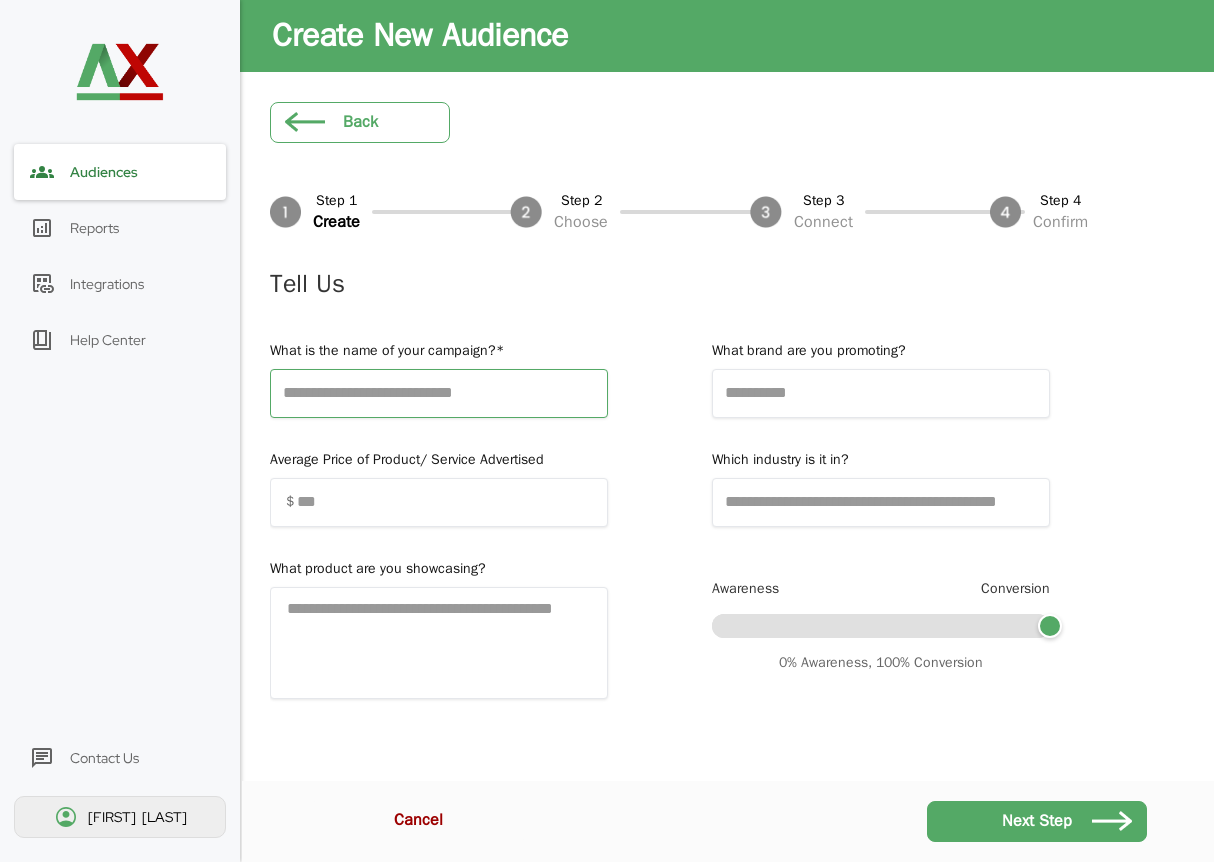 click at bounding box center (439, 393) 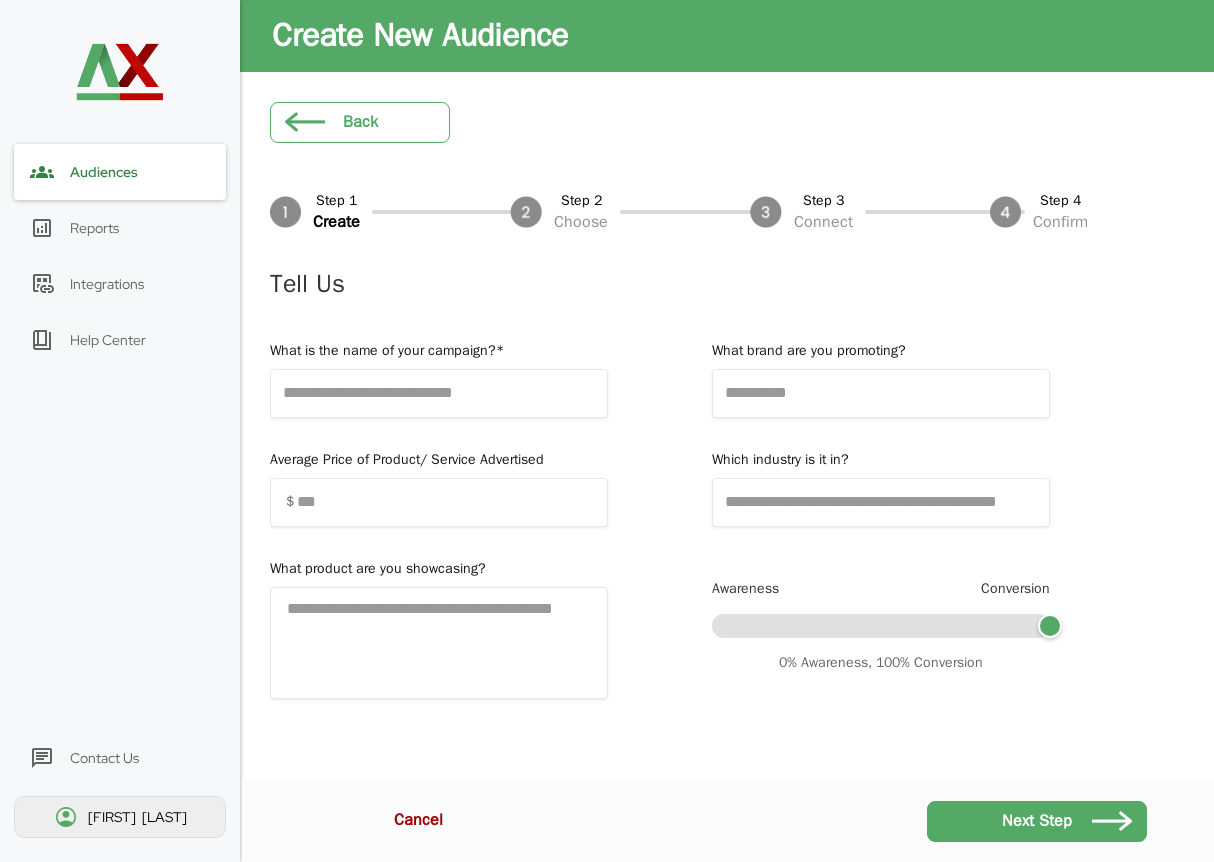 click on "Next Step" at bounding box center (1037, 821) 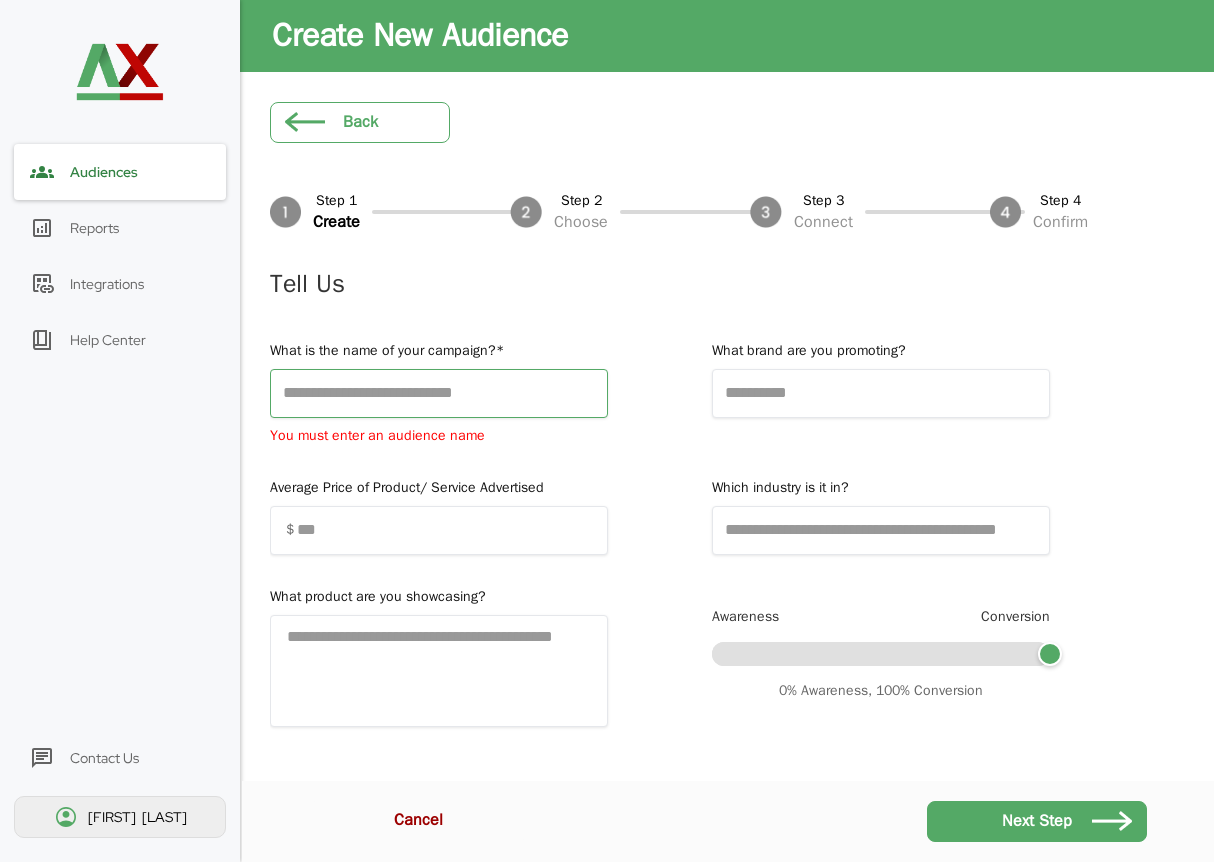 click at bounding box center [439, 393] 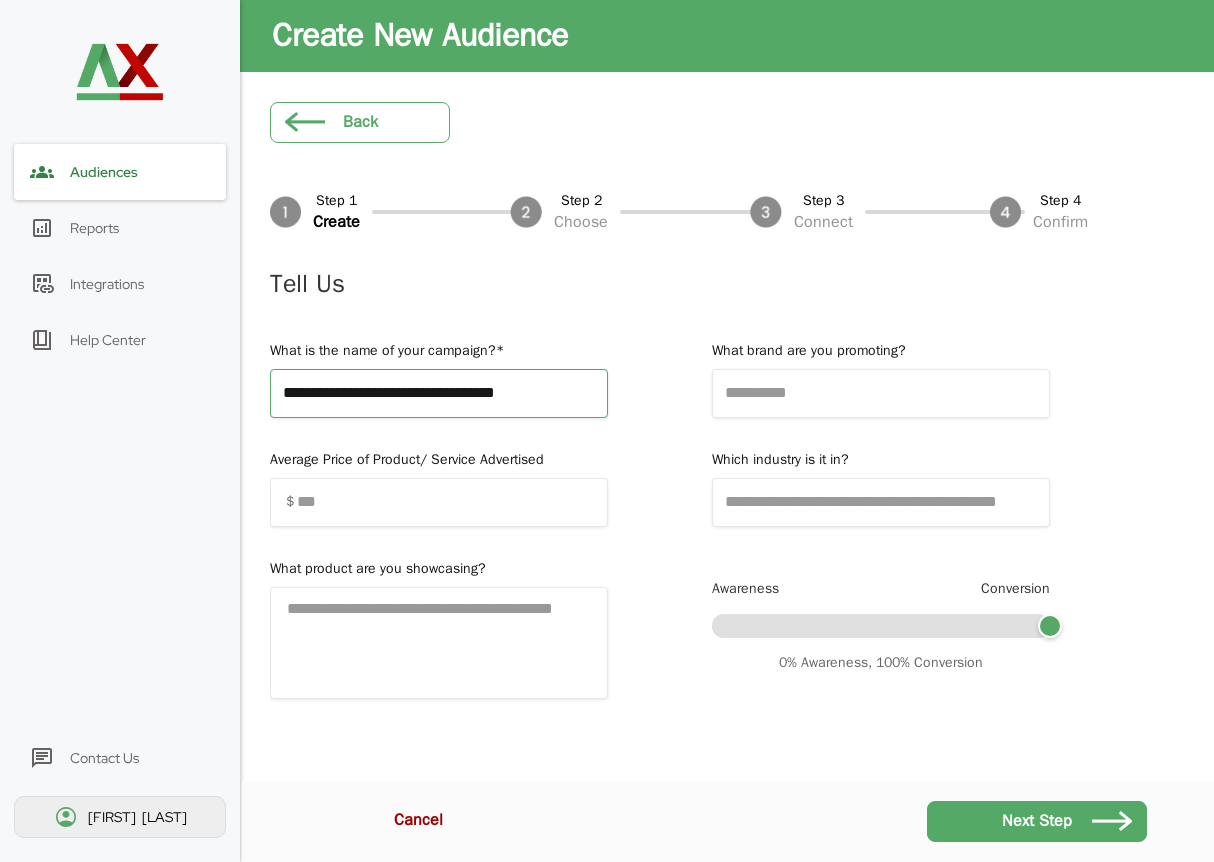 type on "**********" 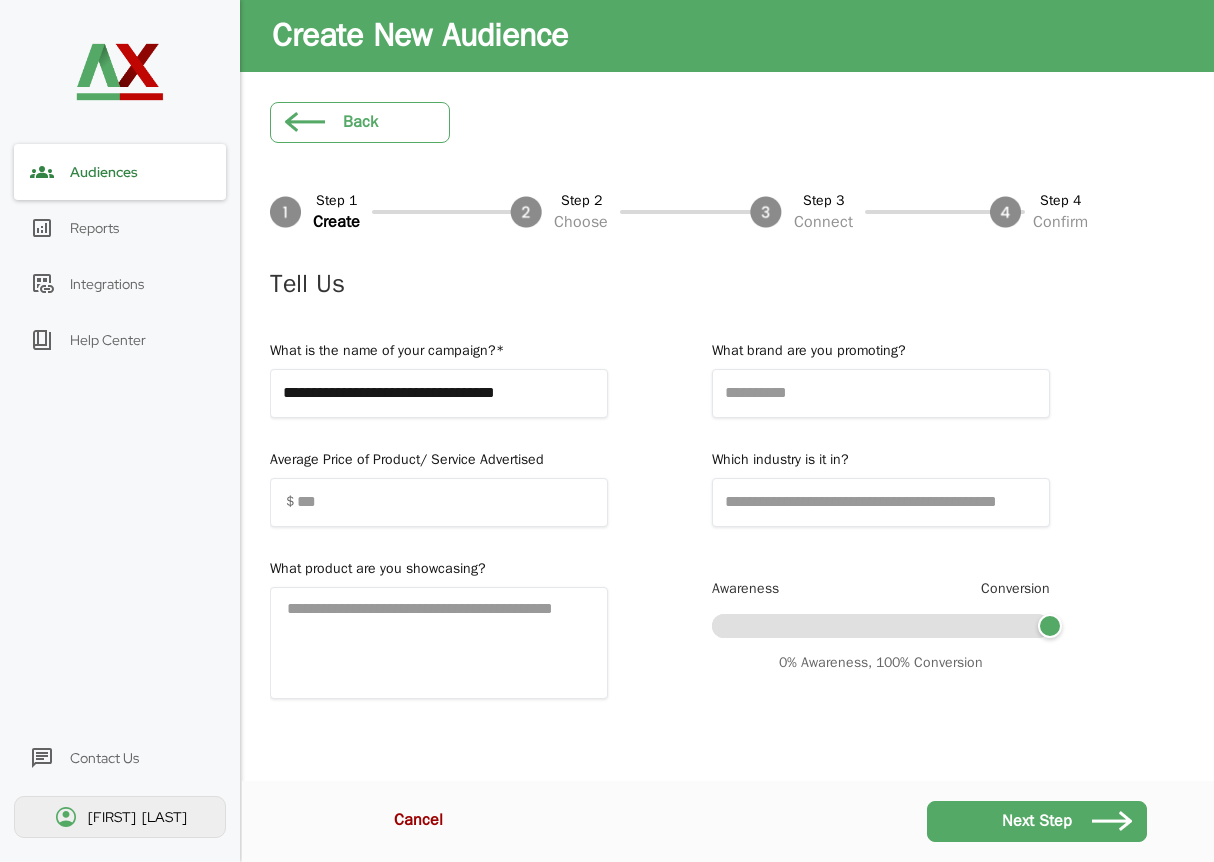 click on "Next Step" at bounding box center (1037, 821) 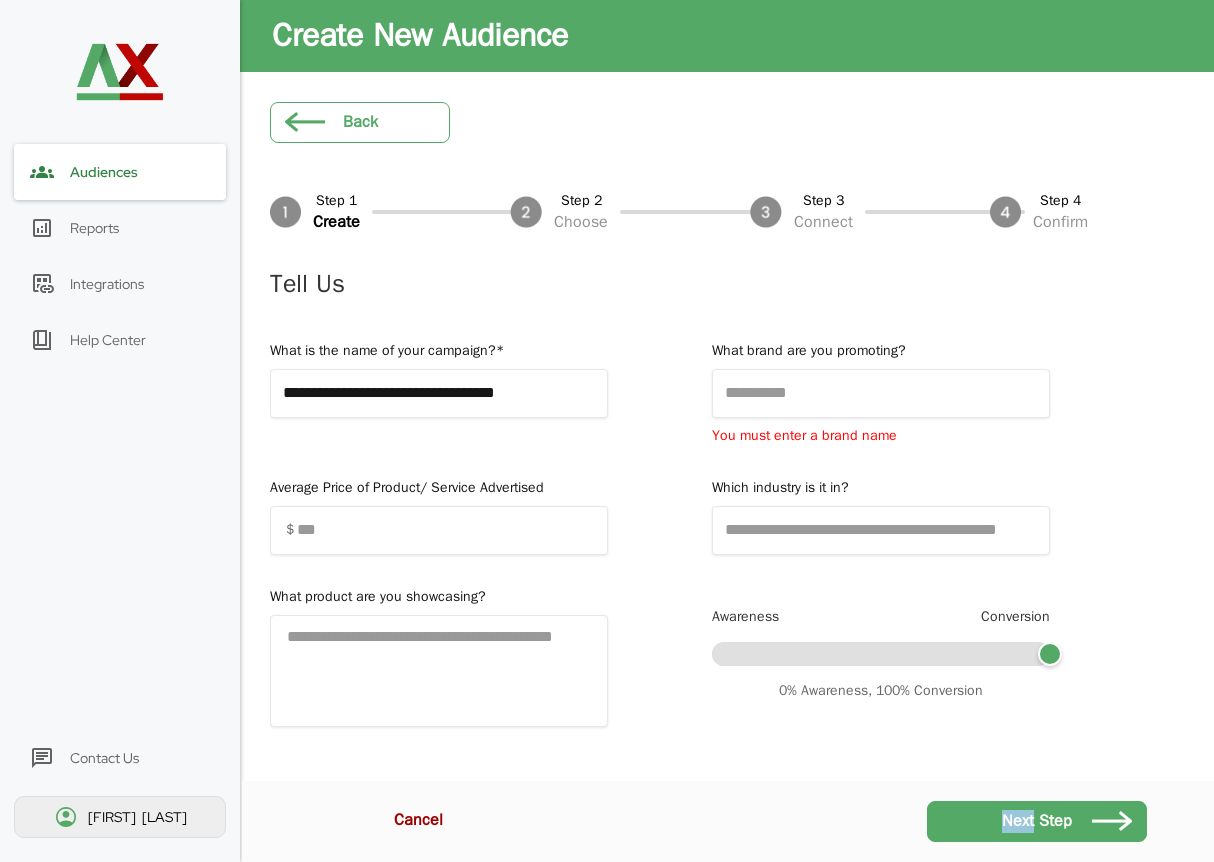 click on "Next Step" at bounding box center [1037, 821] 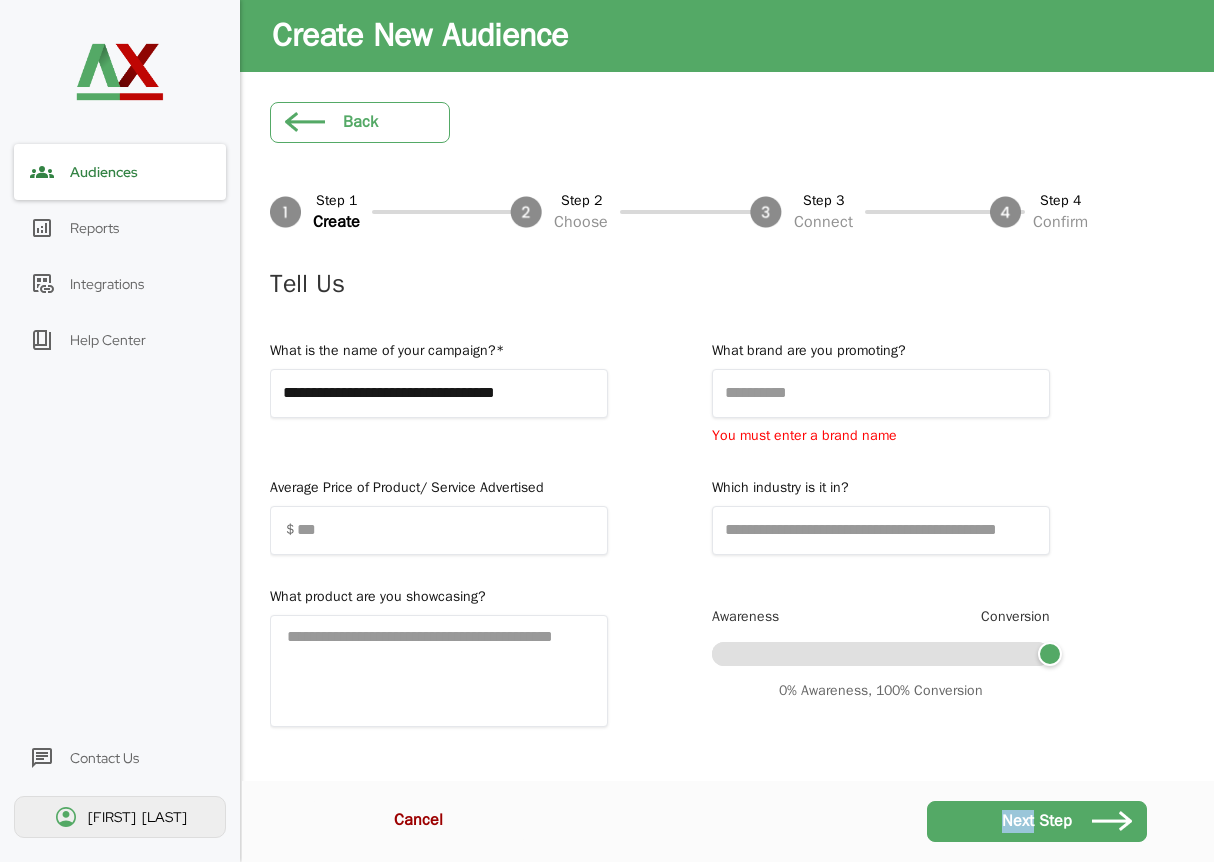 click at bounding box center [881, 393] 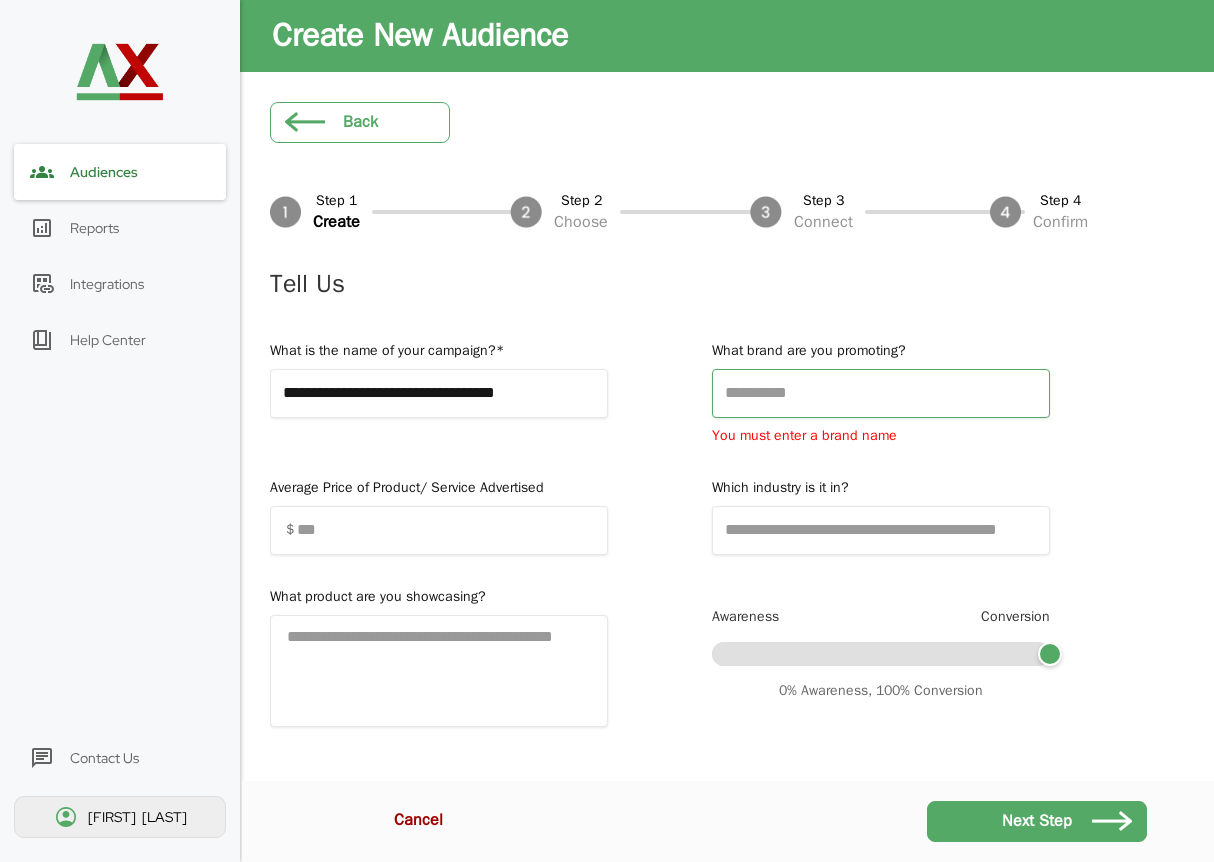 click at bounding box center (881, 393) 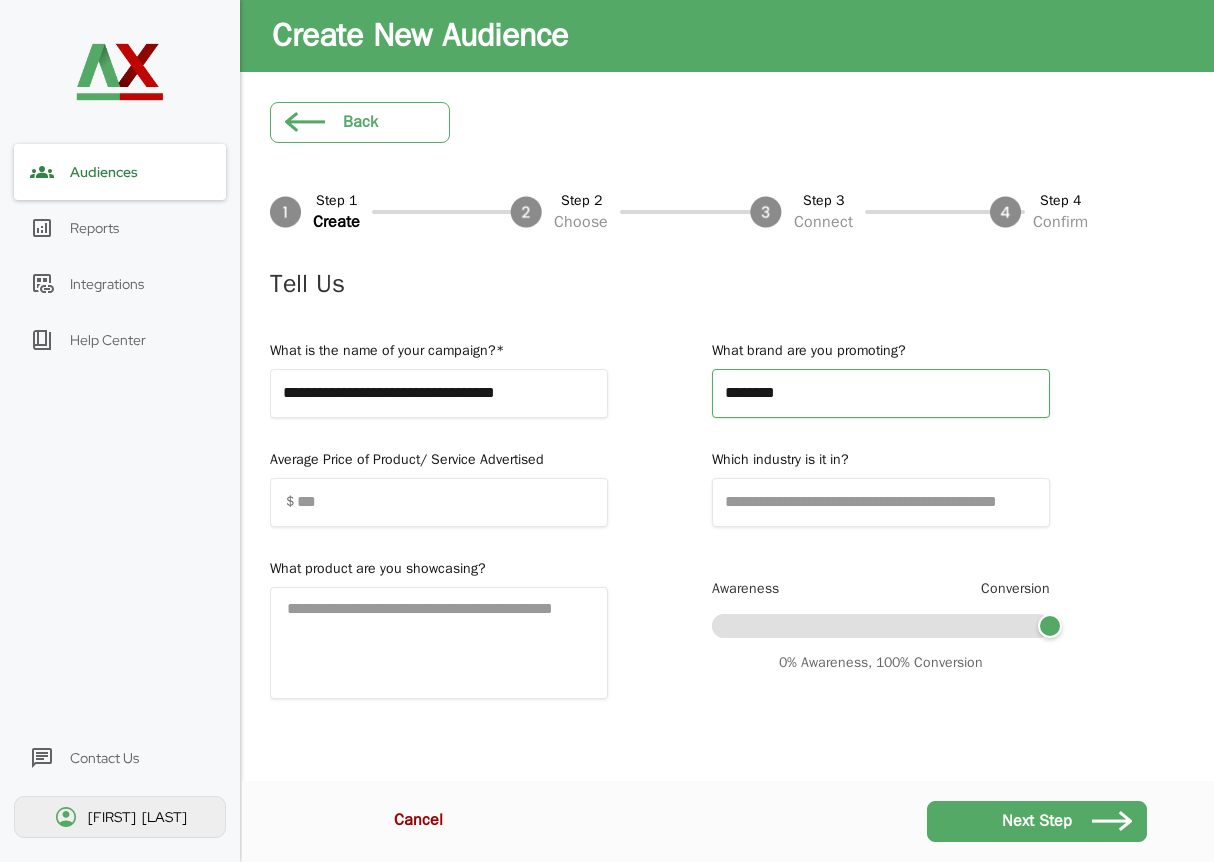 type on "********" 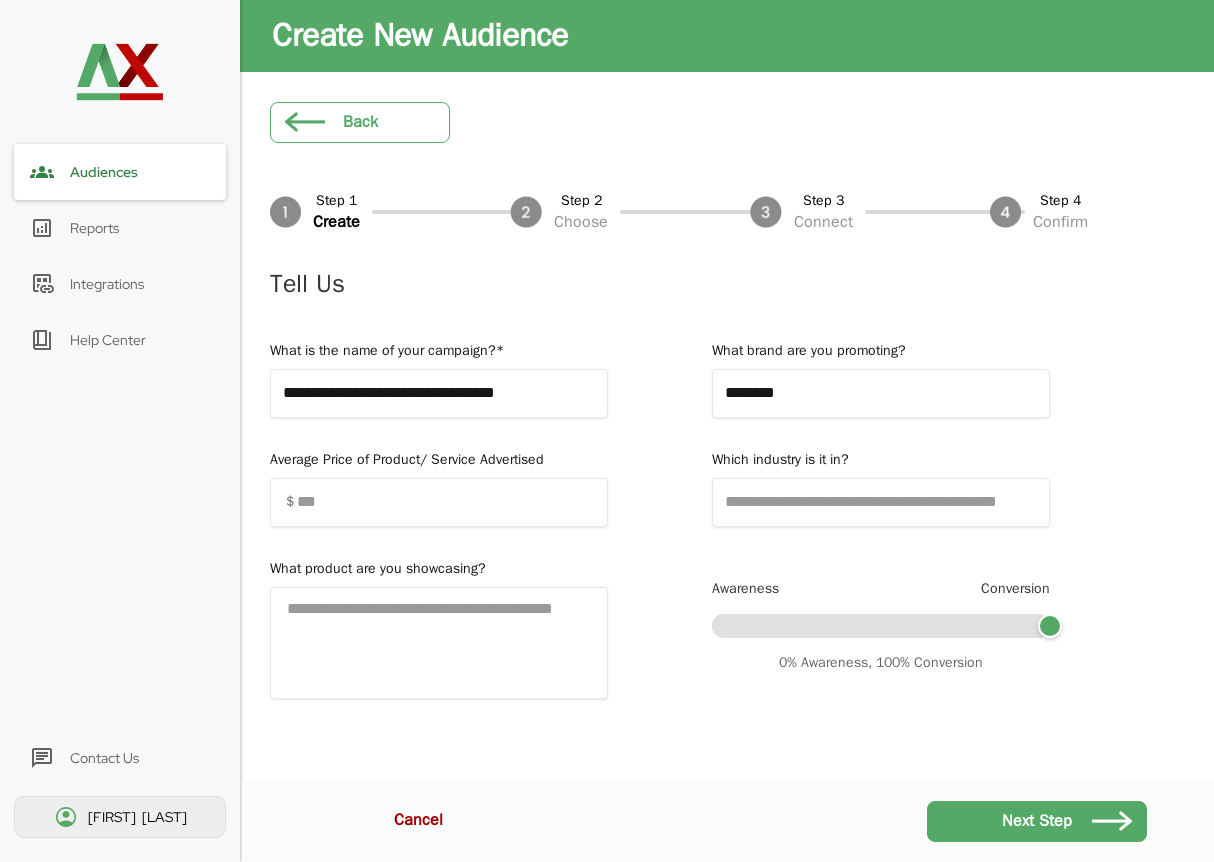 click on "Next Step" at bounding box center [1037, 821] 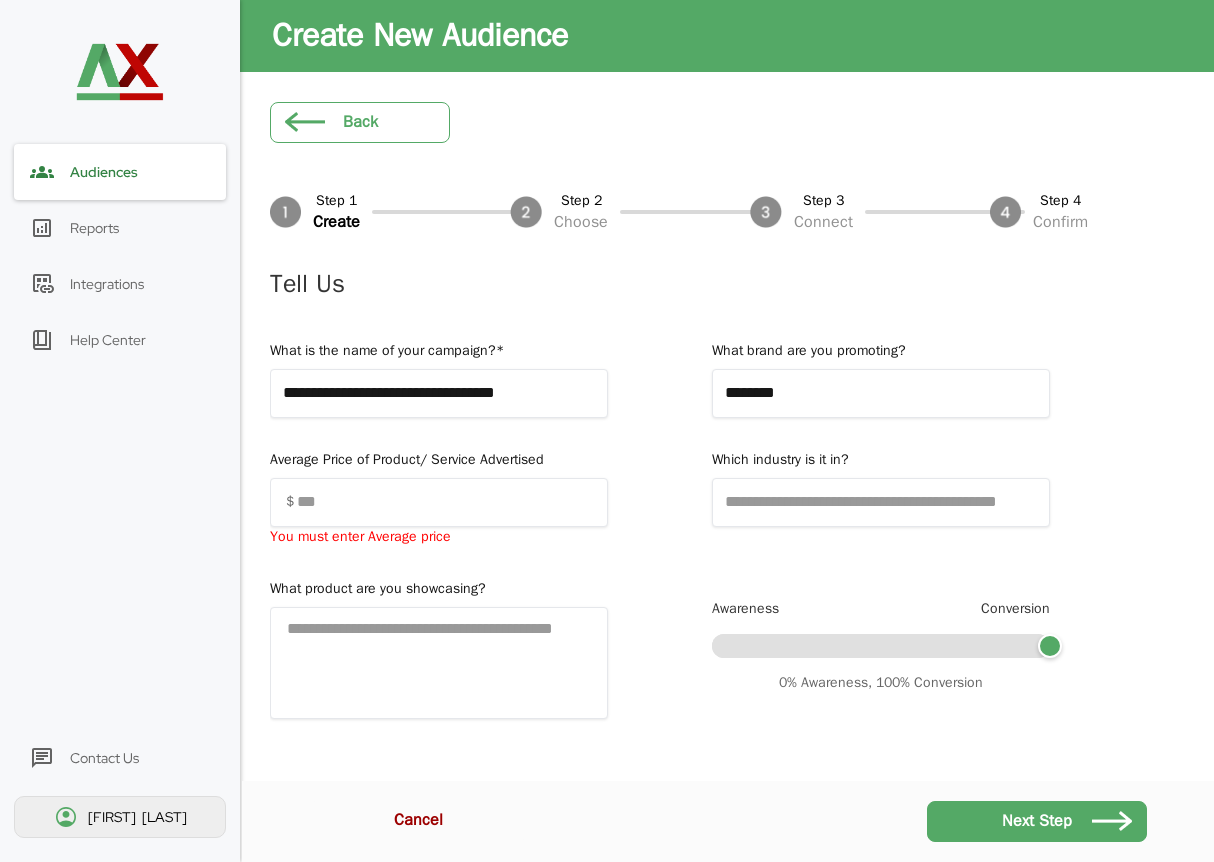 click at bounding box center (439, 502) 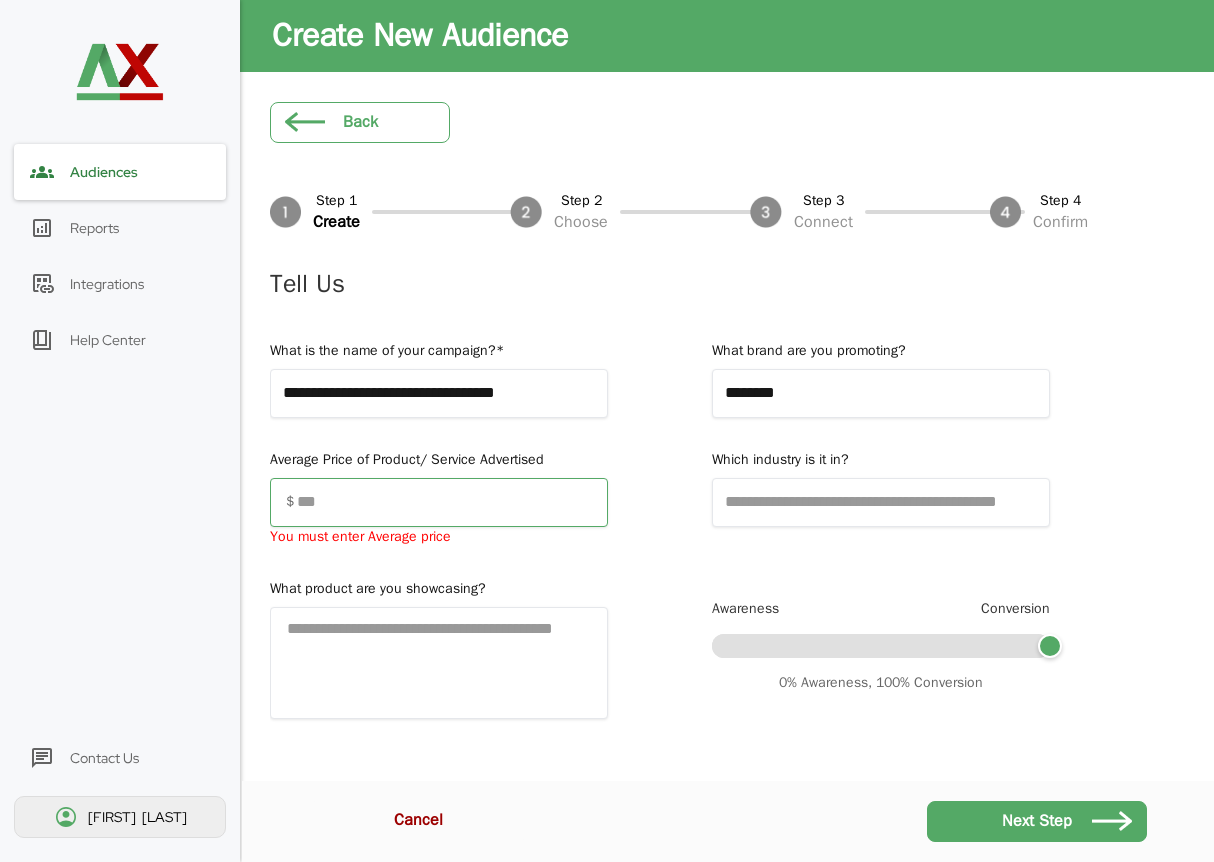 click at bounding box center [439, 502] 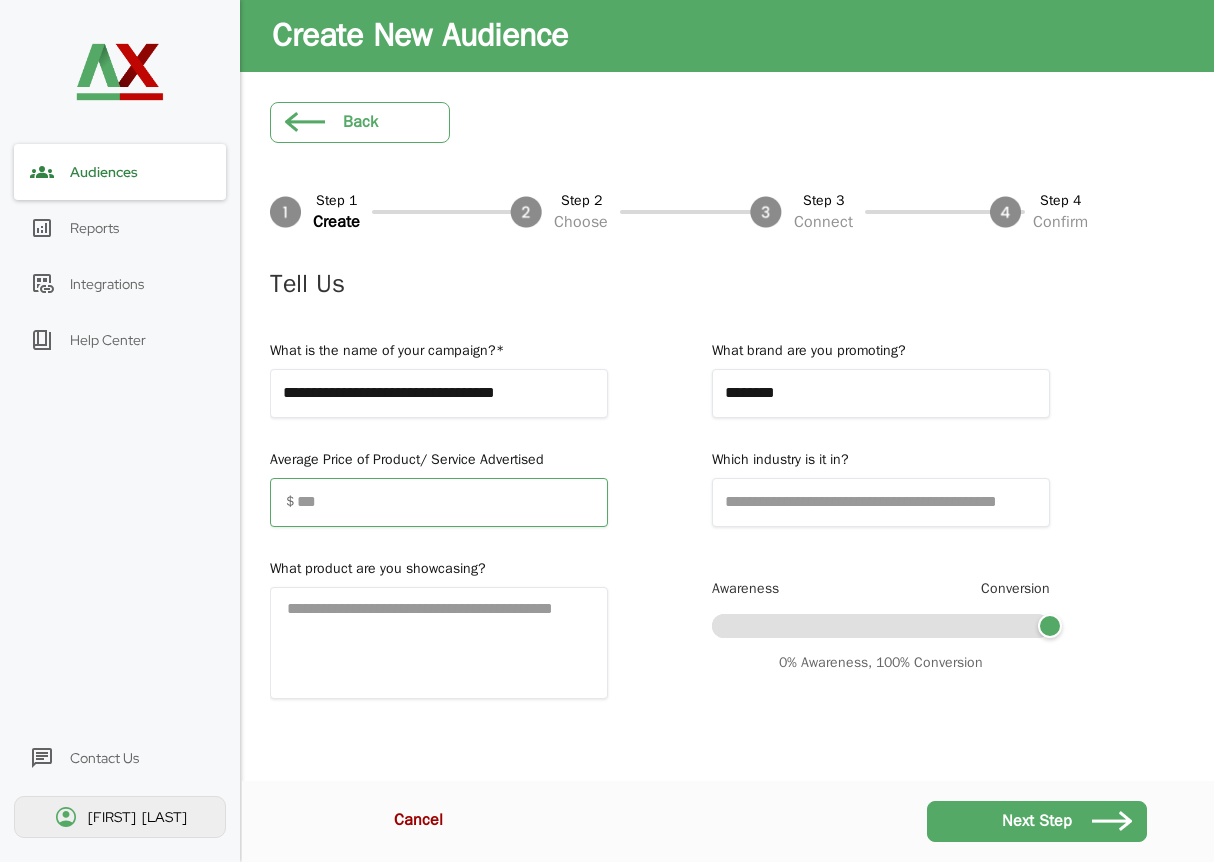 click on "*****" at bounding box center [439, 502] 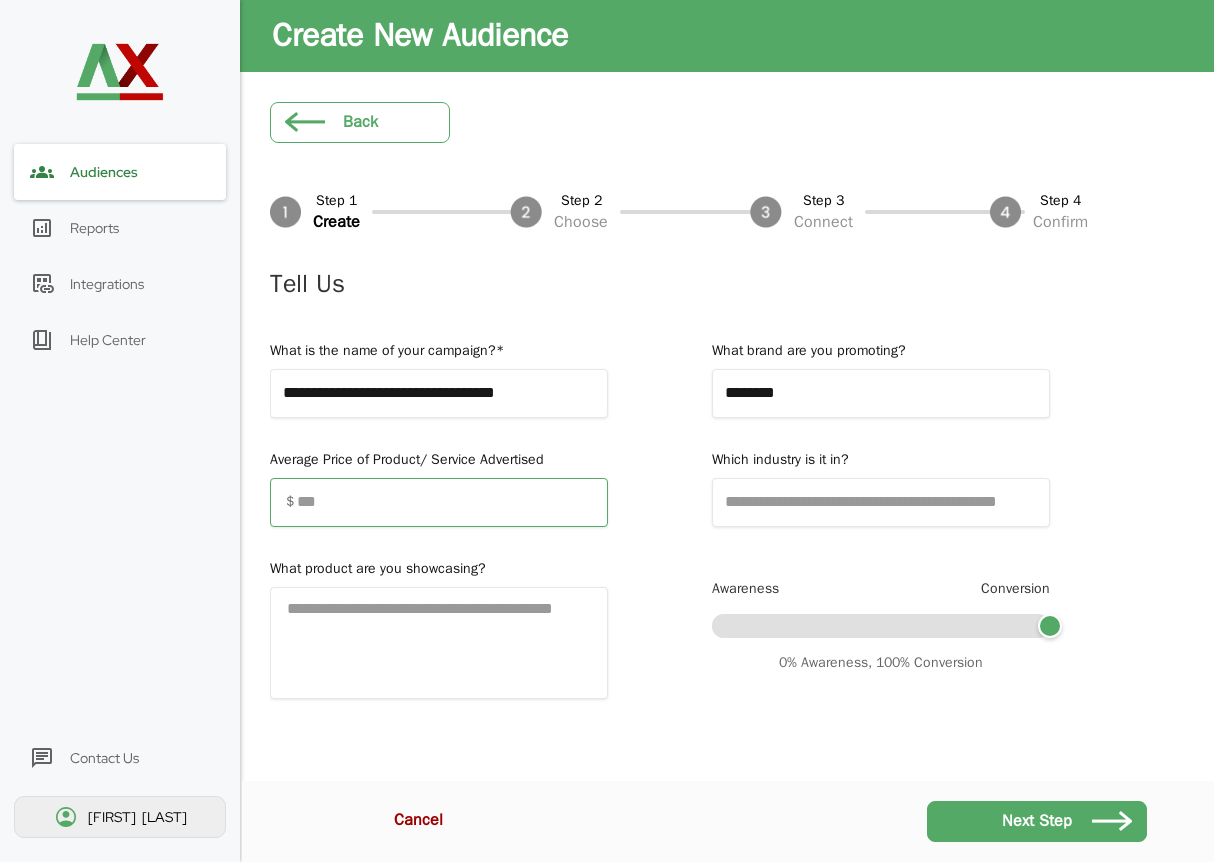 type on "*****" 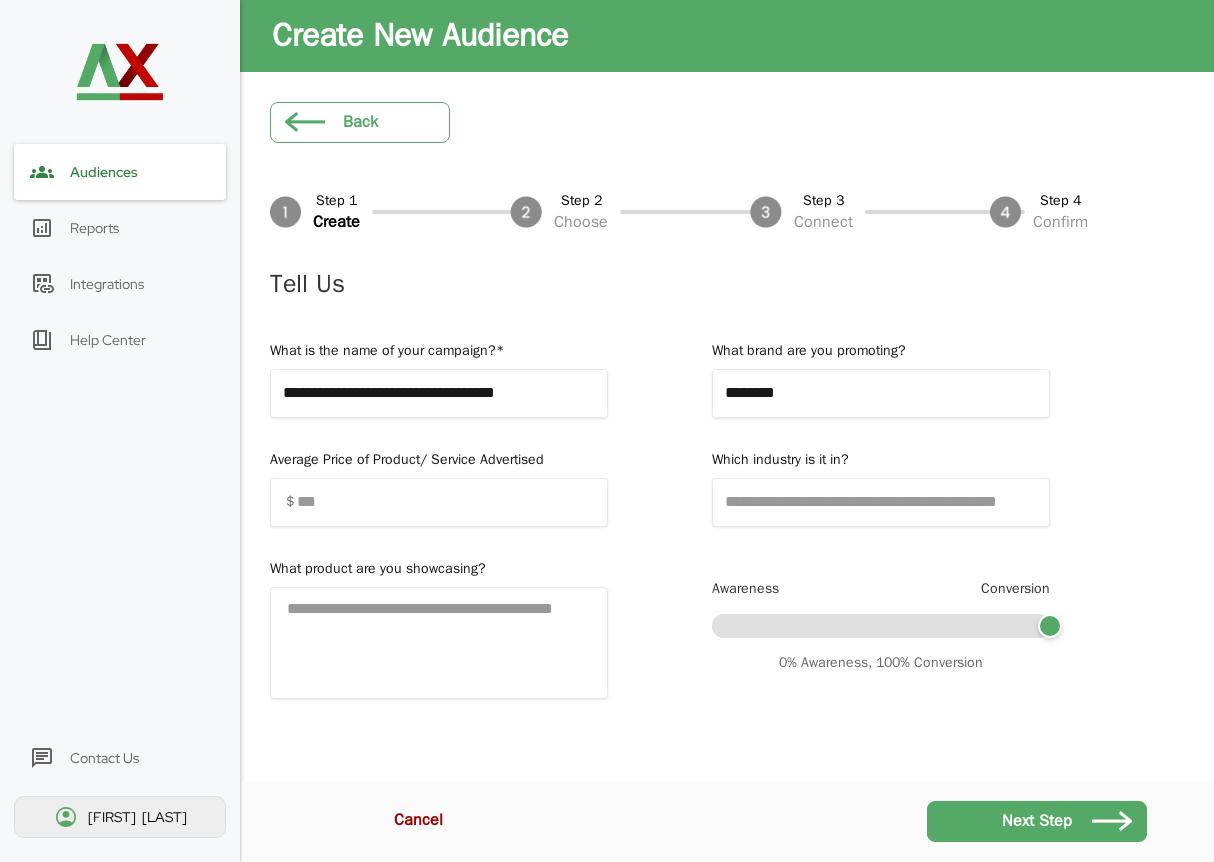 click on "Next Step" at bounding box center (1037, 821) 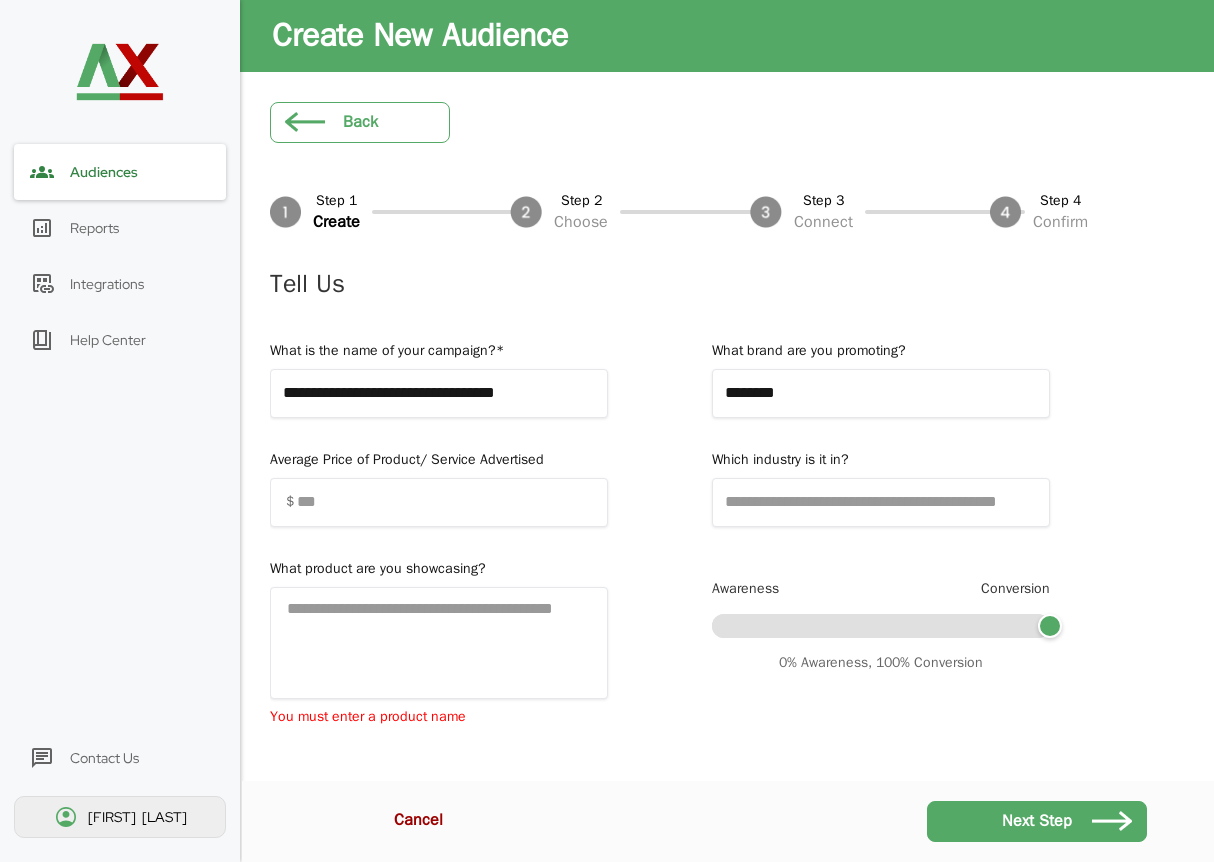 click at bounding box center (439, 643) 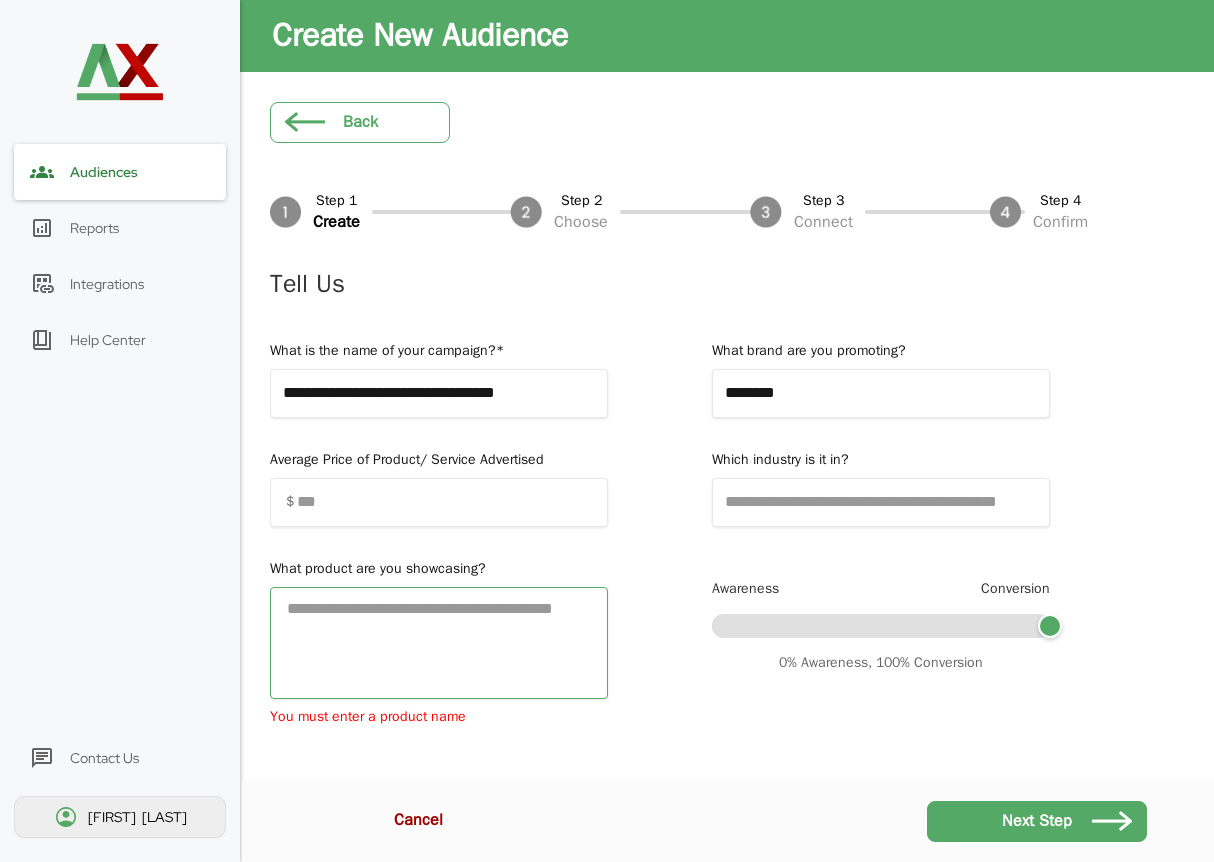 click at bounding box center (439, 643) 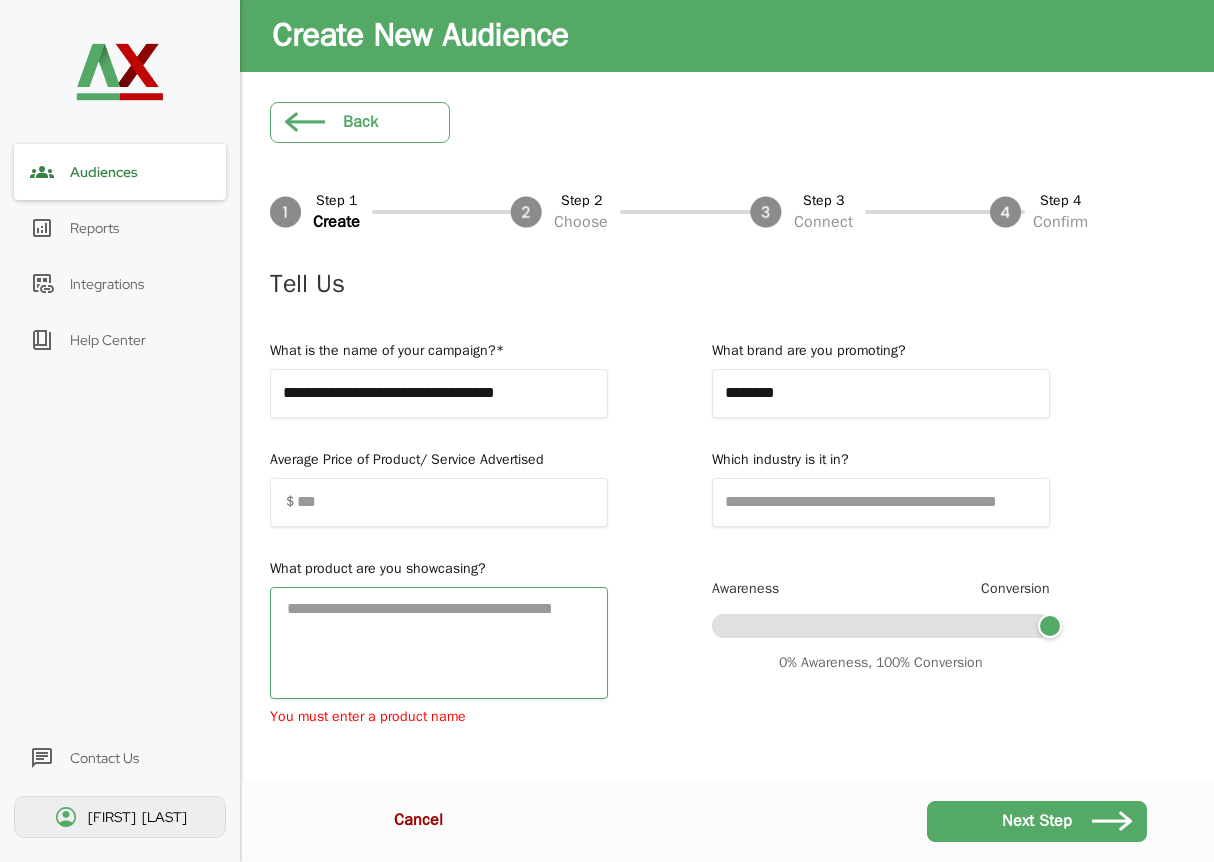 paste on "**********" 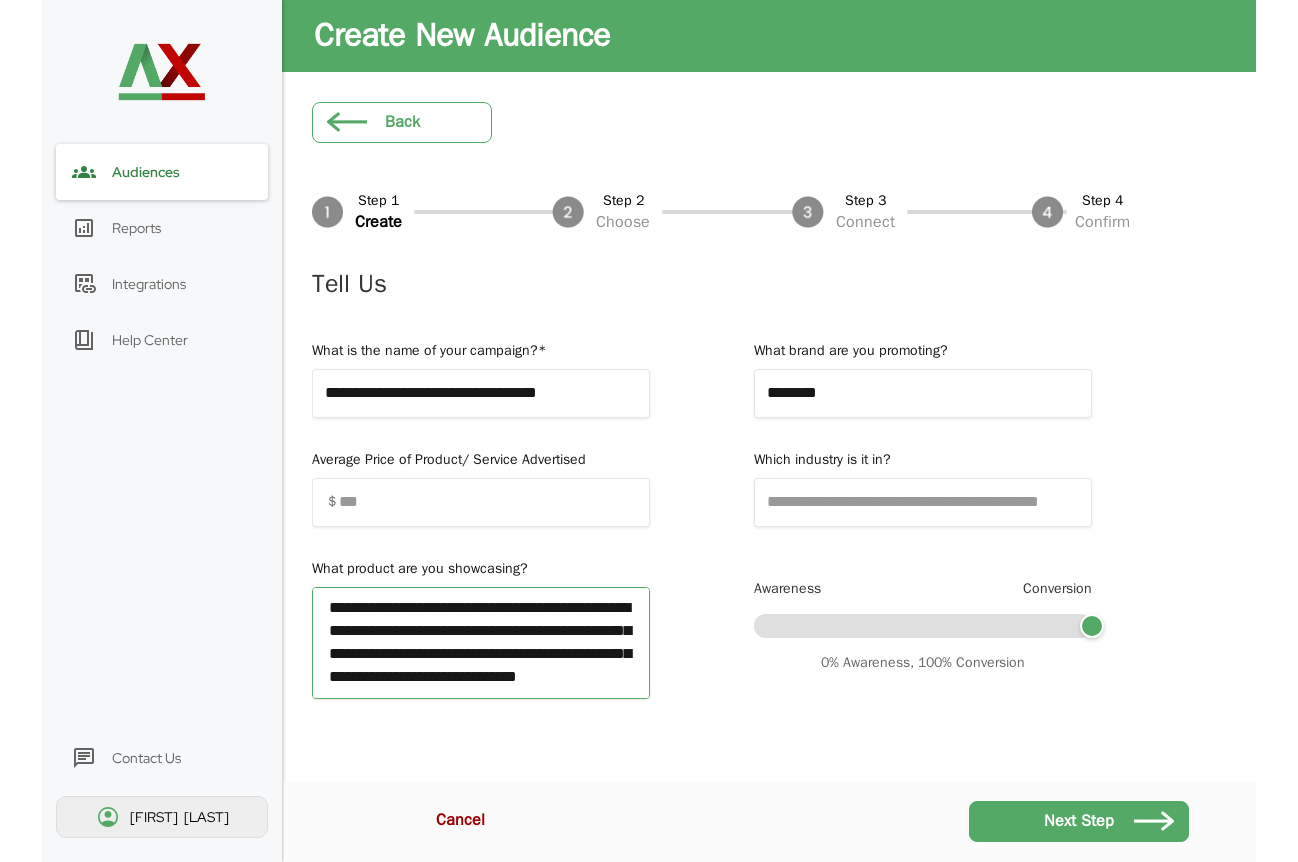 scroll, scrollTop: 0, scrollLeft: 0, axis: both 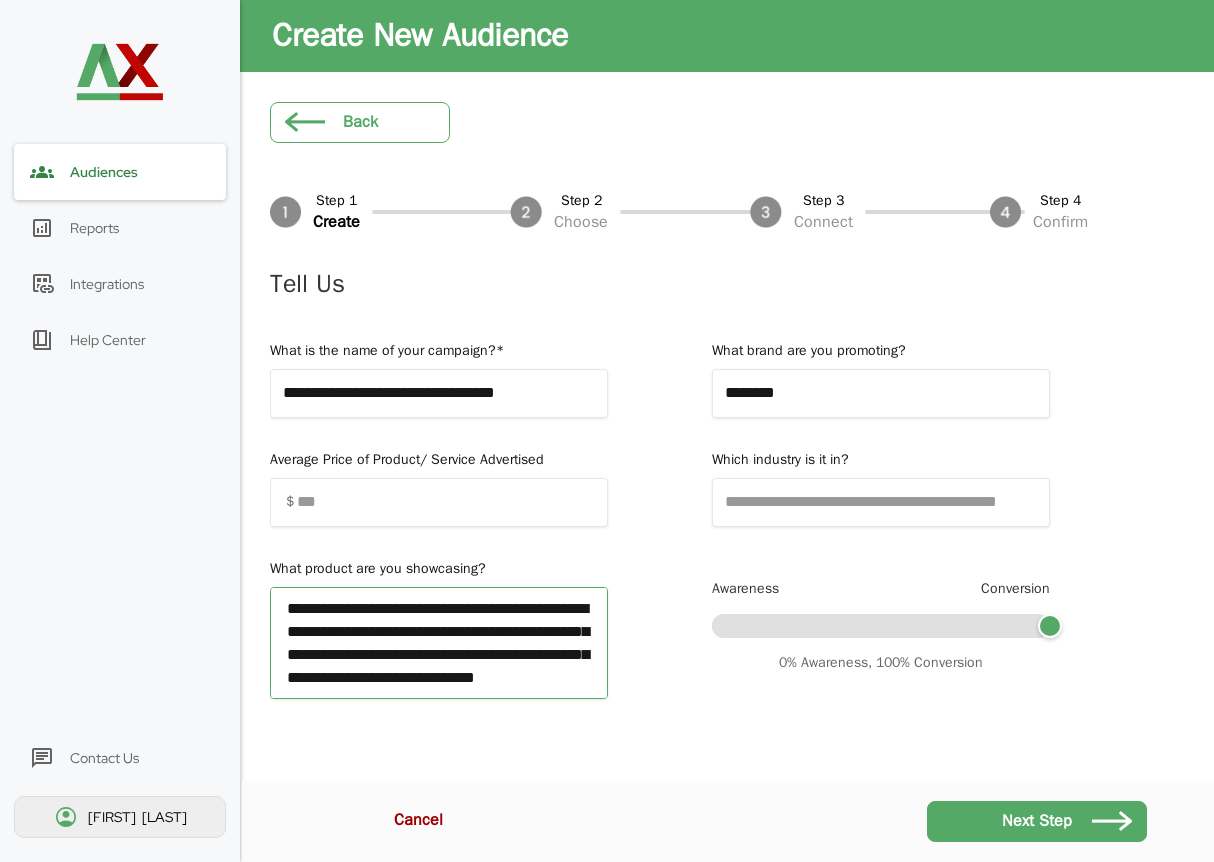 type on "**********" 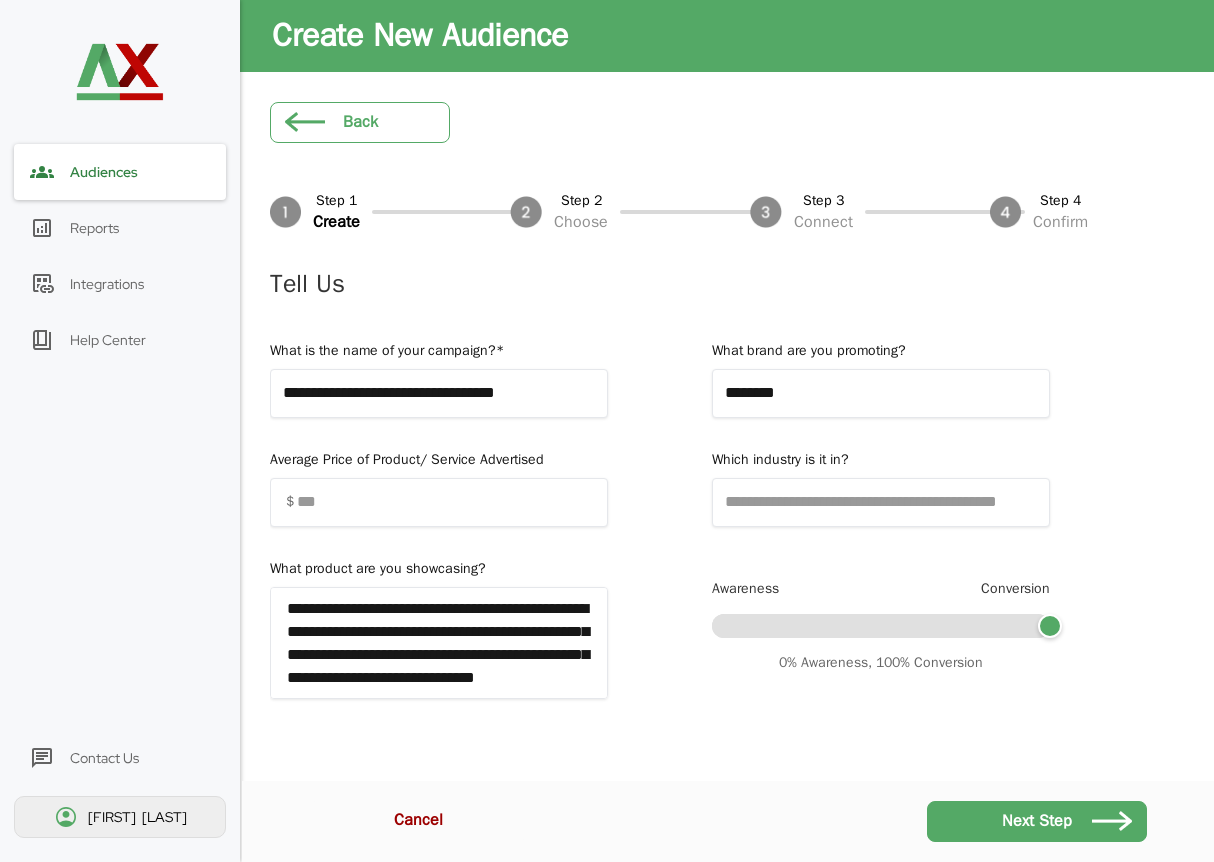 click on "Next Step" at bounding box center (1037, 821) 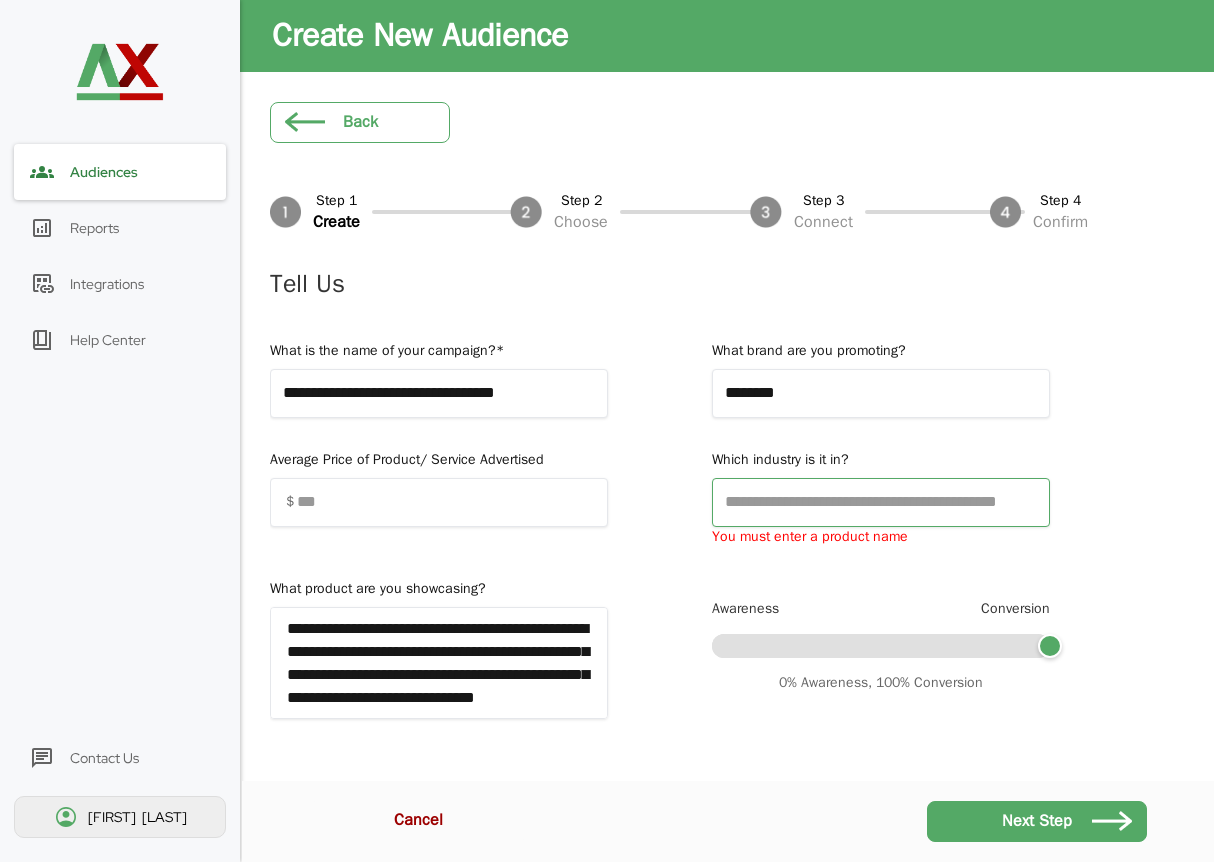 click at bounding box center (881, 502) 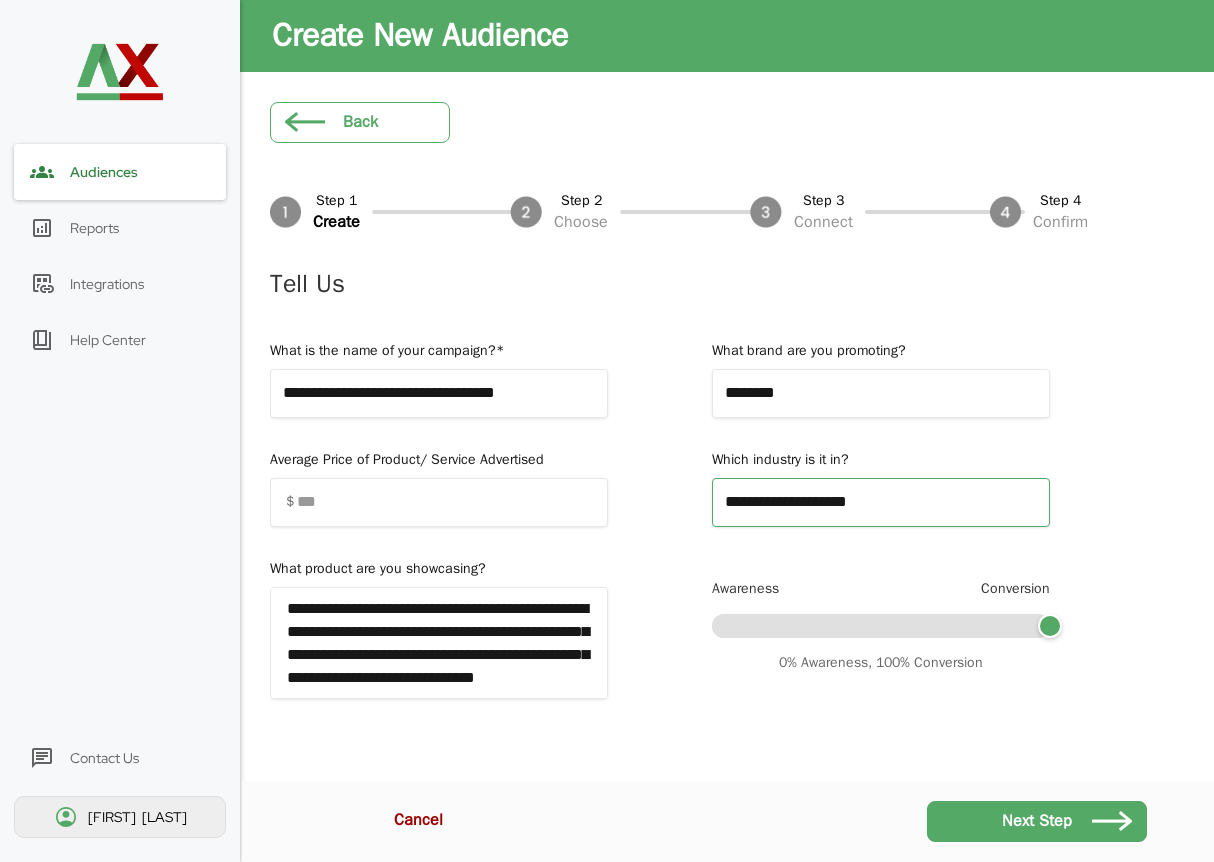 type on "**********" 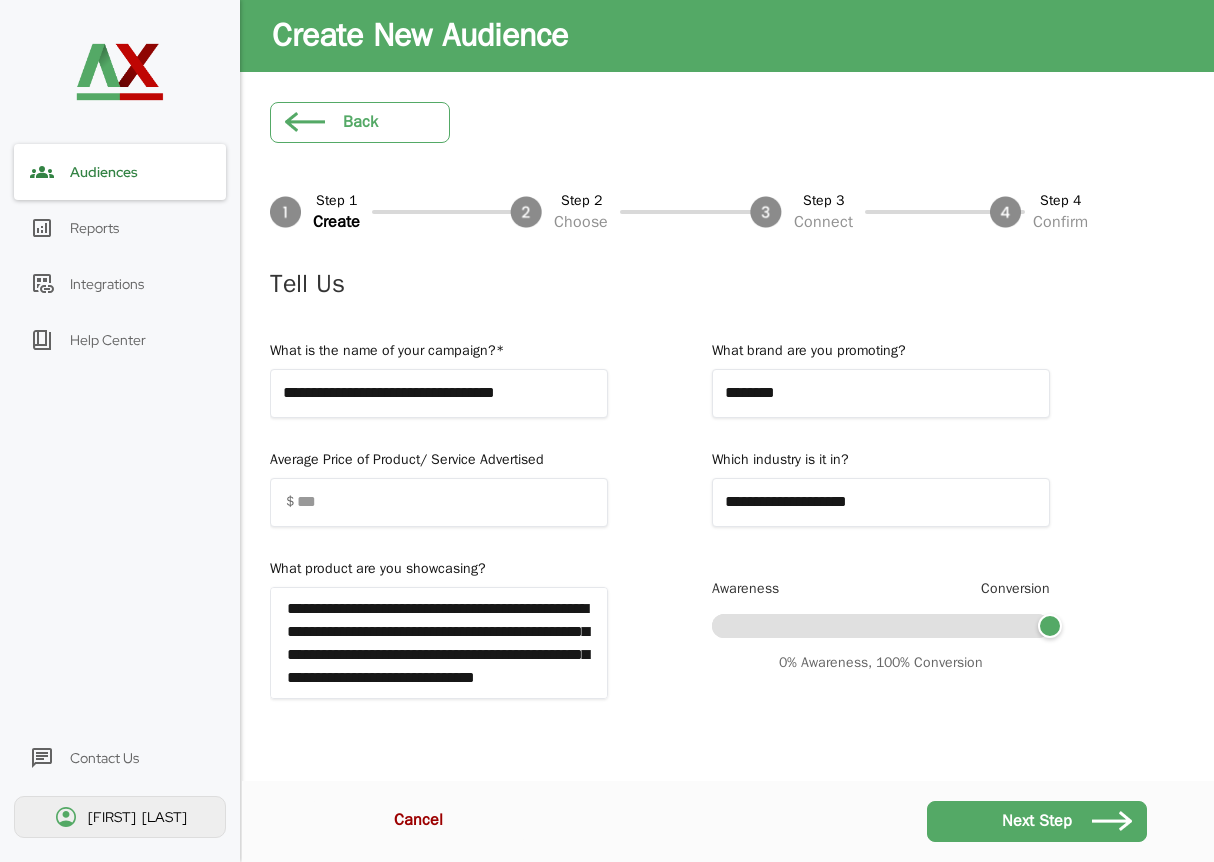 click on "**********" at bounding box center (750, 486) 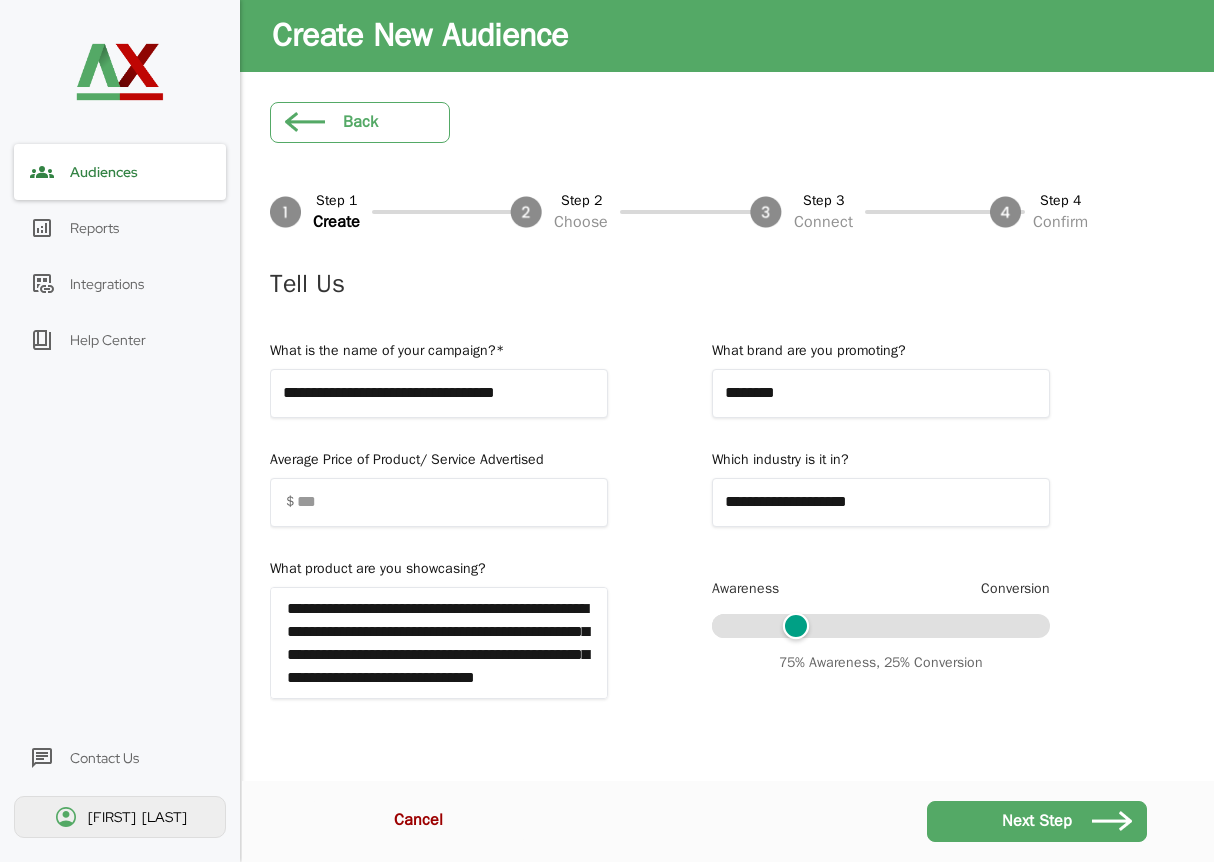drag, startPoint x: 1037, startPoint y: 627, endPoint x: 802, endPoint y: 632, distance: 235.05319 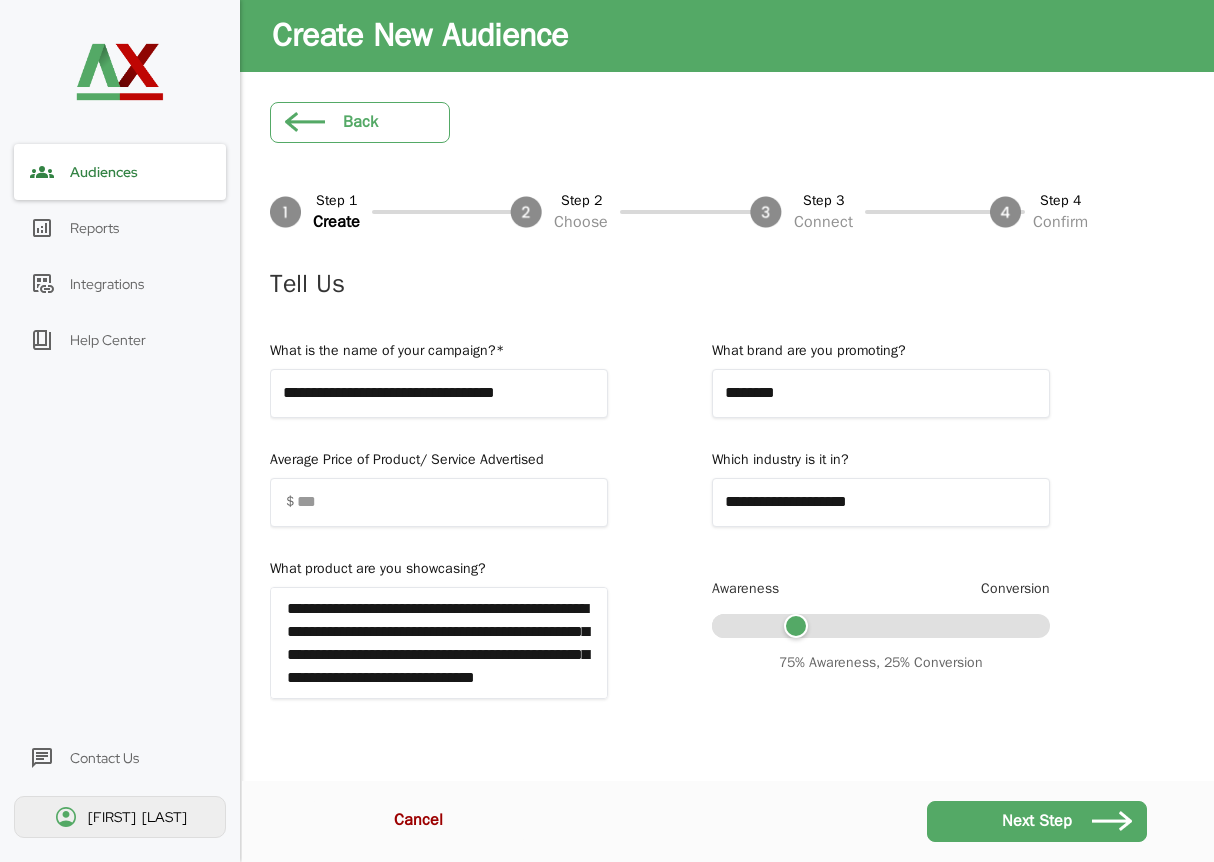 click on "Next Step" at bounding box center (1037, 821) 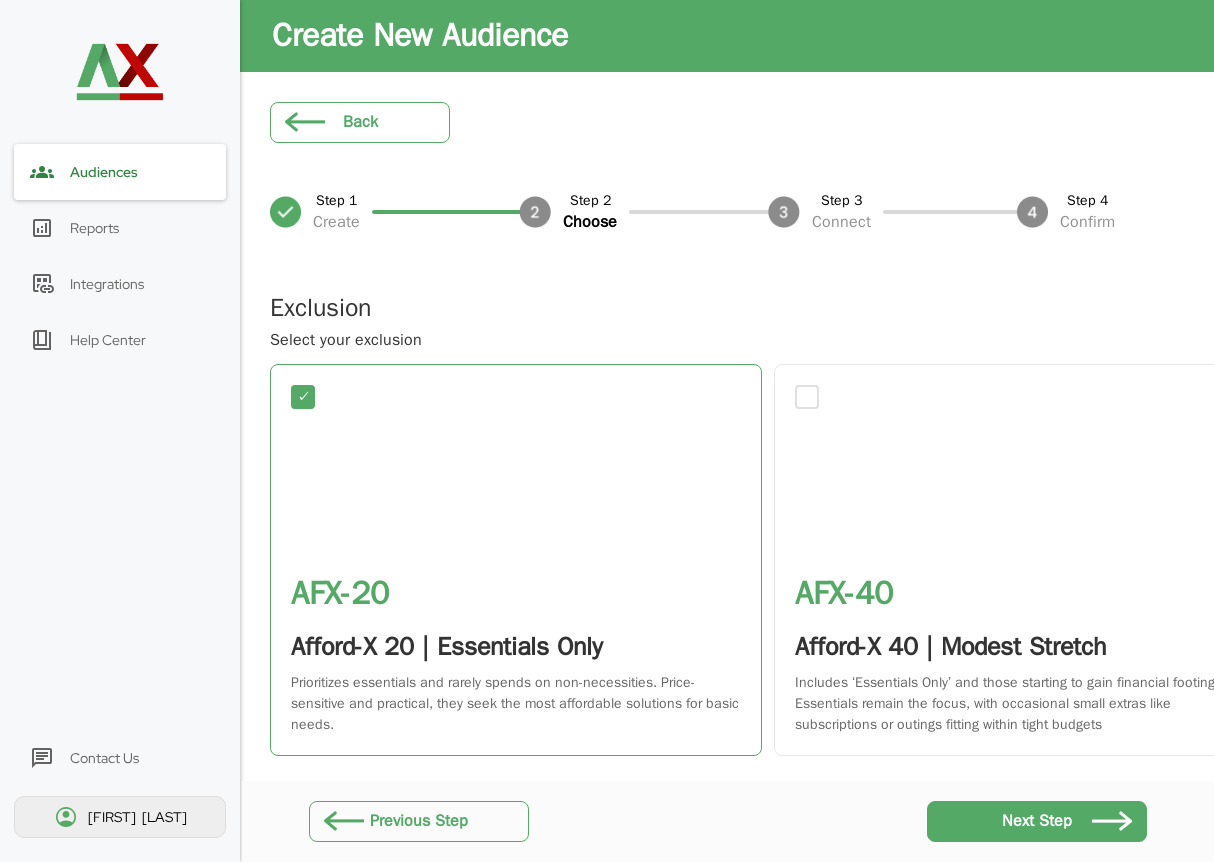 click on "AFX- 40" at bounding box center [1020, 594] 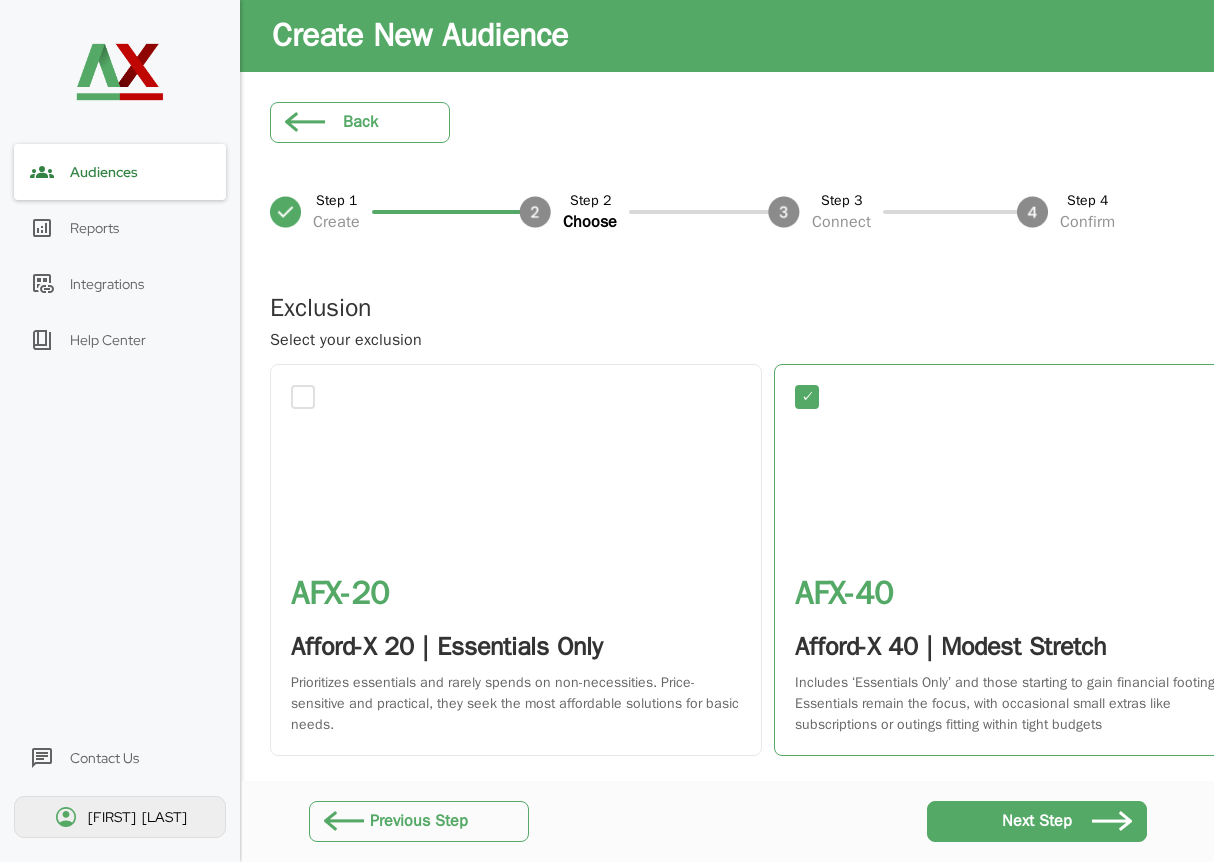 click on "Exclusion" at bounding box center [768, 308] 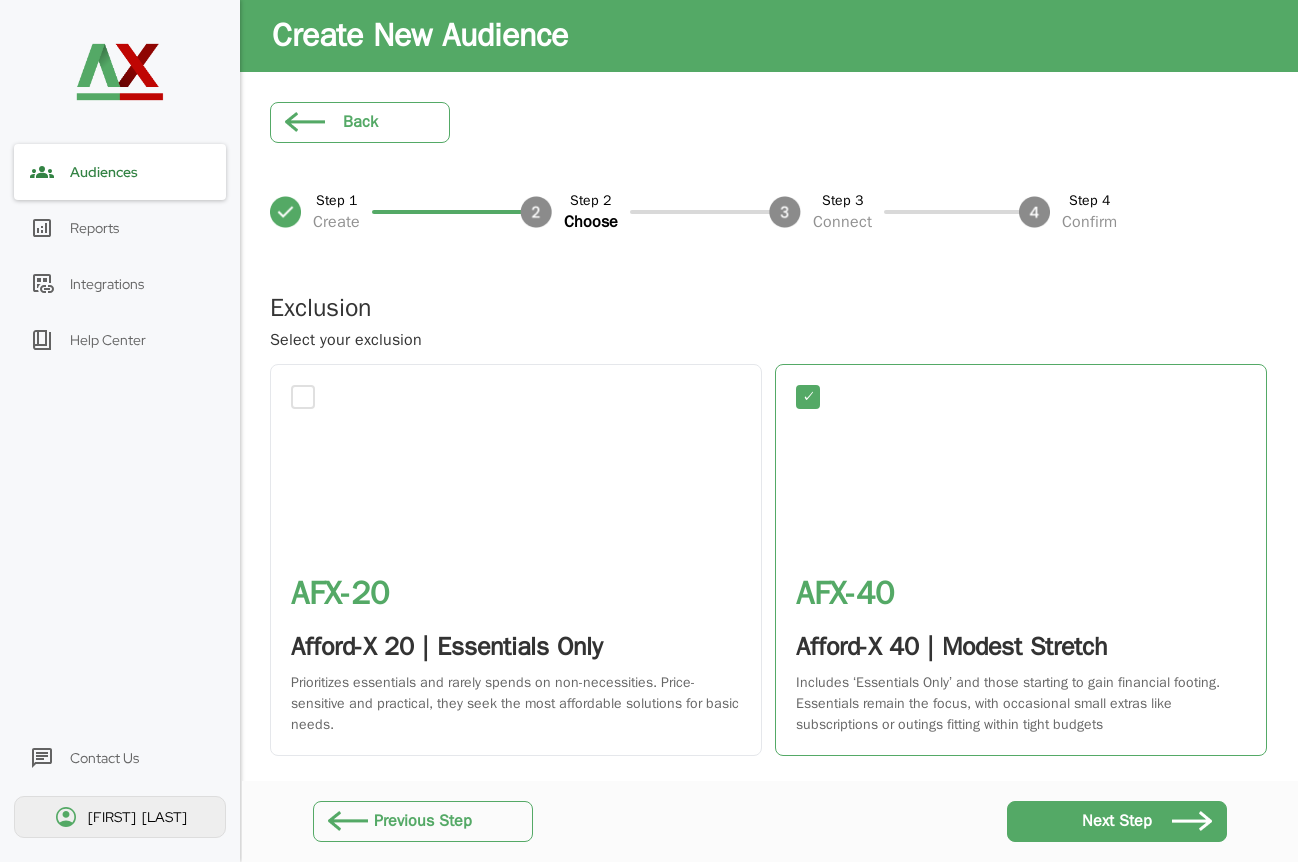 click on "AFX- 20 Afford-X 20 | Essentials Only Prioritizes essentials and rarely spends on non-necessities. Price-sensitive and practical, they seek the most affordable solutions for basic needs." at bounding box center [516, 560] 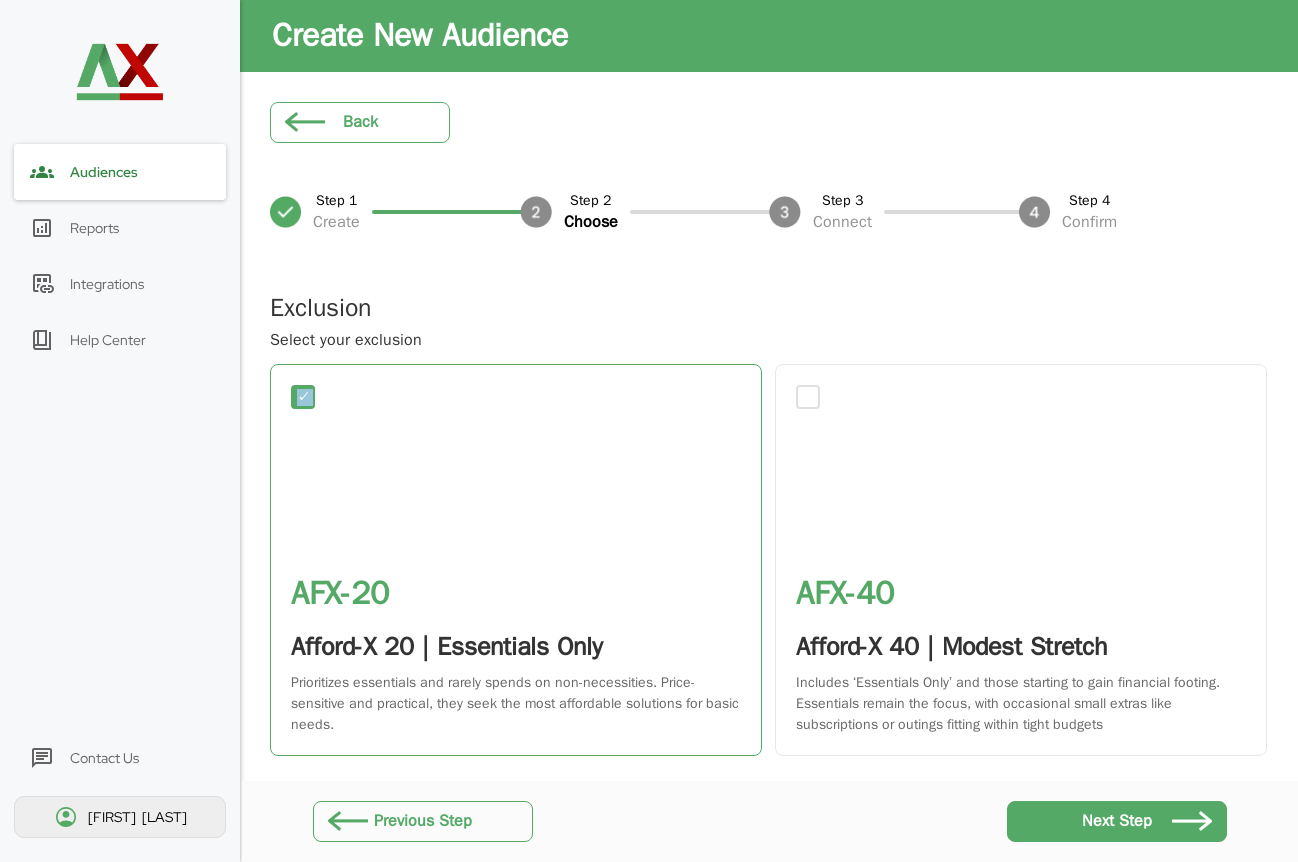 click on "✓ AFX- 20 Afford-X 20 | Essentials Only Prioritizes essentials and rarely spends on non-necessities. Price-sensitive and practical, they seek the most affordable solutions for basic needs." at bounding box center [516, 560] 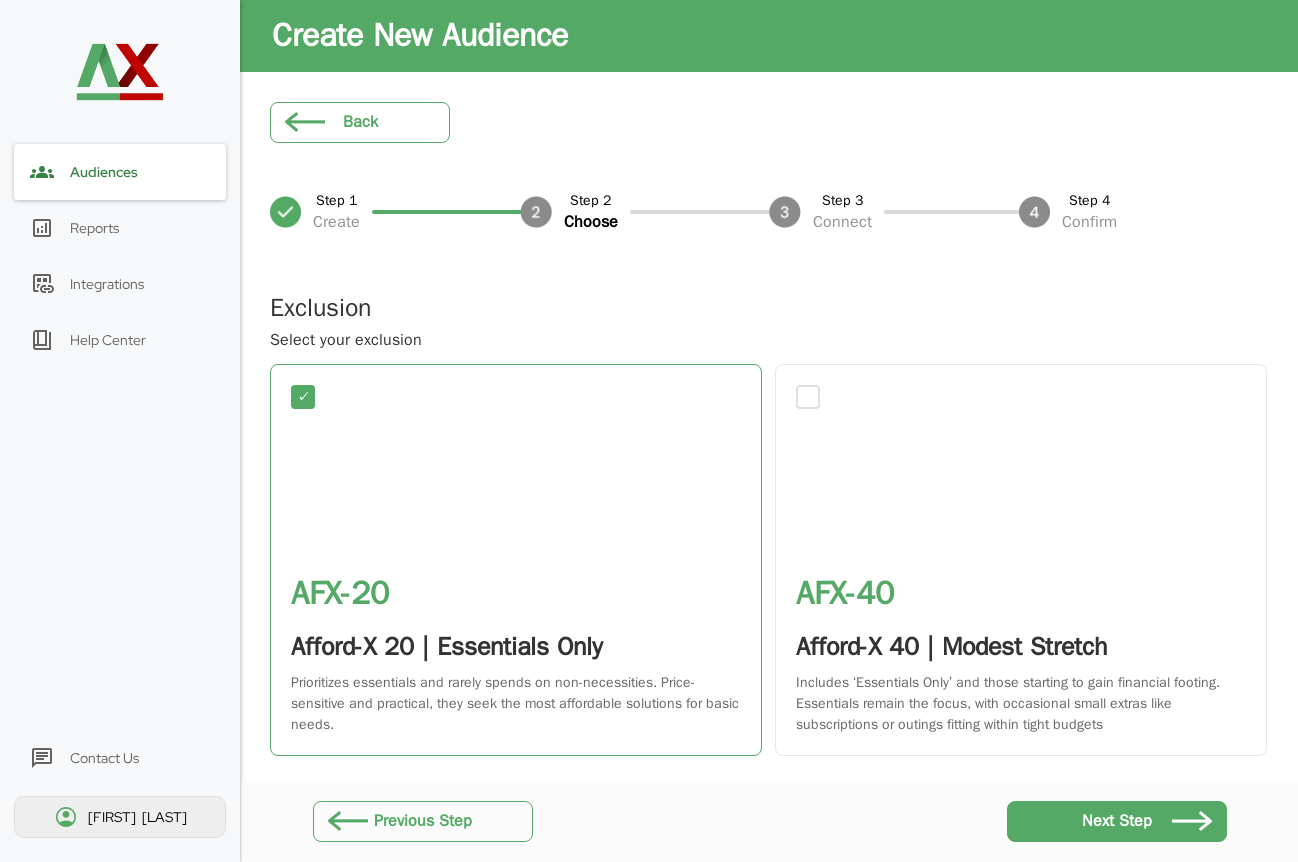 click on "AFX- 40 Afford-X 40 | Modest Stretch Includes ‘Essentials Only’ and those starting to gain financial footing. Essentials remain the focus, with occasional small extras like subscriptions or outings fitting within tight budgets" at bounding box center (1021, 560) 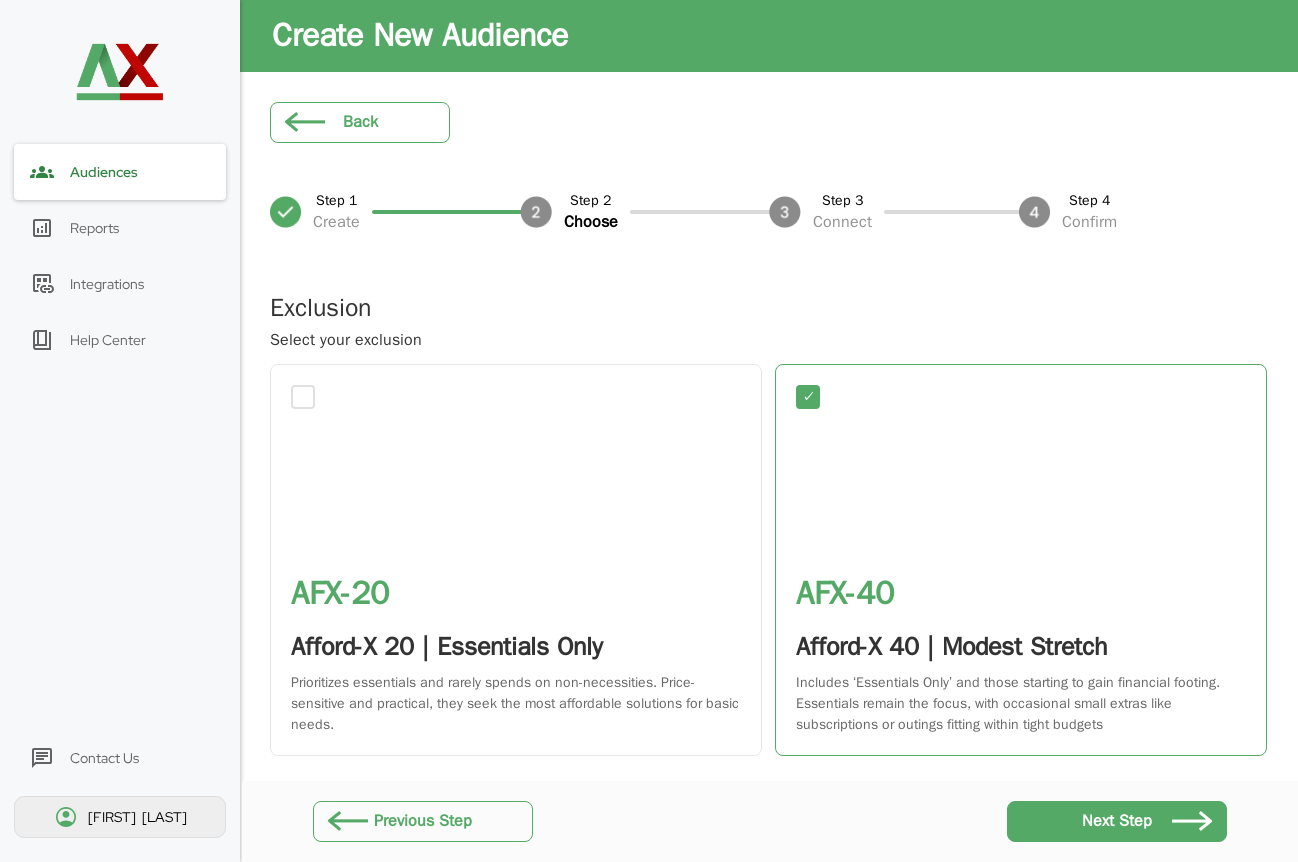 click on "AFX- 20 Afford-X 20 | Essentials Only Prioritizes essentials and rarely spends on non-necessities. Price-sensitive and practical, they seek the most affordable solutions for basic needs." at bounding box center [516, 560] 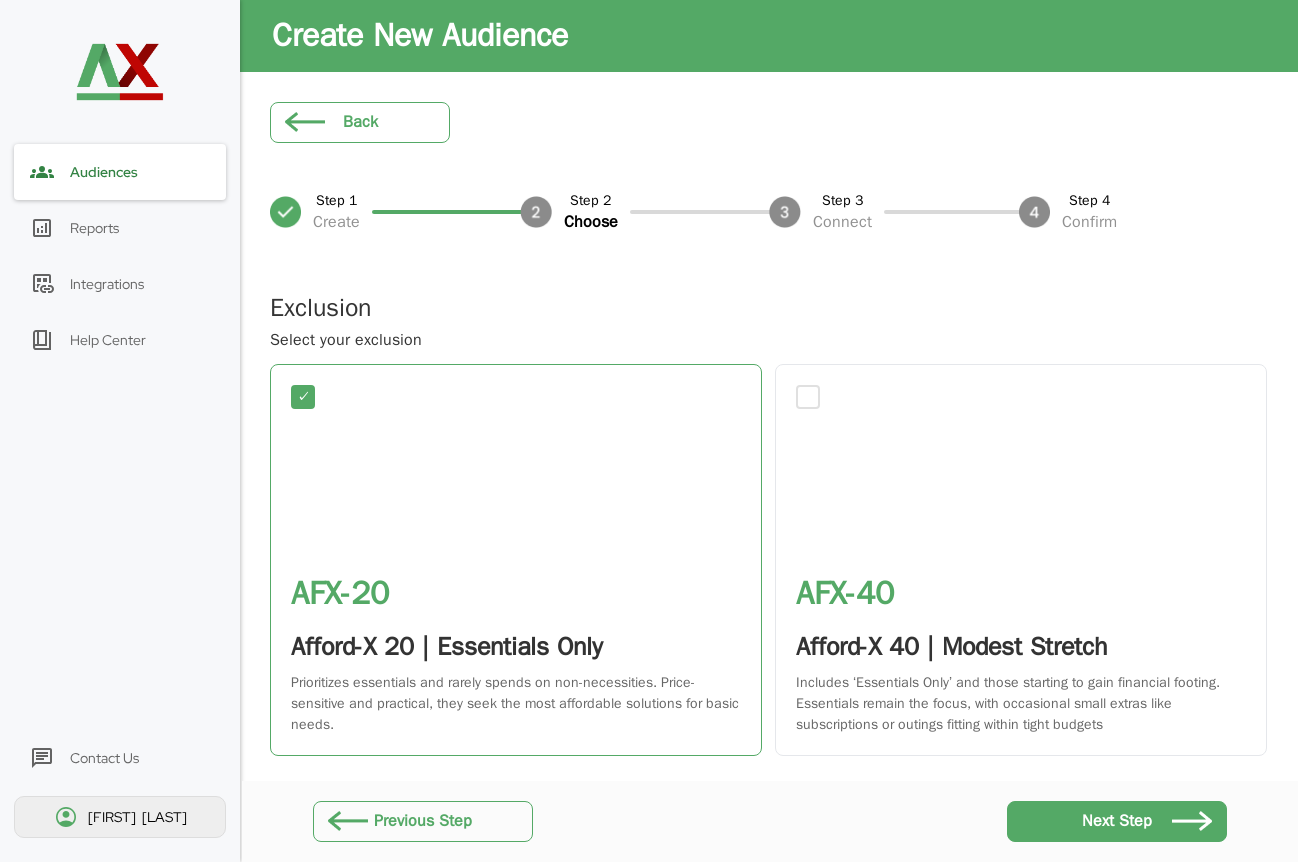 click on "AFX- 40 Afford-X 40 | Modest Stretch Includes ‘Essentials Only’ and those starting to gain financial footing. Essentials remain the focus, with occasional small extras like subscriptions or outings fitting within tight budgets" at bounding box center [1021, 560] 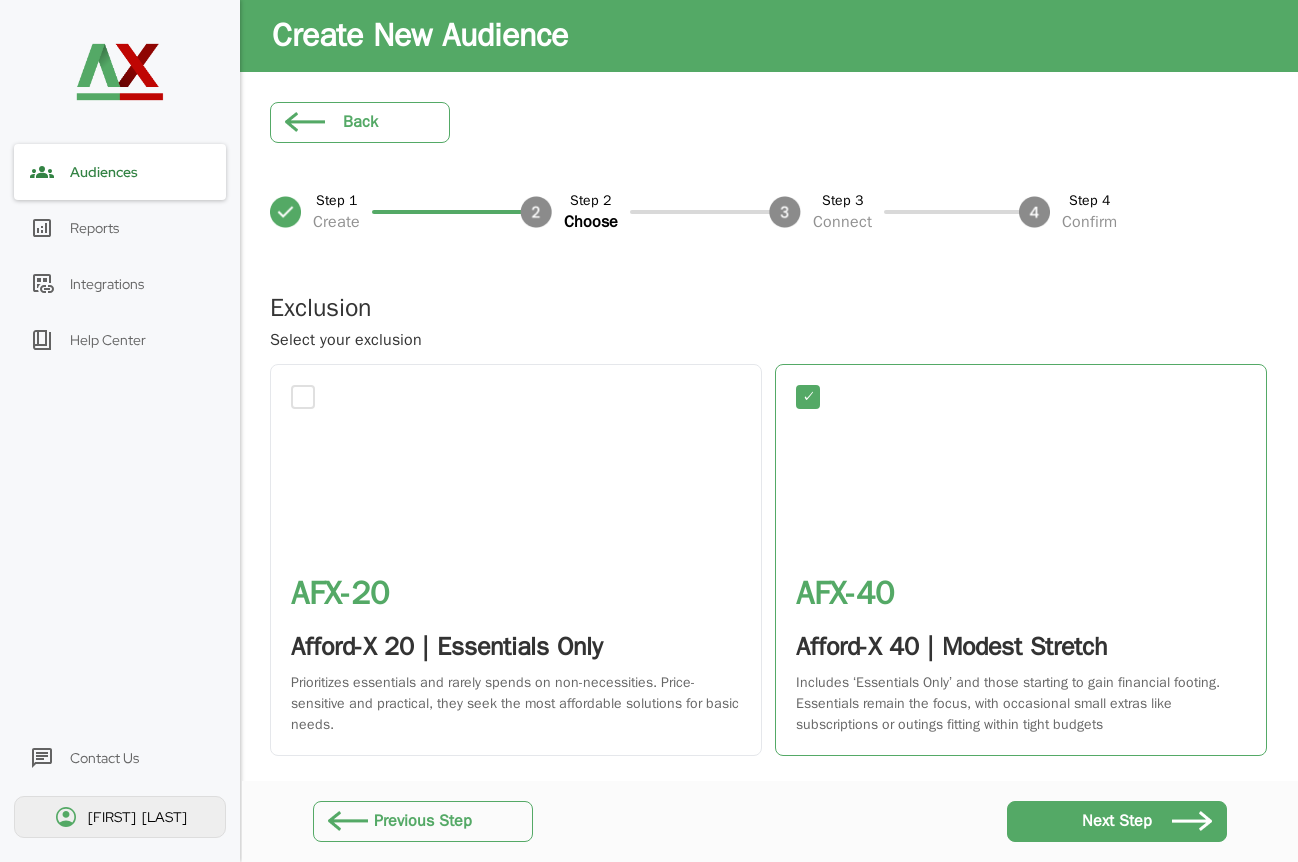 click on "AFX- 20 Afford-X 20 | Essentials Only Prioritizes essentials and rarely spends on non-necessities. Price-sensitive and practical, they seek the most affordable solutions for basic needs." at bounding box center (516, 560) 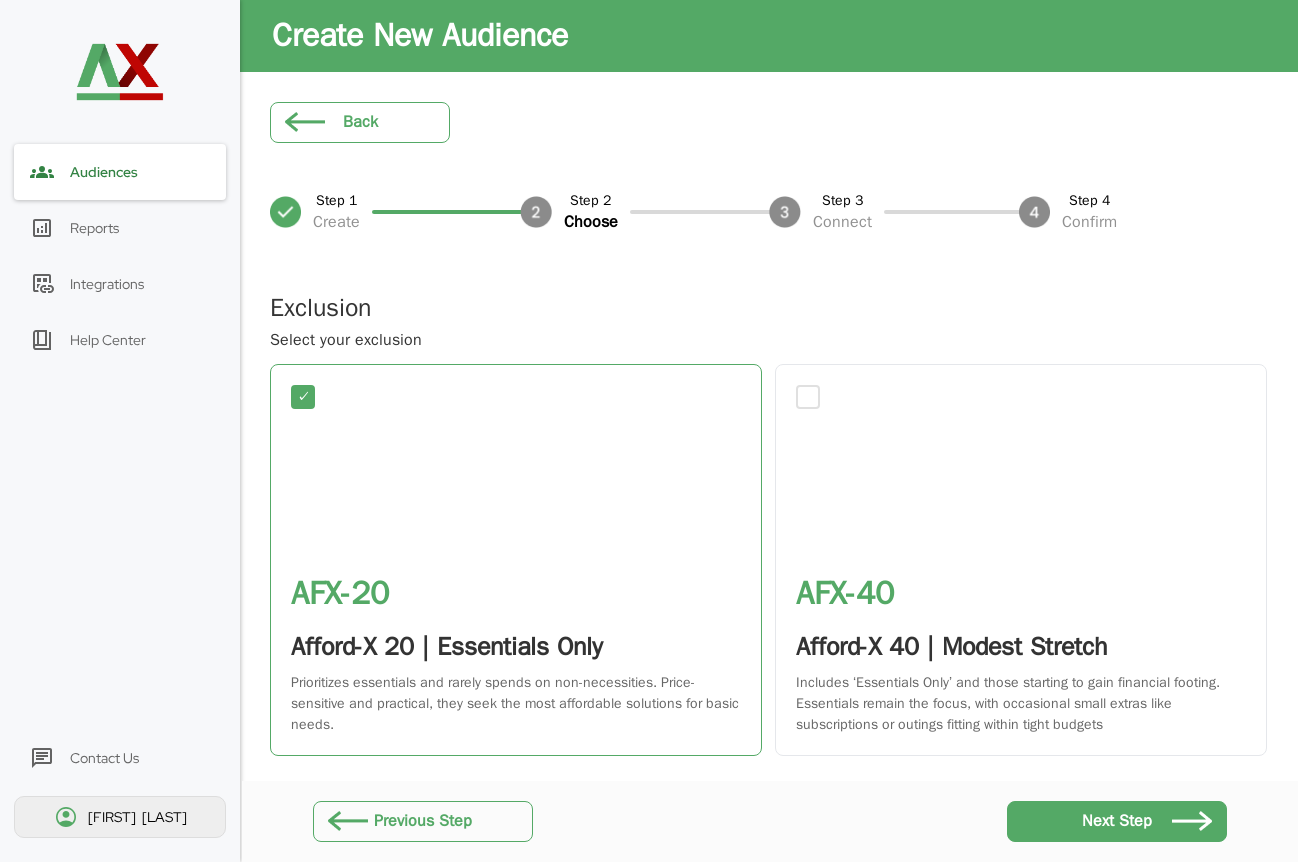 click on "AFX- 40 Afford-X 40 | Modest Stretch Includes ‘Essentials Only’ and those starting to gain financial footing. Essentials remain the focus, with occasional small extras like subscriptions or outings fitting within tight budgets" at bounding box center (1021, 560) 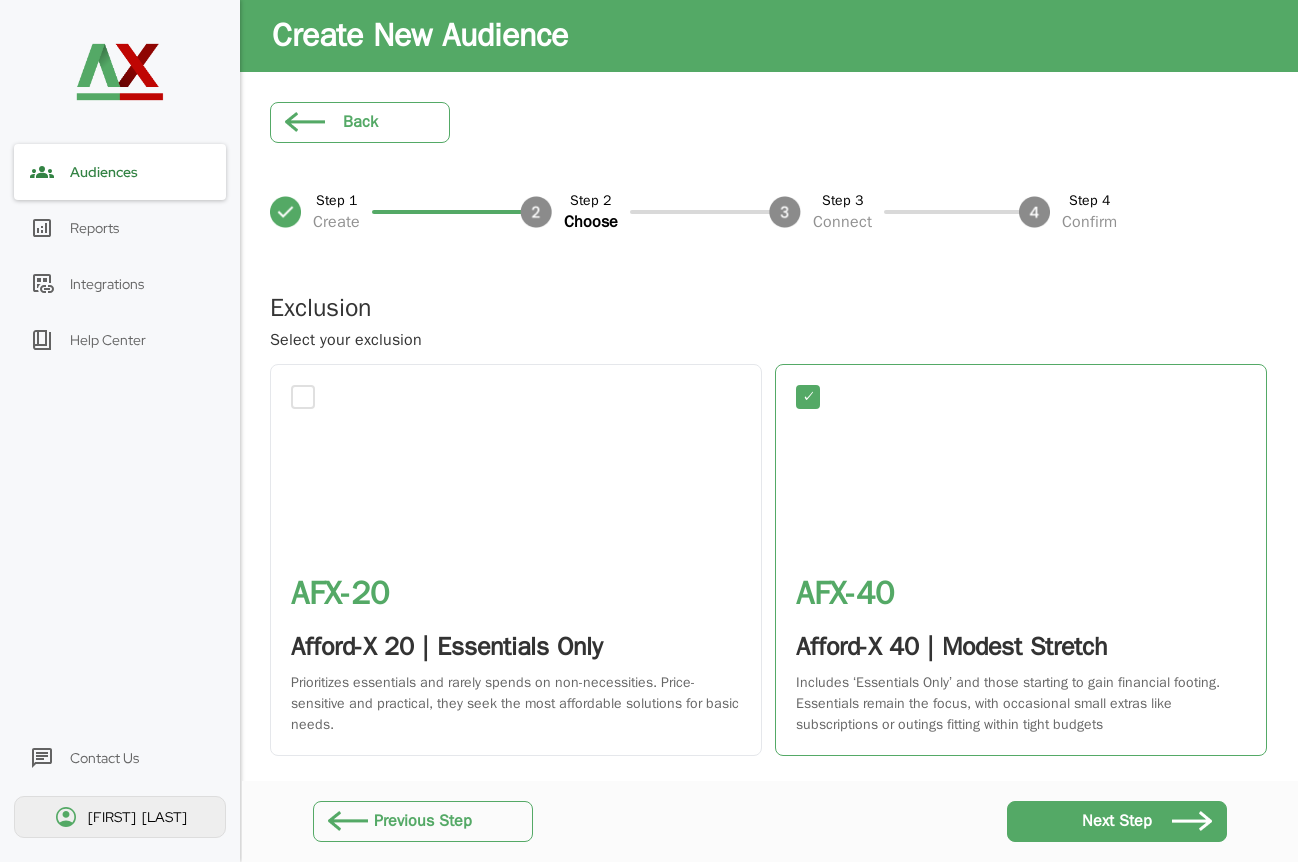 click on "AFX- 20 Afford-X 20 | Essentials Only Prioritizes essentials and rarely spends on non-necessities. Price-sensitive and practical, they seek the most affordable solutions for basic needs." at bounding box center [516, 560] 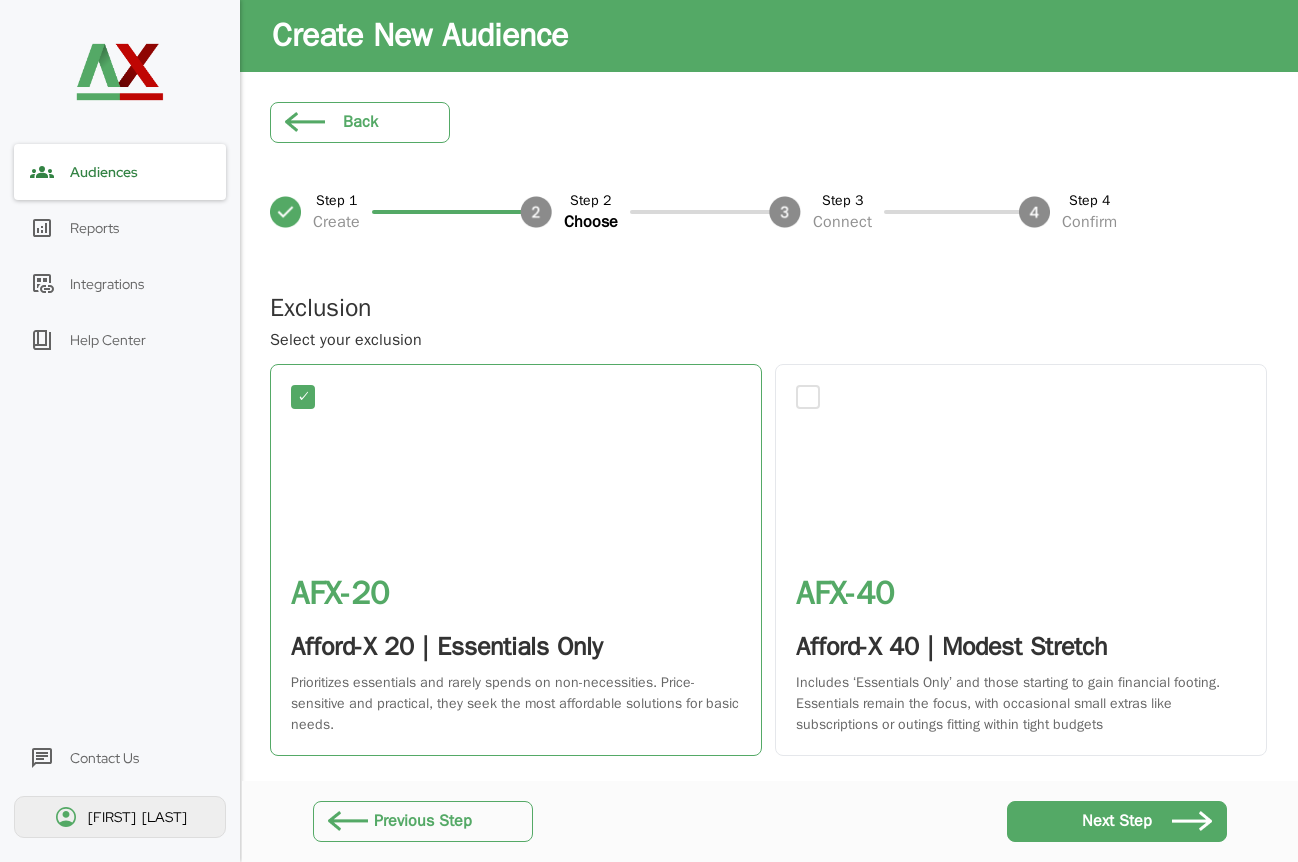 click on "AFX- 40 Afford-X 40 | Modest Stretch Includes ‘Essentials Only’ and those starting to gain financial footing. Essentials remain the focus, with occasional small extras like subscriptions or outings fitting within tight budgets" at bounding box center [1021, 560] 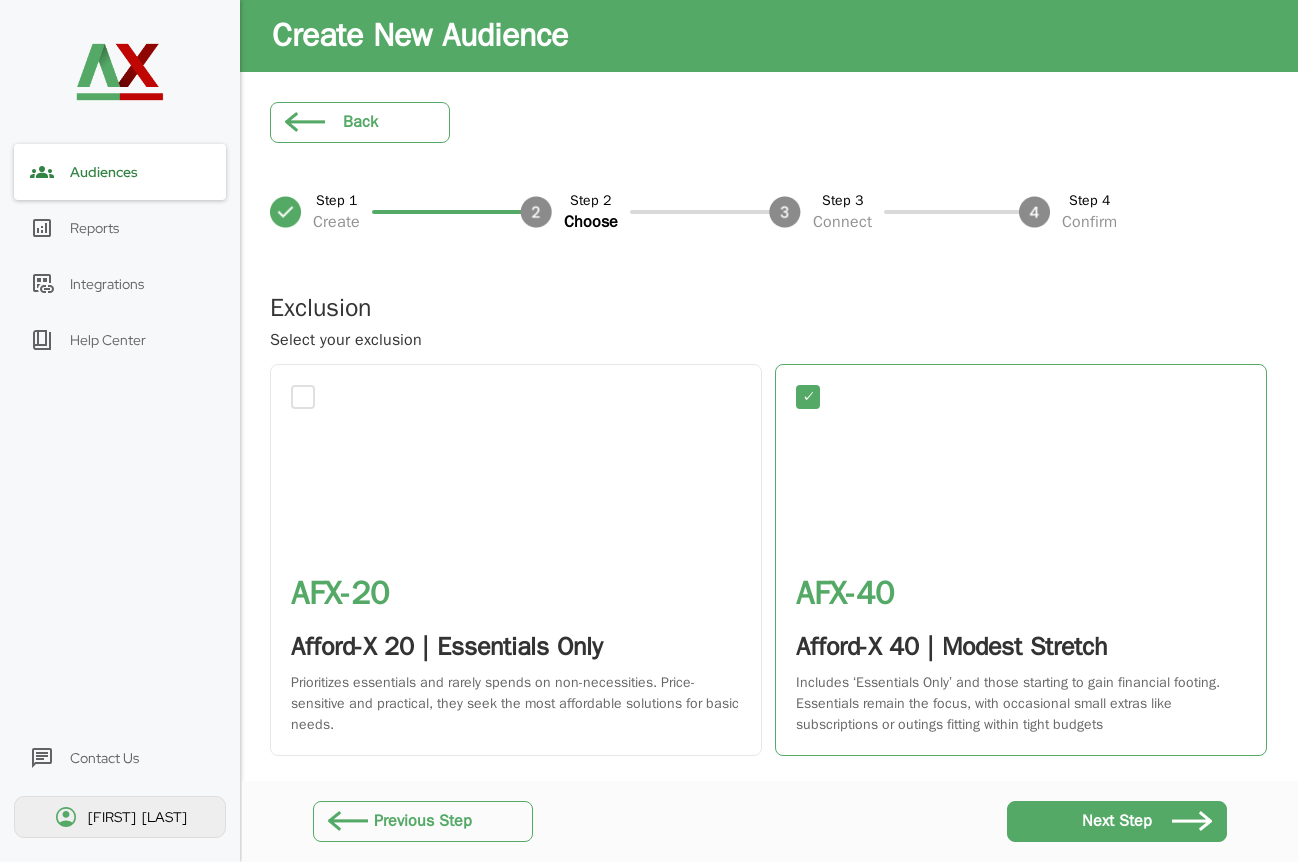 click at bounding box center (516, 397) 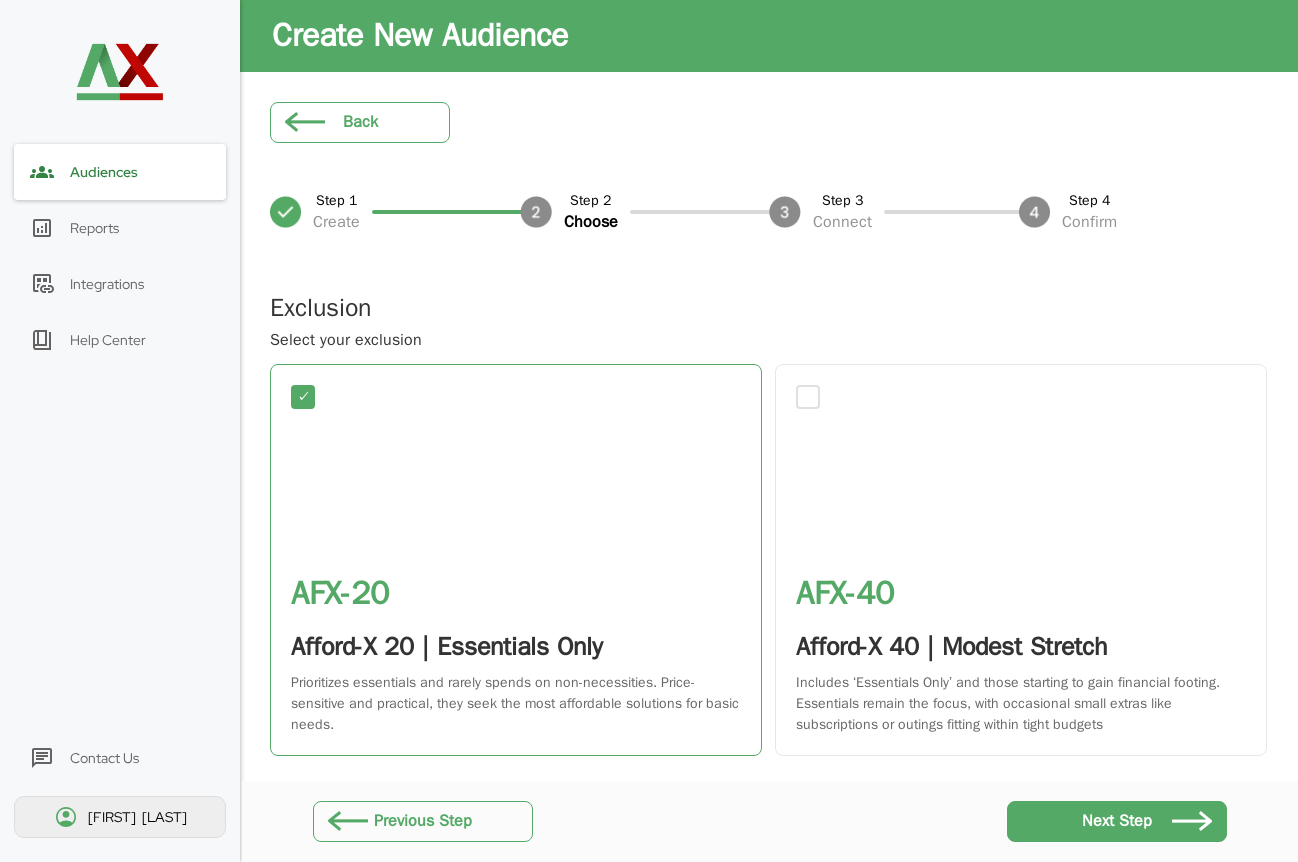 click at bounding box center (1021, 397) 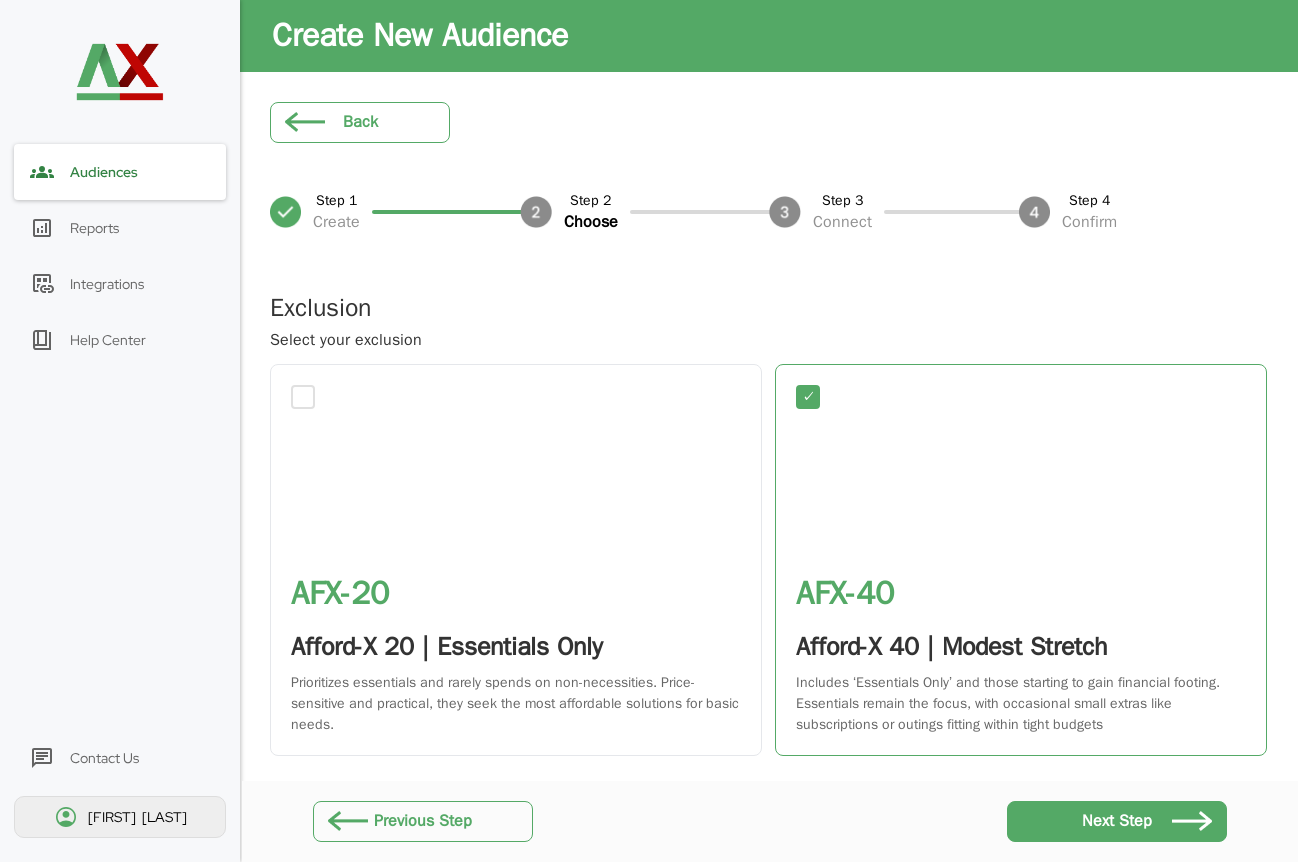 click at bounding box center [516, 397] 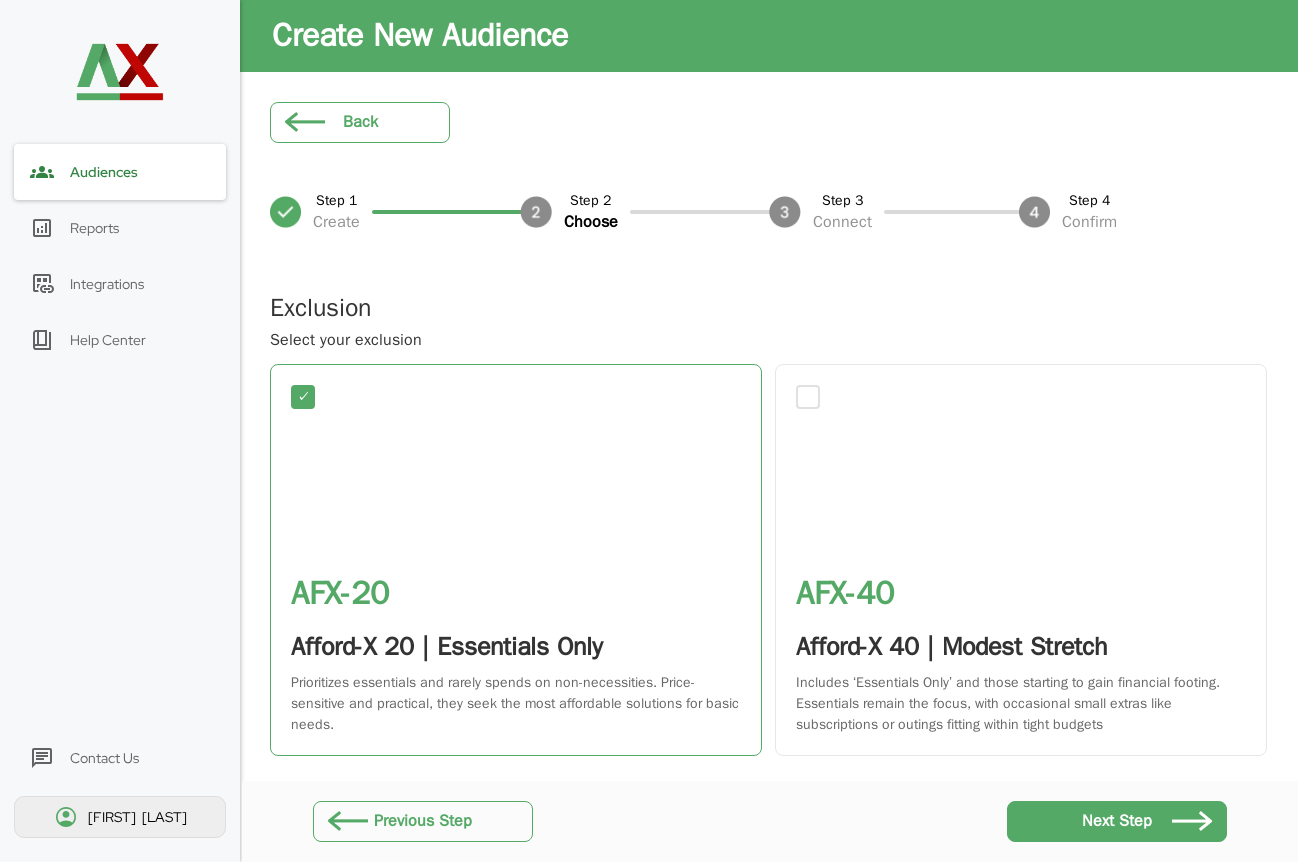 click on "Afford-X 40 | Modest Stretch" at bounding box center (1021, 647) 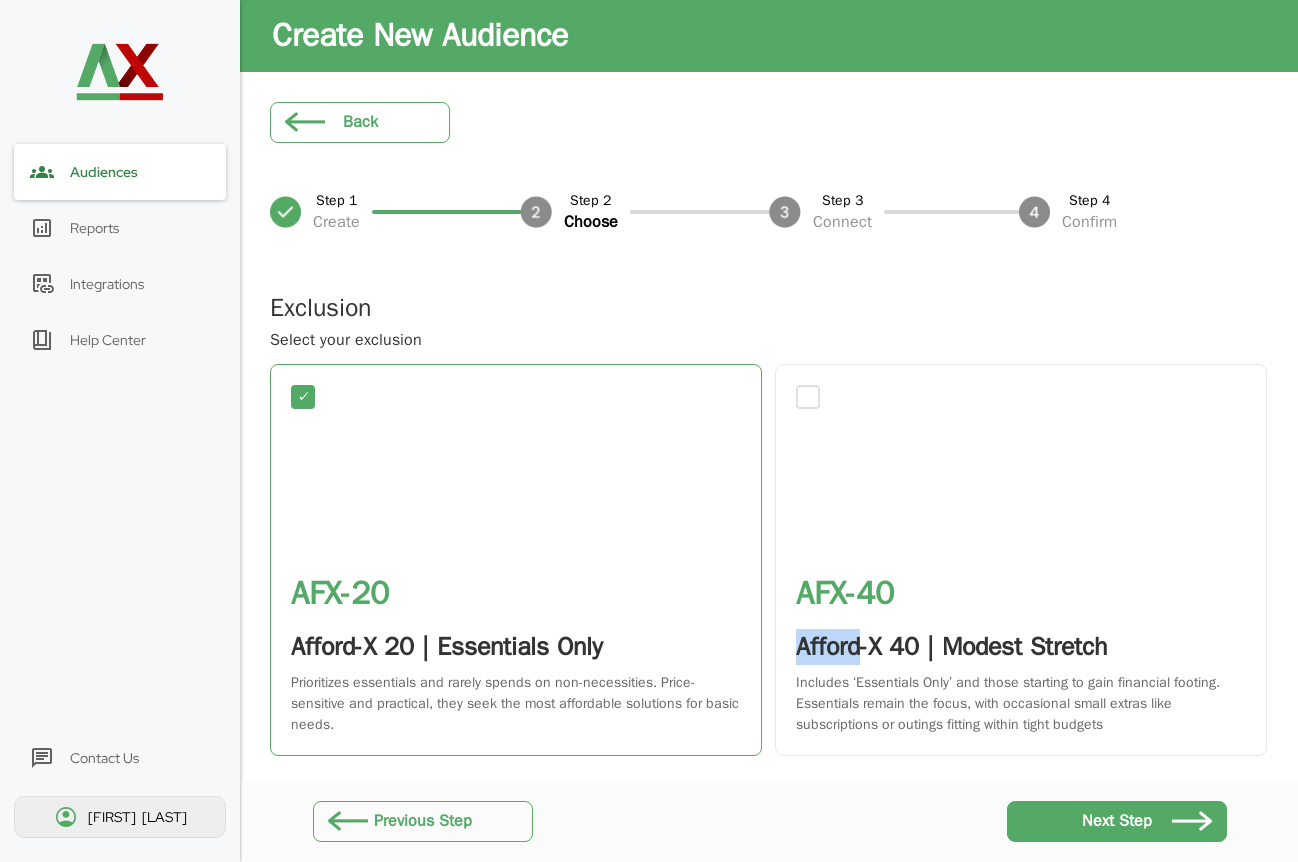 click on "Afford-X 40 | Modest Stretch" at bounding box center (1021, 647) 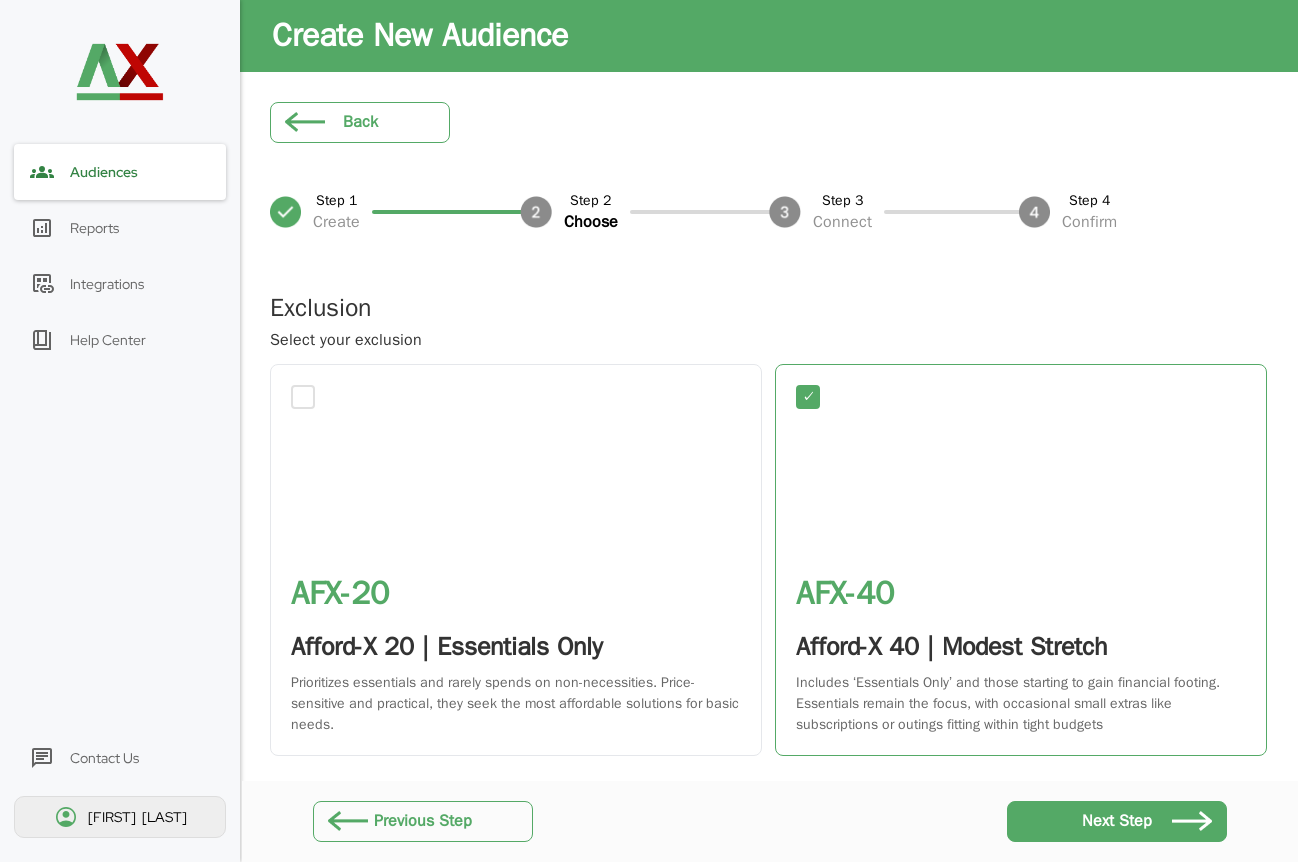 click on "Back Step 1 Create Step 2 Choose Step 3 Connect Step 4 Confirm Exclusion Select your exclusion AFX- 20 Afford-X 20 | Essentials Only Prioritizes essentials and rarely spends on non-necessities. Price-sensitive and practical, they seek the most affordable solutions for basic needs. ✓ AFX- 40 Afford-X 40 | Modest Stretch Includes ‘Essentials Only’ and those starting to gain financial footing. Essentials remain the focus, with occasional small extras like subscriptions or outings fitting within tight budgets Previous Step Next Step" at bounding box center [769, 467] 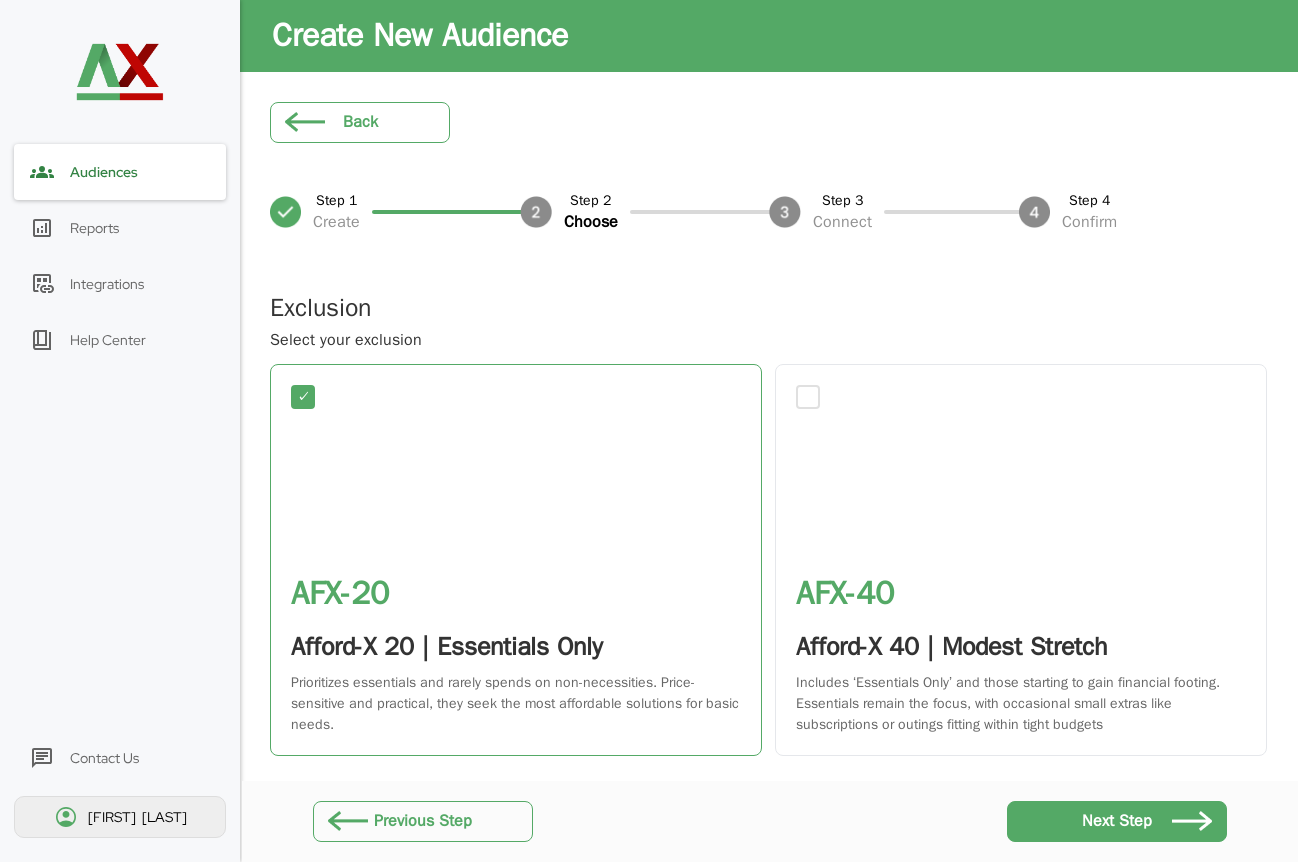 click on "Next Step" at bounding box center [1117, 821] 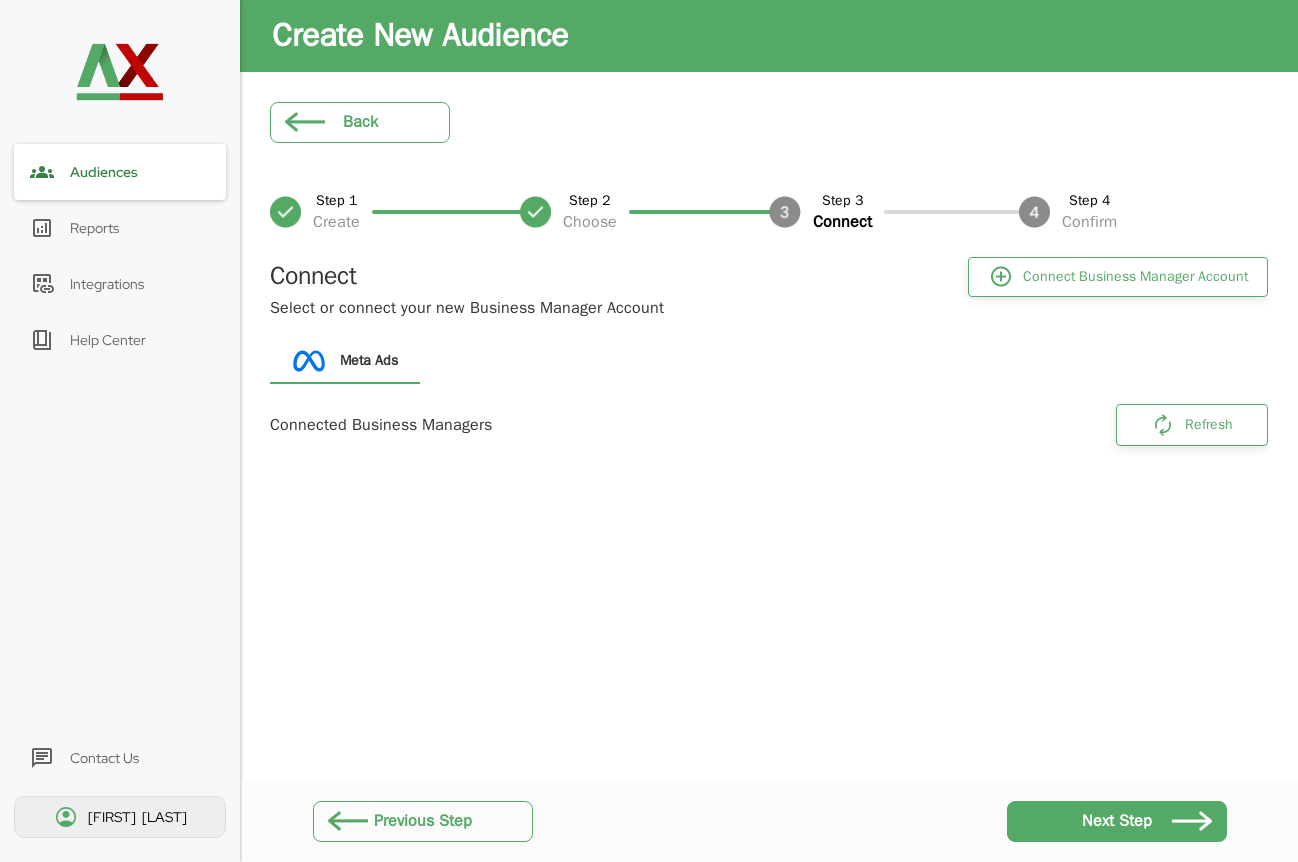 click on "Next Step" at bounding box center [1117, 821] 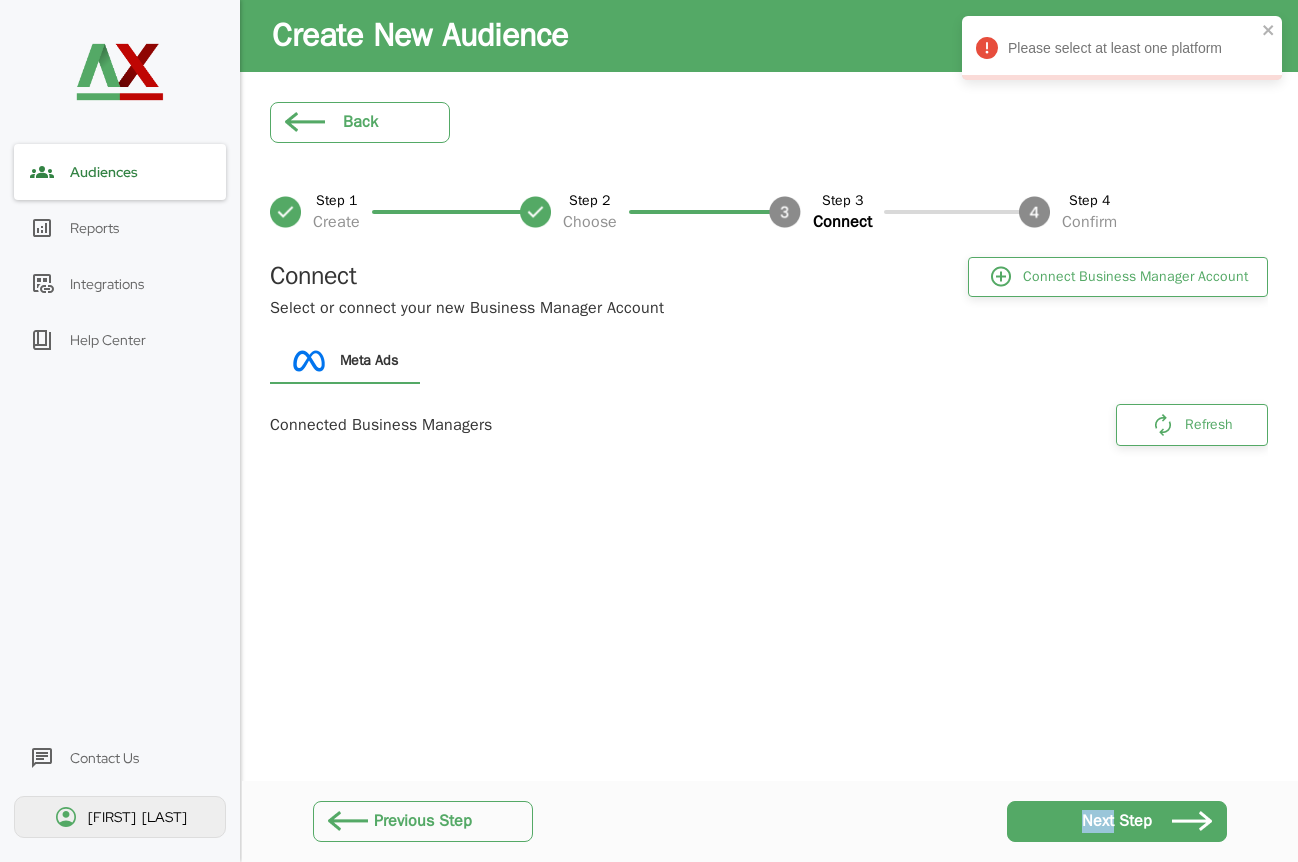 click on "Next Step" at bounding box center (1117, 821) 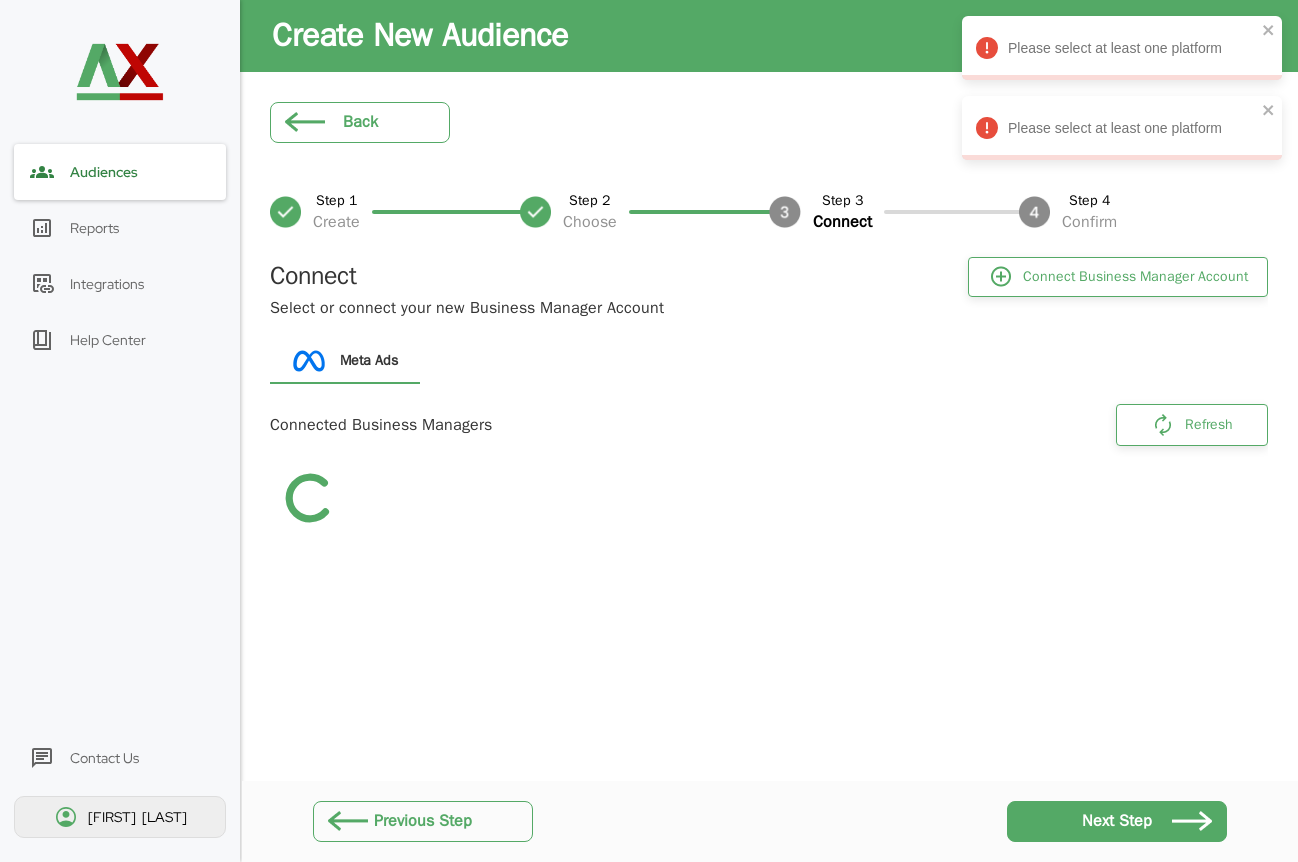 click on "Next Step" at bounding box center [1117, 821] 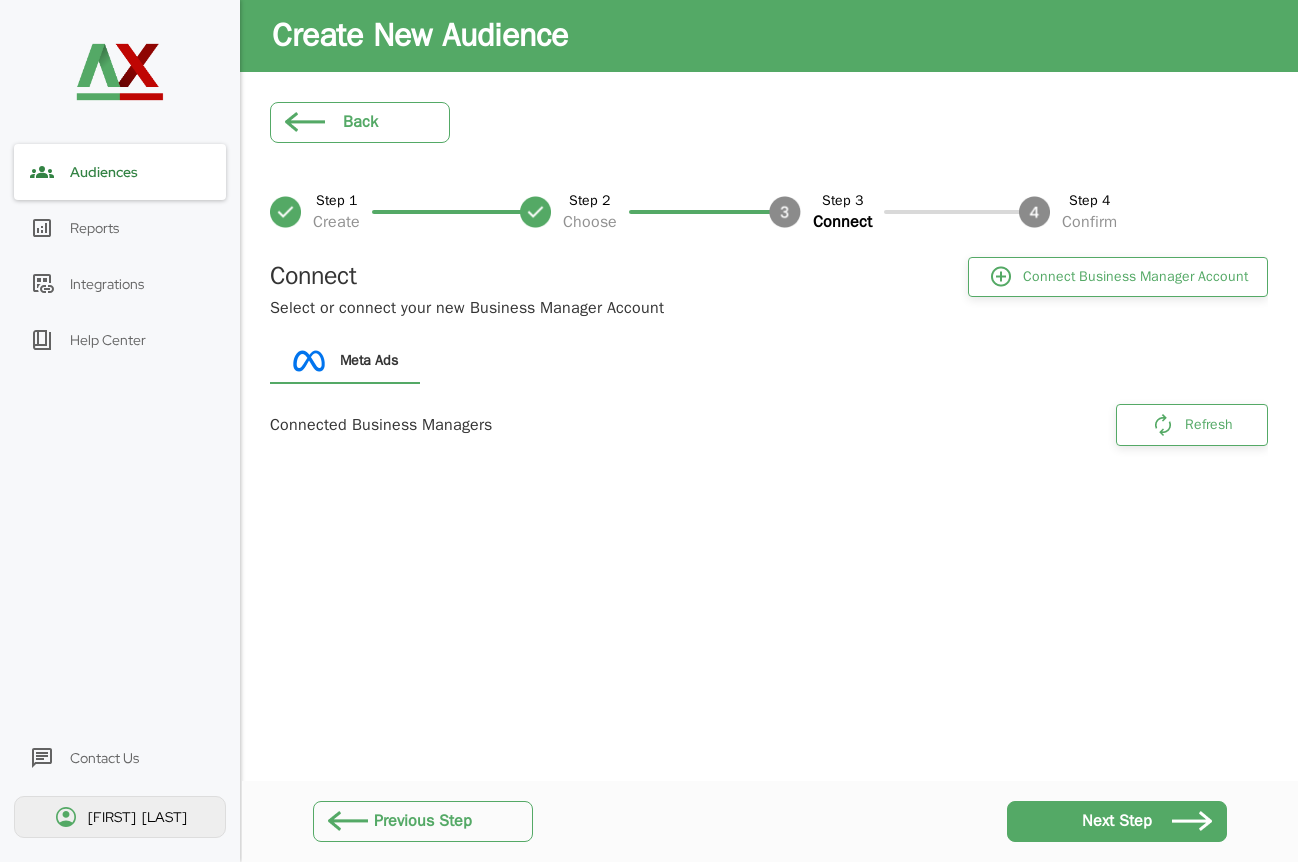 click on "Reports" at bounding box center (94, 228) 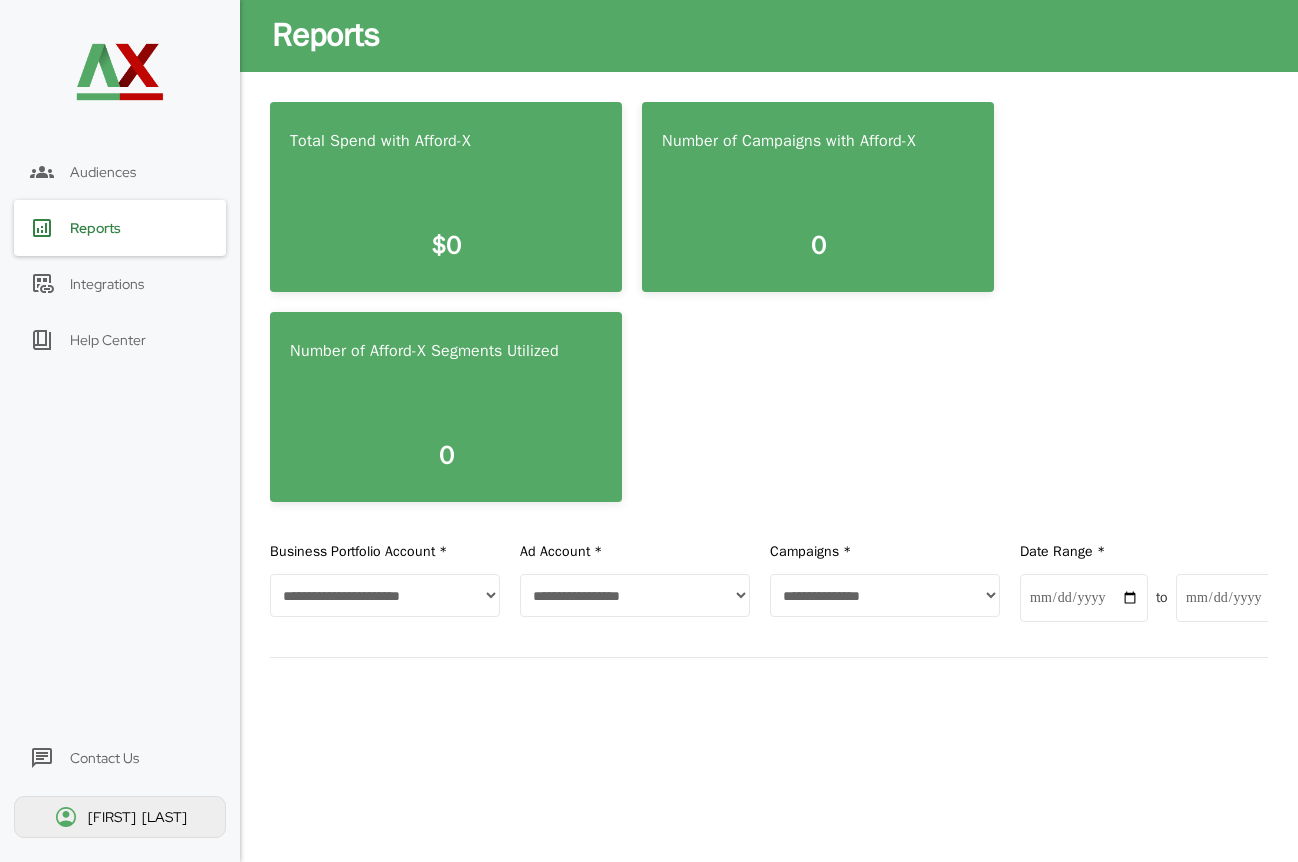 click on "Integrations" at bounding box center (120, 284) 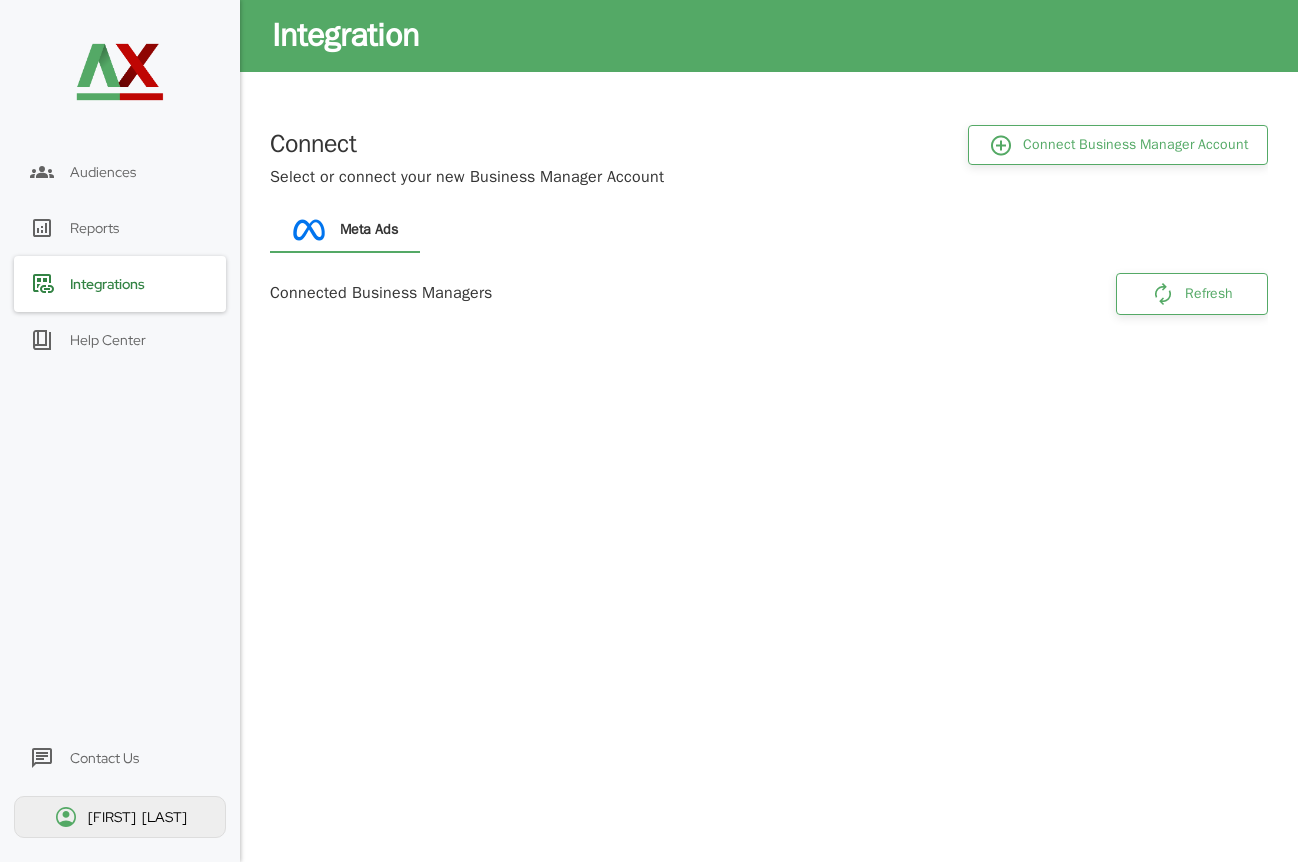 click on "Help Center" at bounding box center (120, 340) 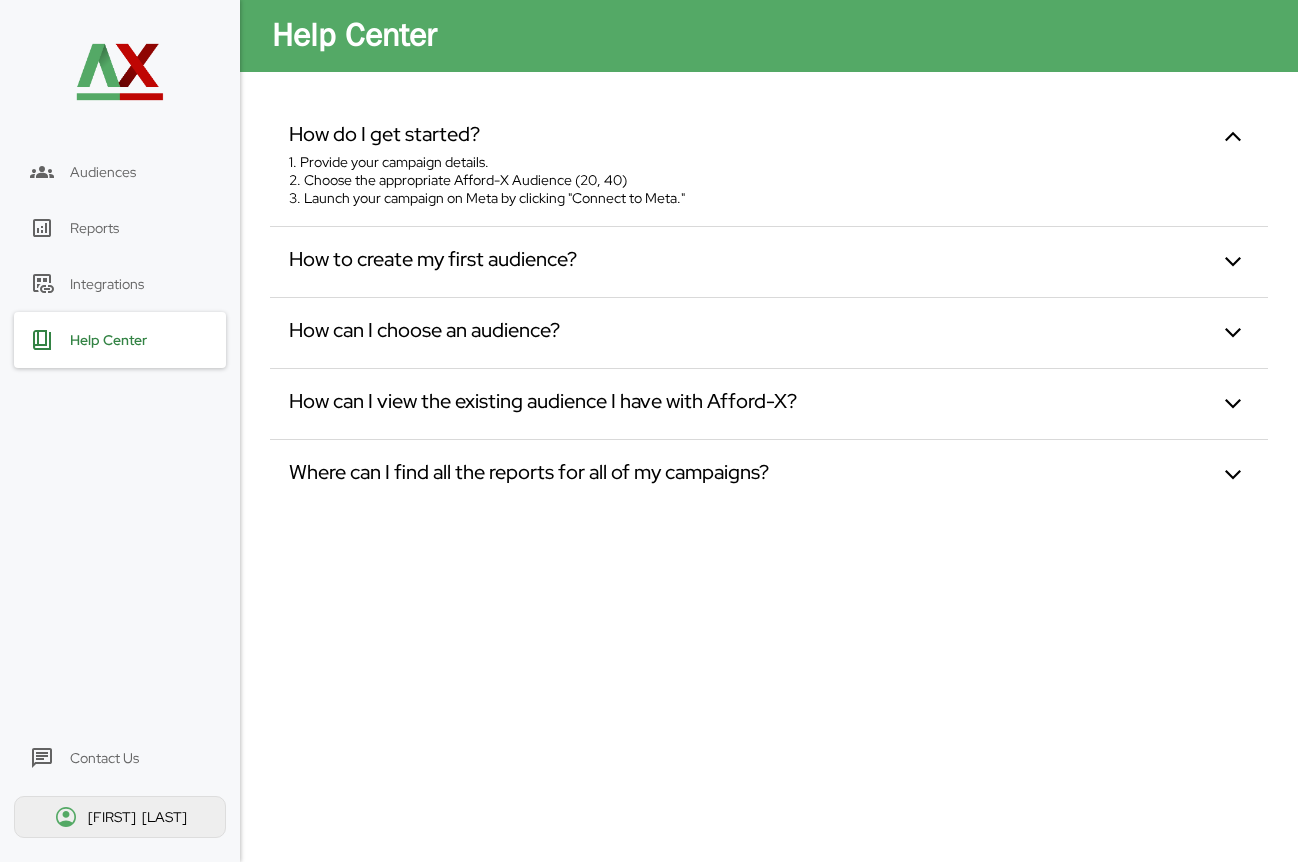 click on "How to create my first audience?" at bounding box center [769, 262] 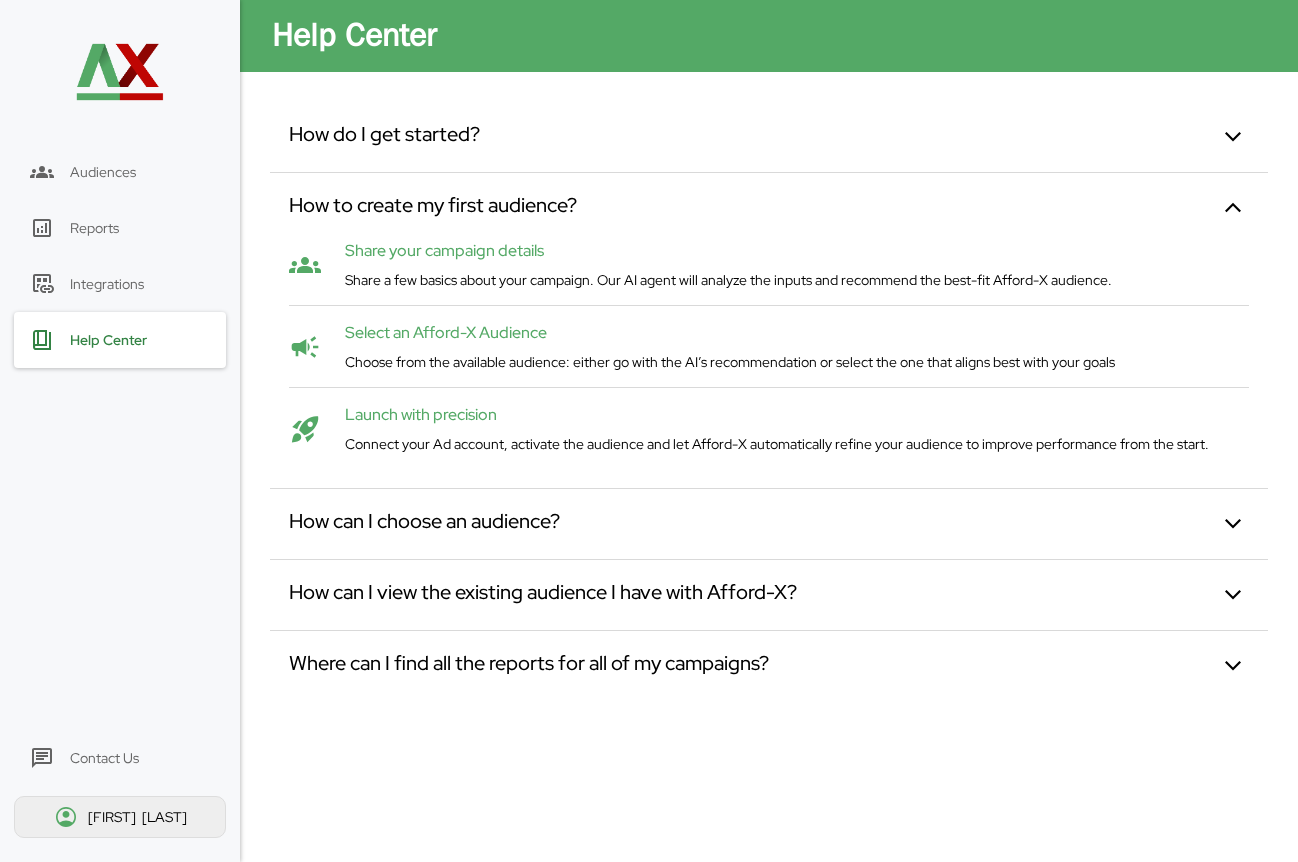 click on "How can I choose an audience?" at bounding box center [769, 524] 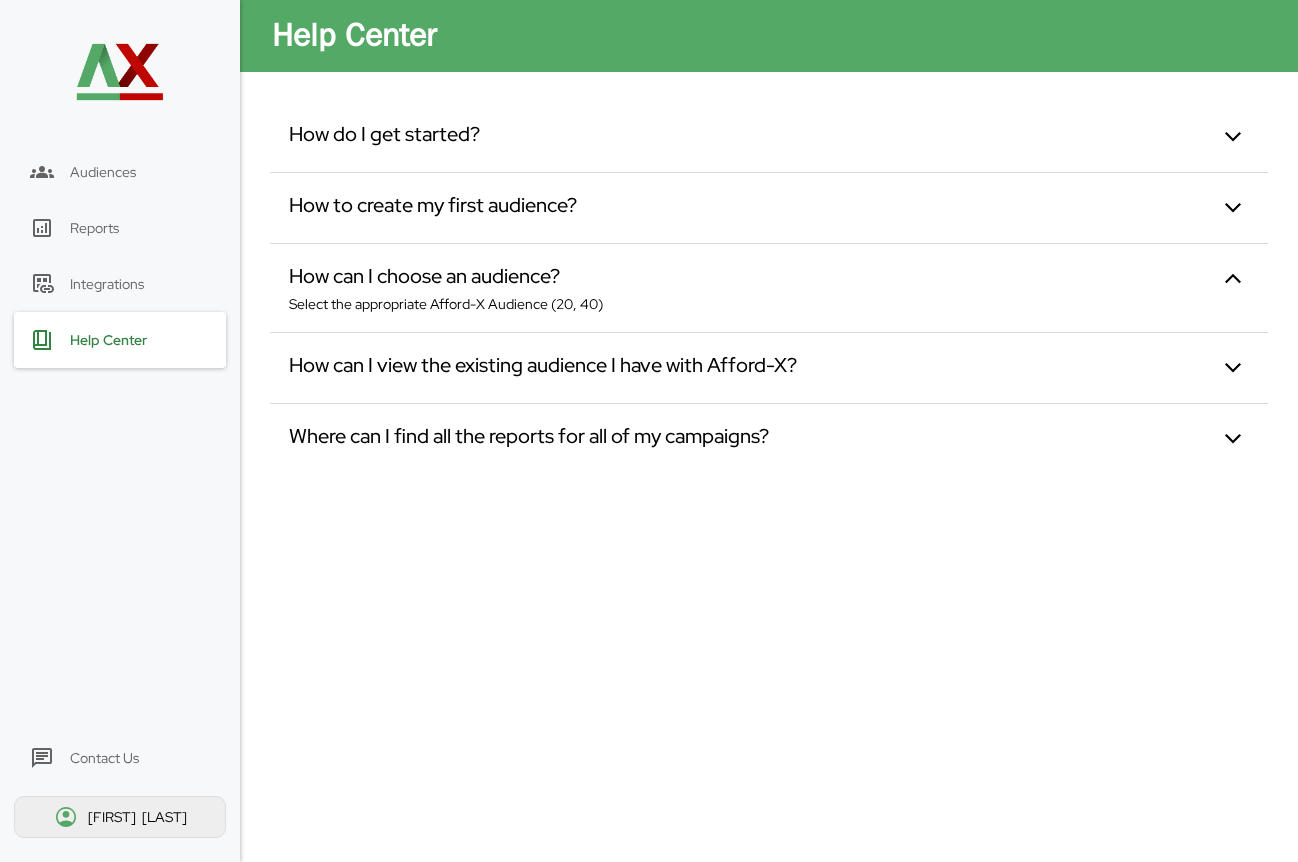 click on "How to create my first audience?" at bounding box center (433, 208) 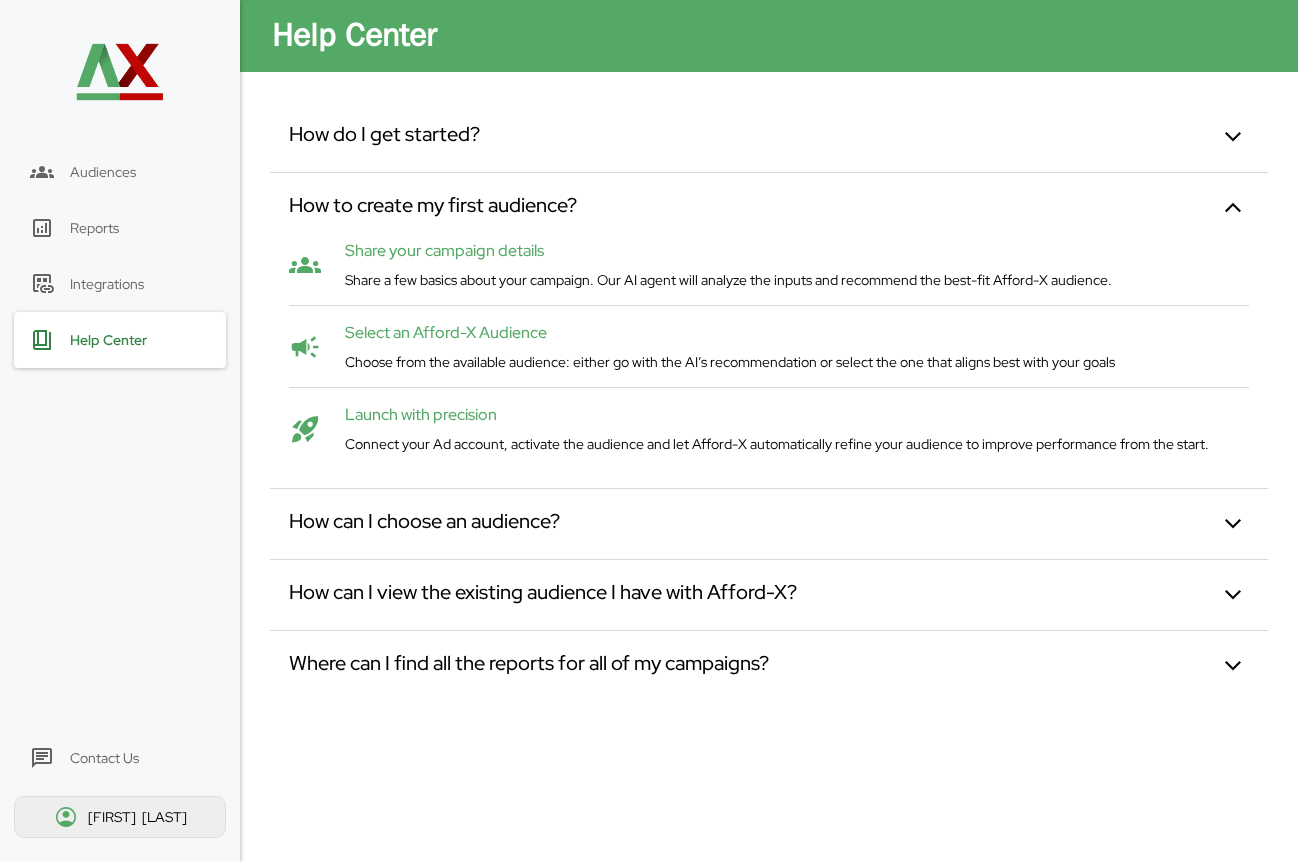 click on "How can I choose an audience?" at bounding box center (424, 524) 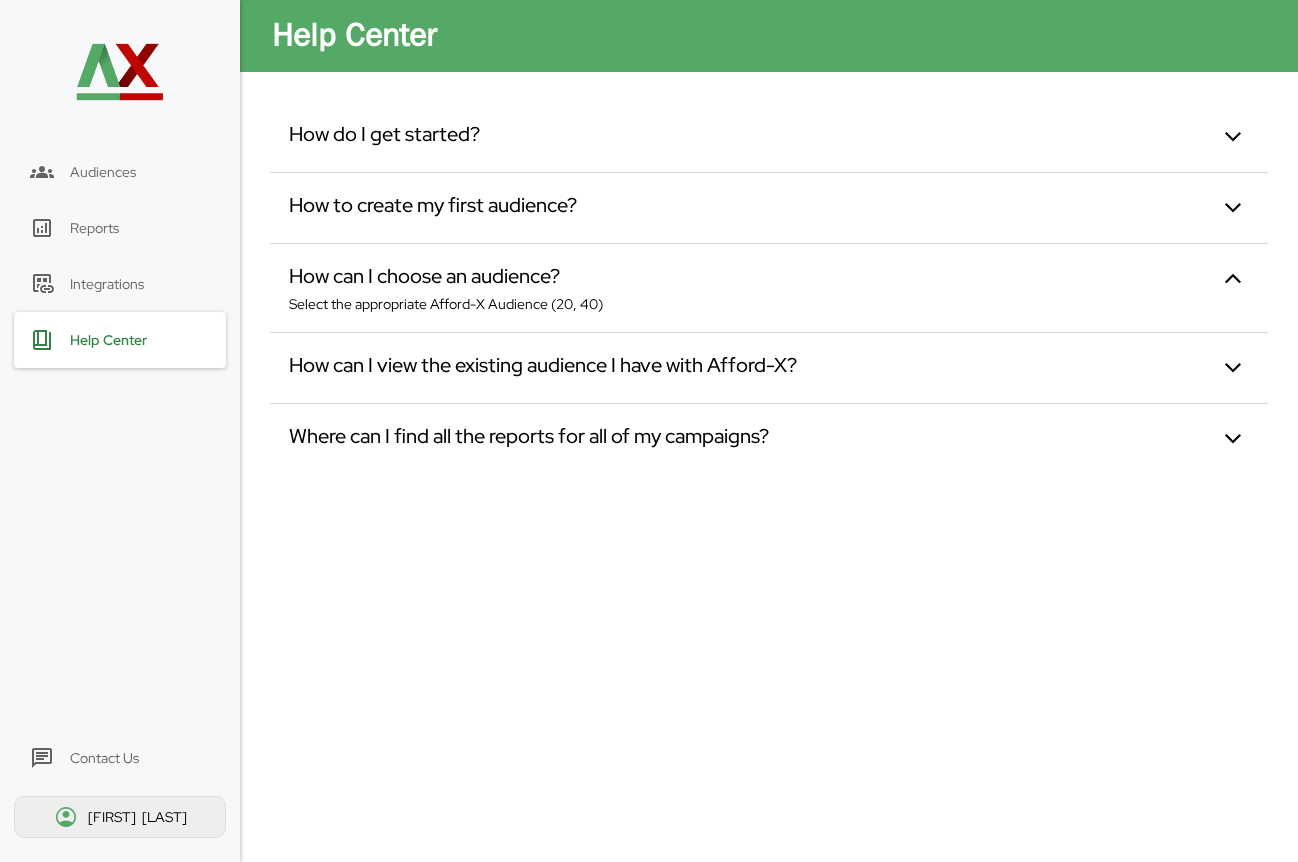 click on "How can I view the existing audience I have with Afford-X?" at bounding box center (543, 368) 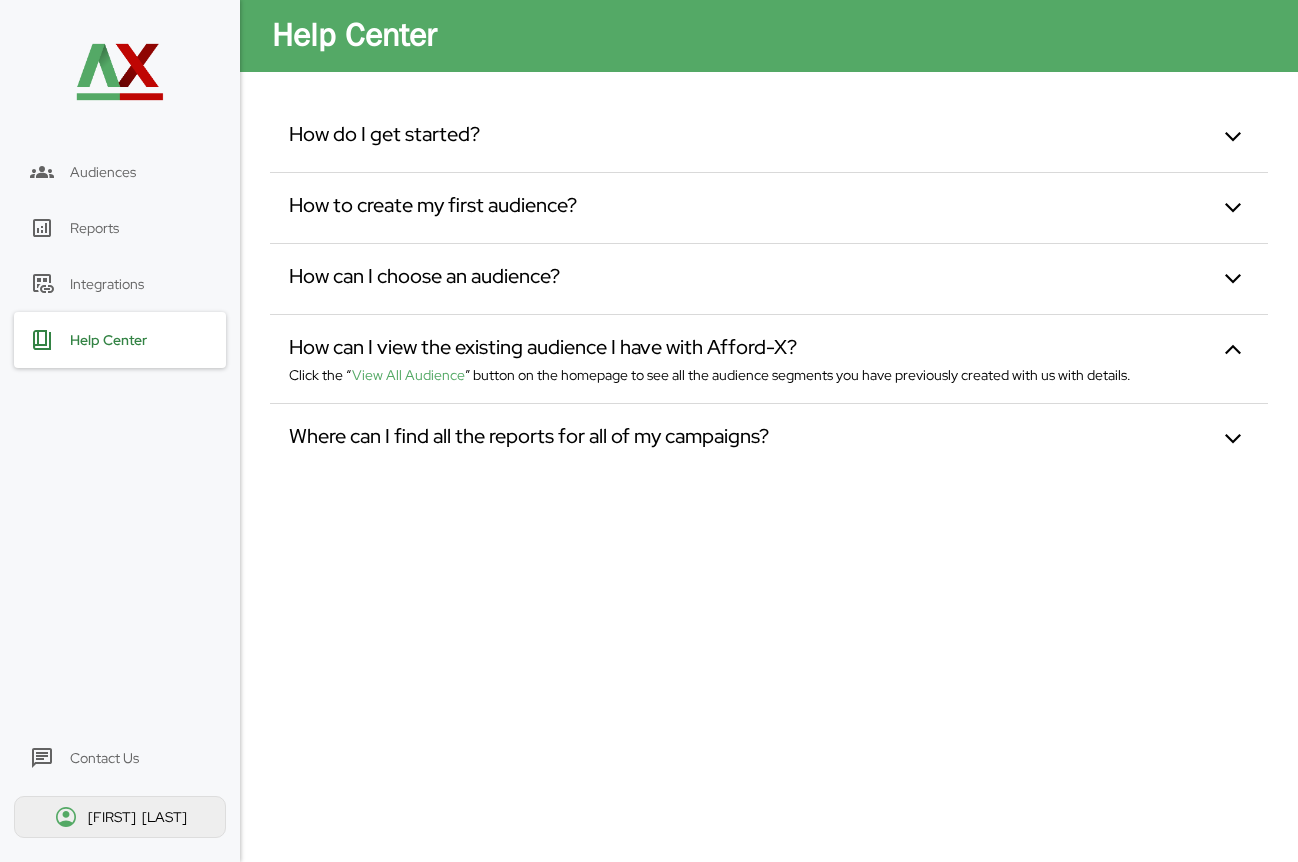click on "Where can I find all the reports for all of my campaigns?" at bounding box center (529, 439) 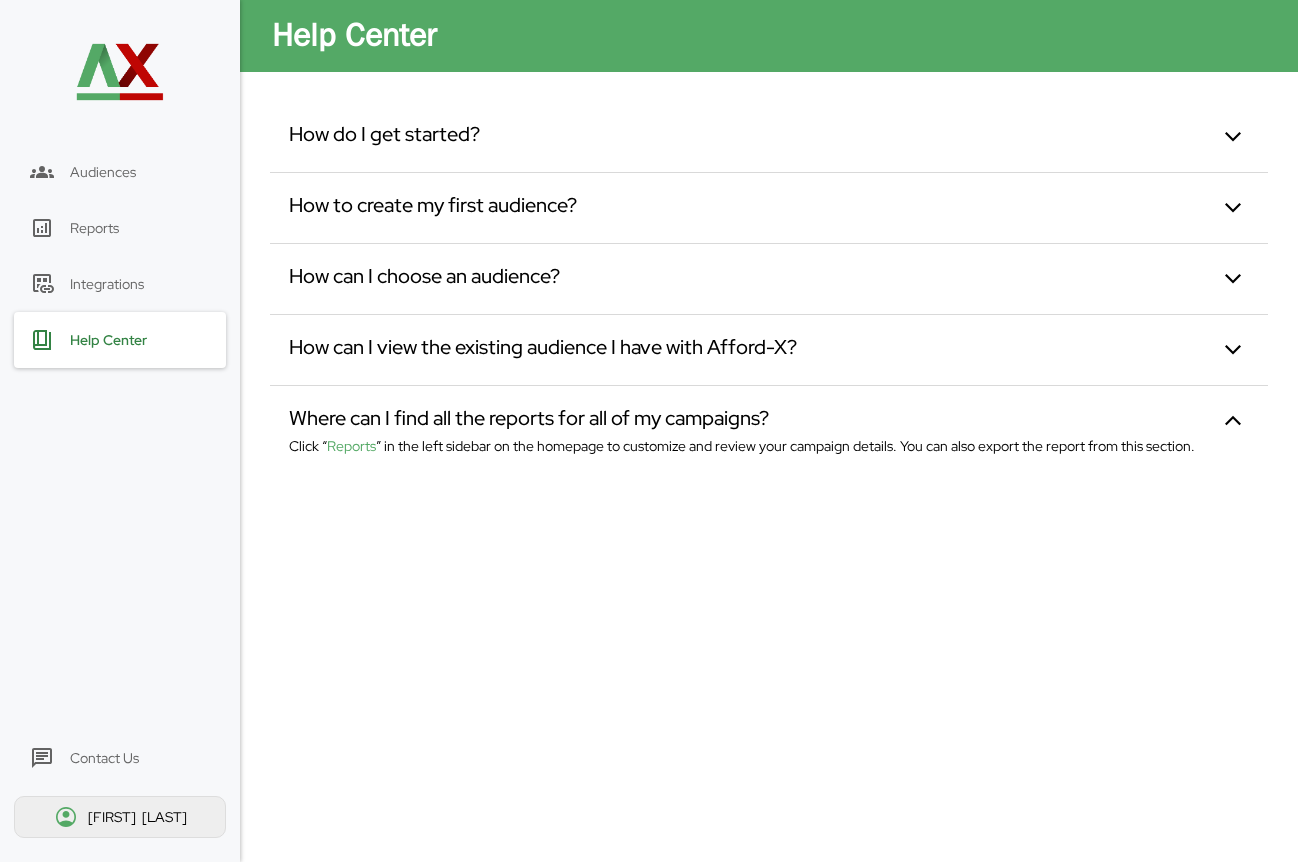 click on "How can I view the existing audience I have with Afford-X?" at bounding box center (543, 350) 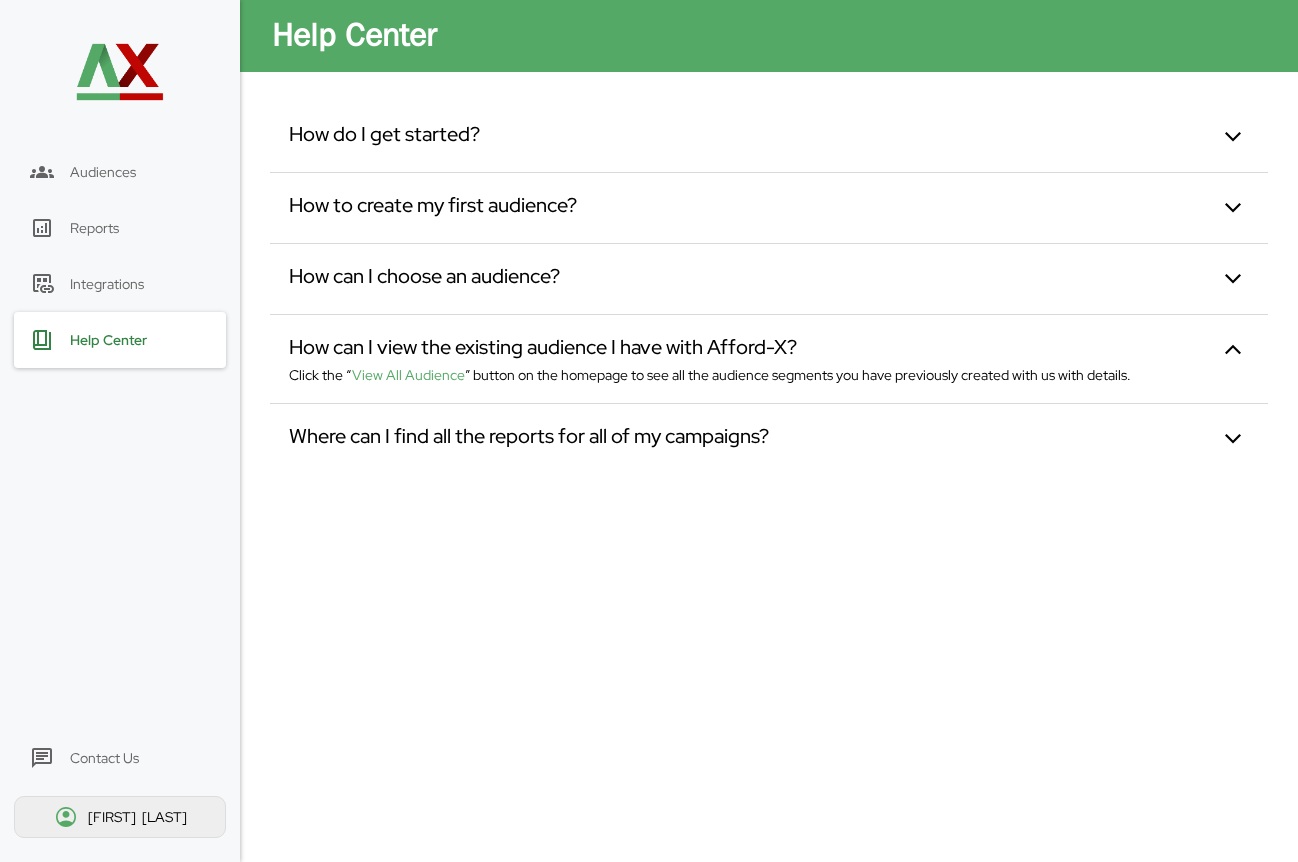 click on "How do I get started?   How to create my first audience? How can I choose an audience?   How can I view the existing audience I have with Afford-X? Click the “ View All Audience ” button on the homepage to see all the audience segments you have previously created with us with details. Where can I find all the reports for all of my campaigns?" at bounding box center [769, 288] 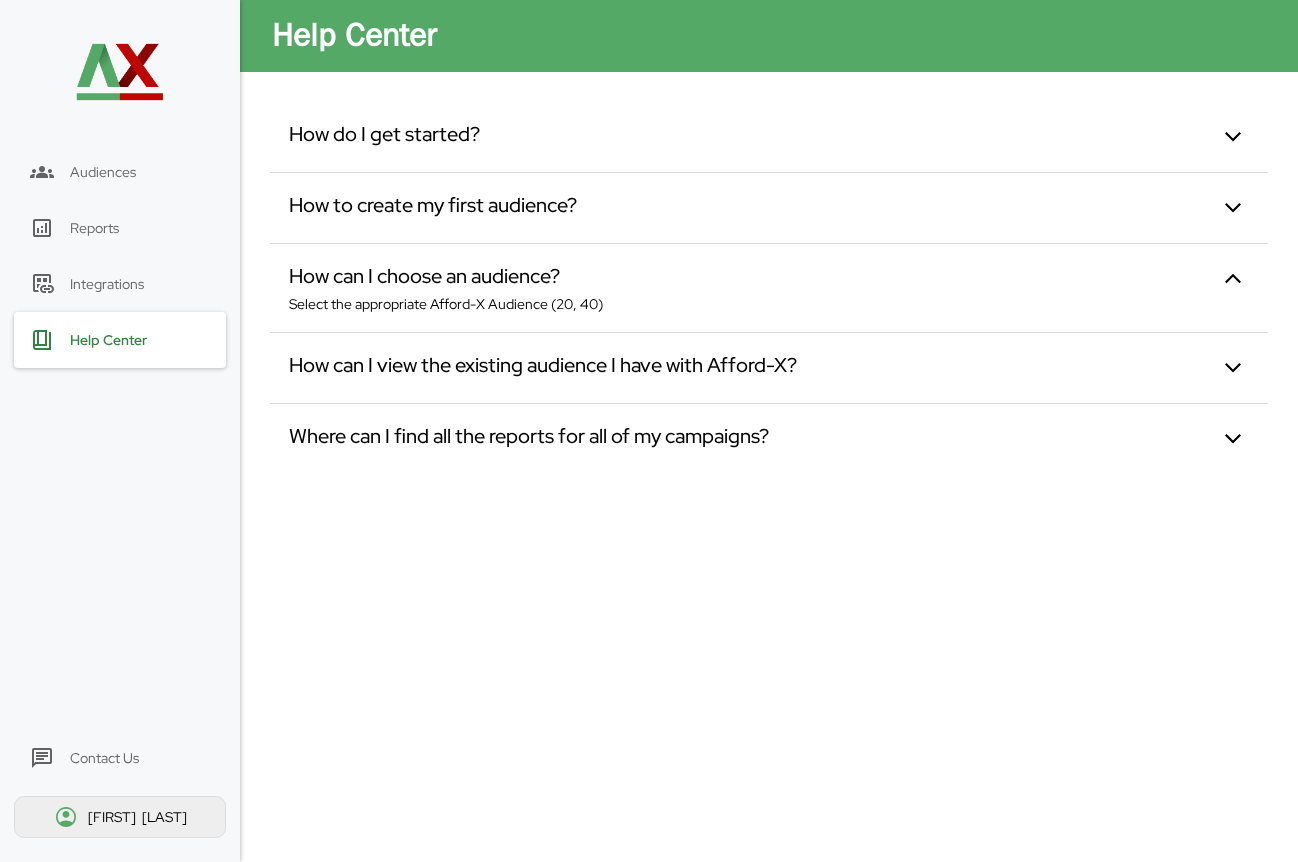 click on "How to create my first audience?" at bounding box center (433, 208) 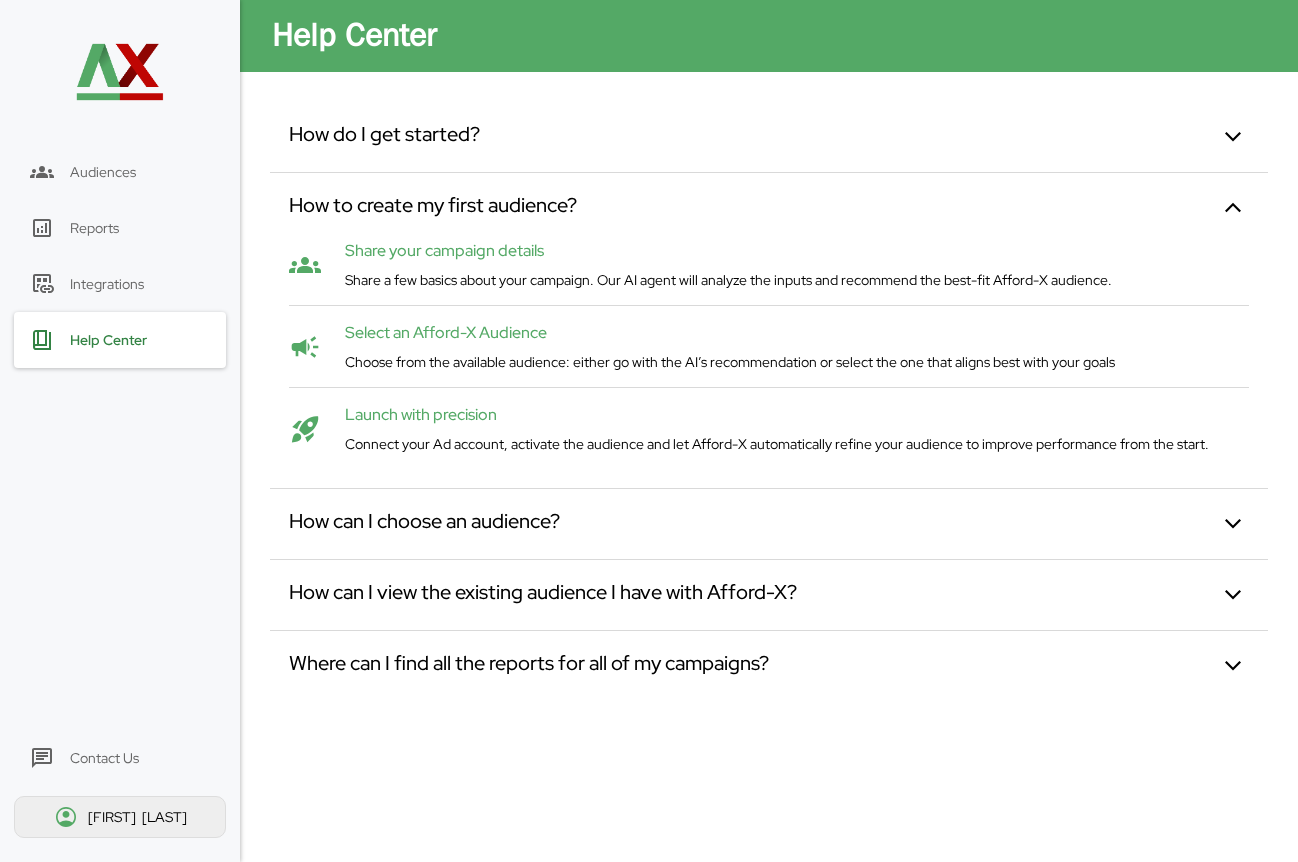 click on "How do I get started?" at bounding box center [384, 137] 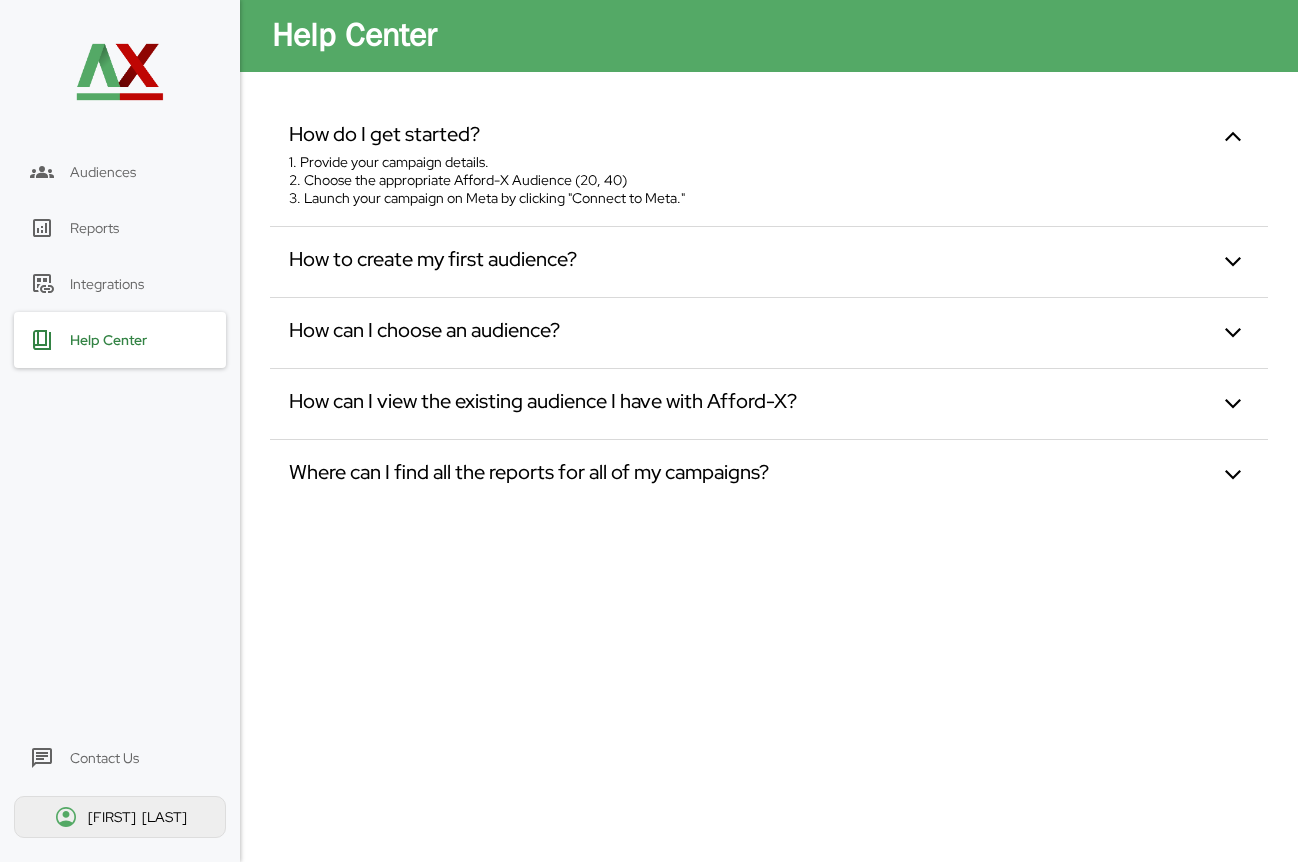 click on "Audiences Reports Integrations Help Center Contact Us [FIRST]       [LAST]" at bounding box center [120, 431] 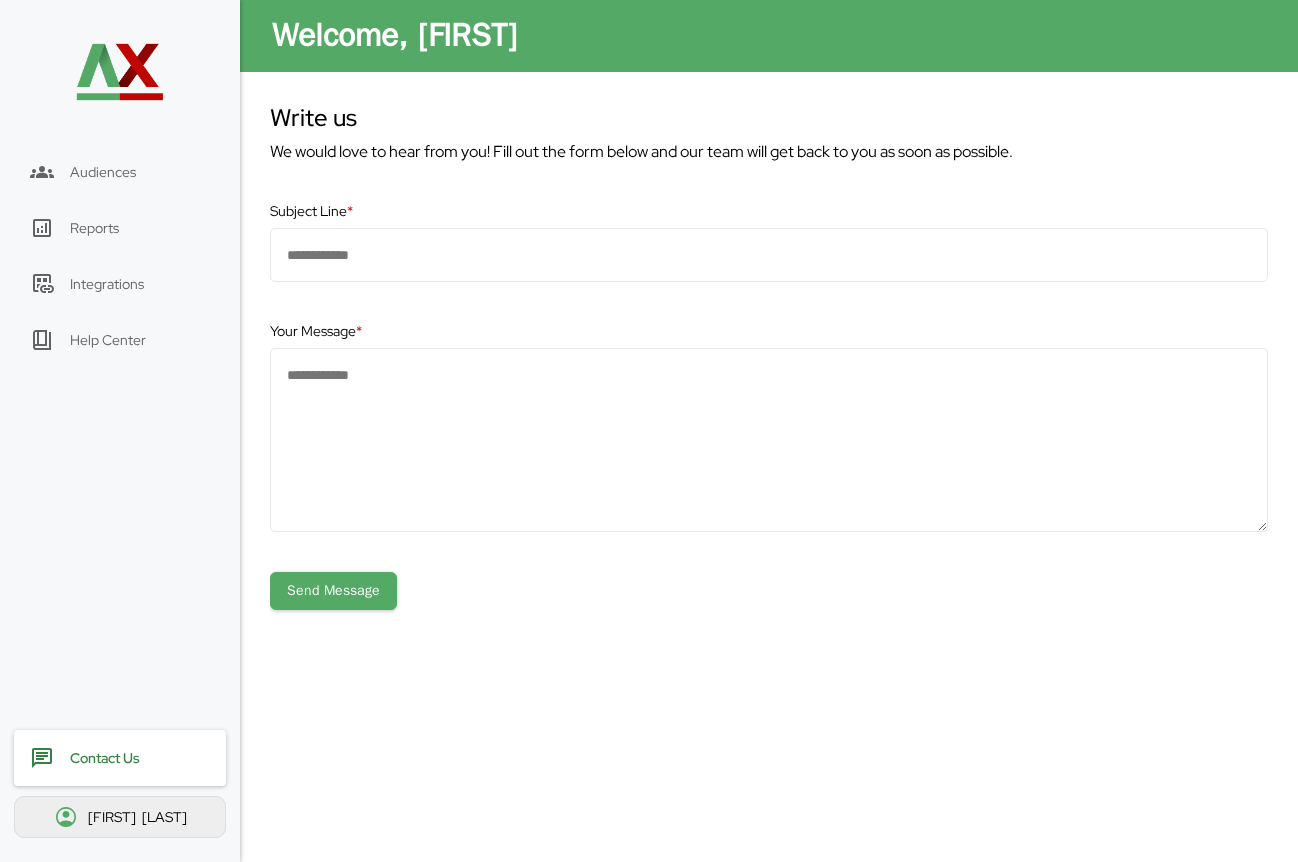 click on "Integrations" at bounding box center (120, 284) 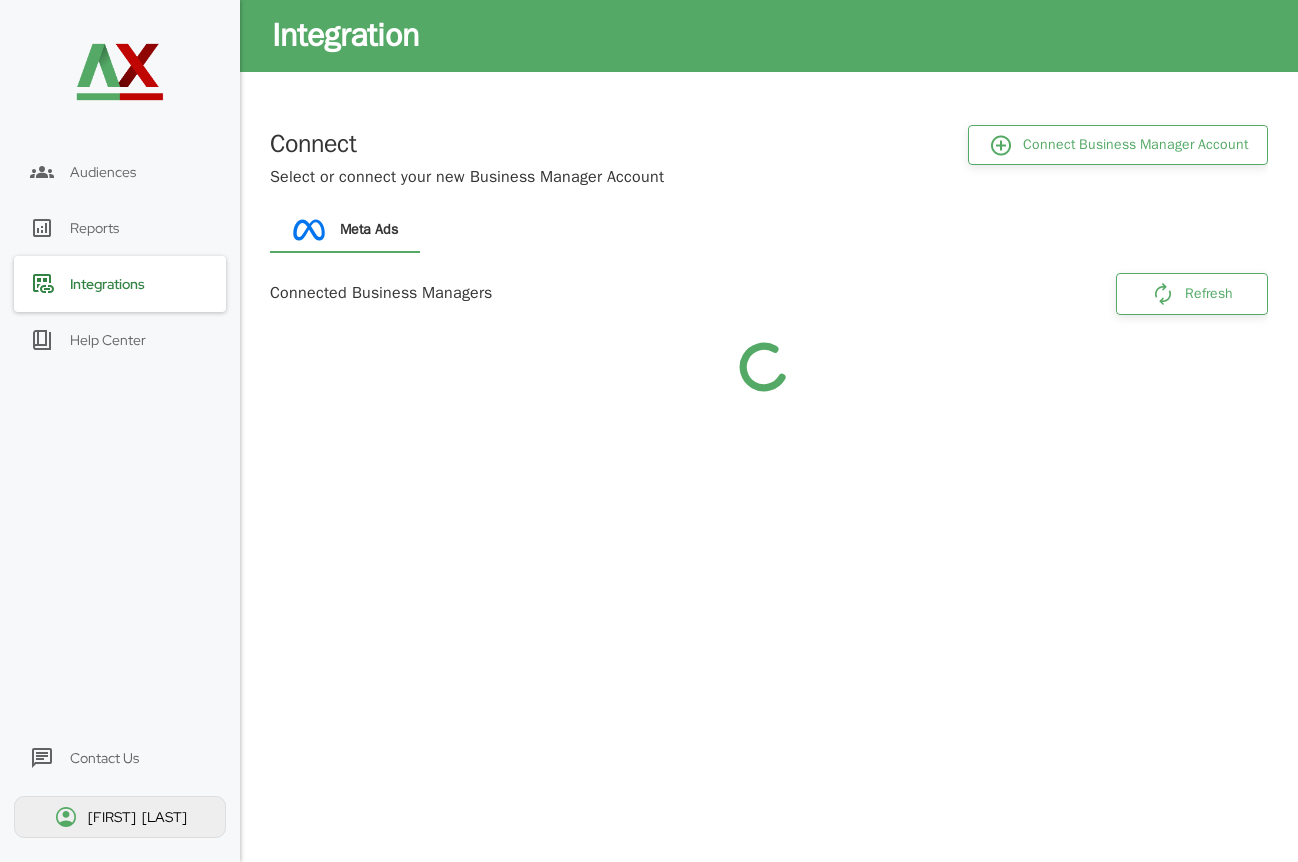 click on "Integrations" at bounding box center [120, 284] 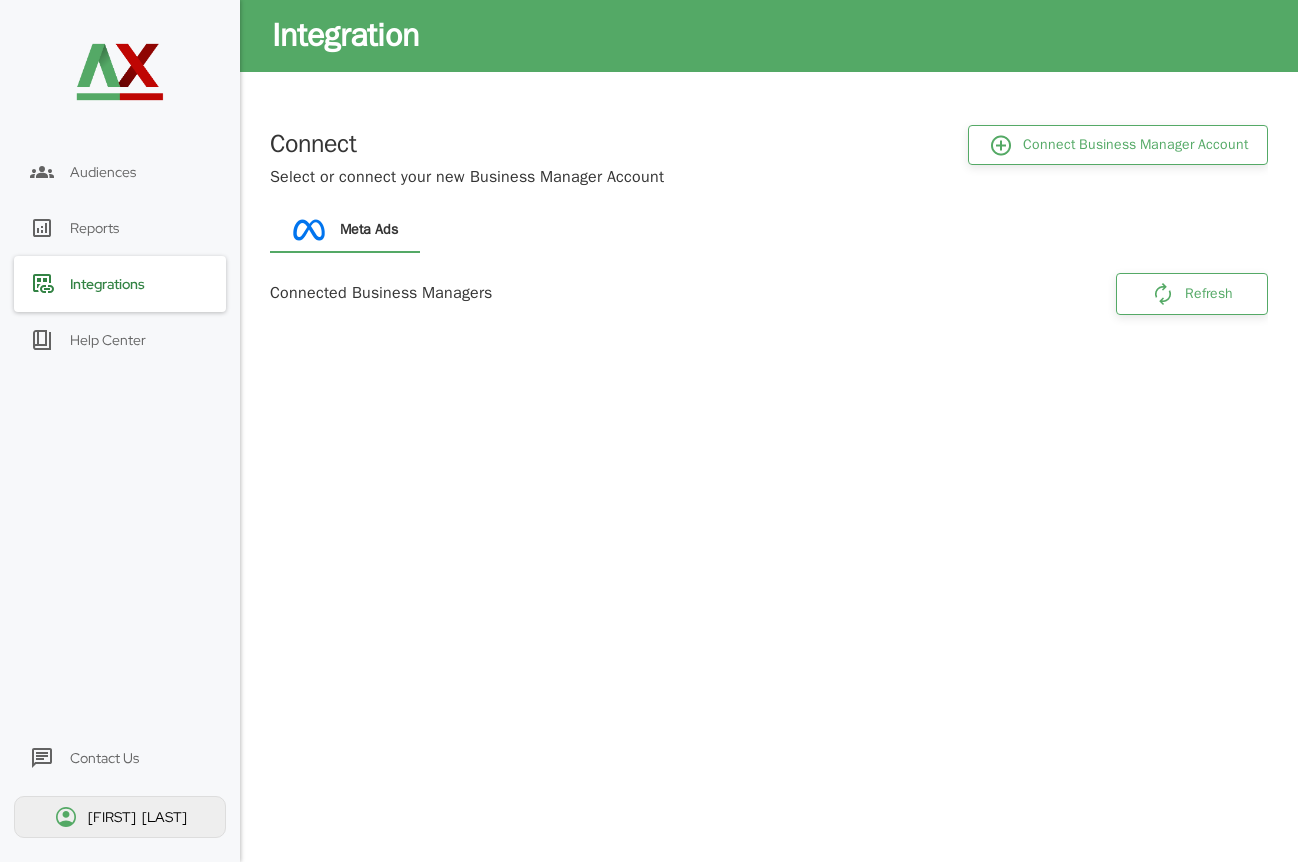 click on "Reports" at bounding box center [120, 228] 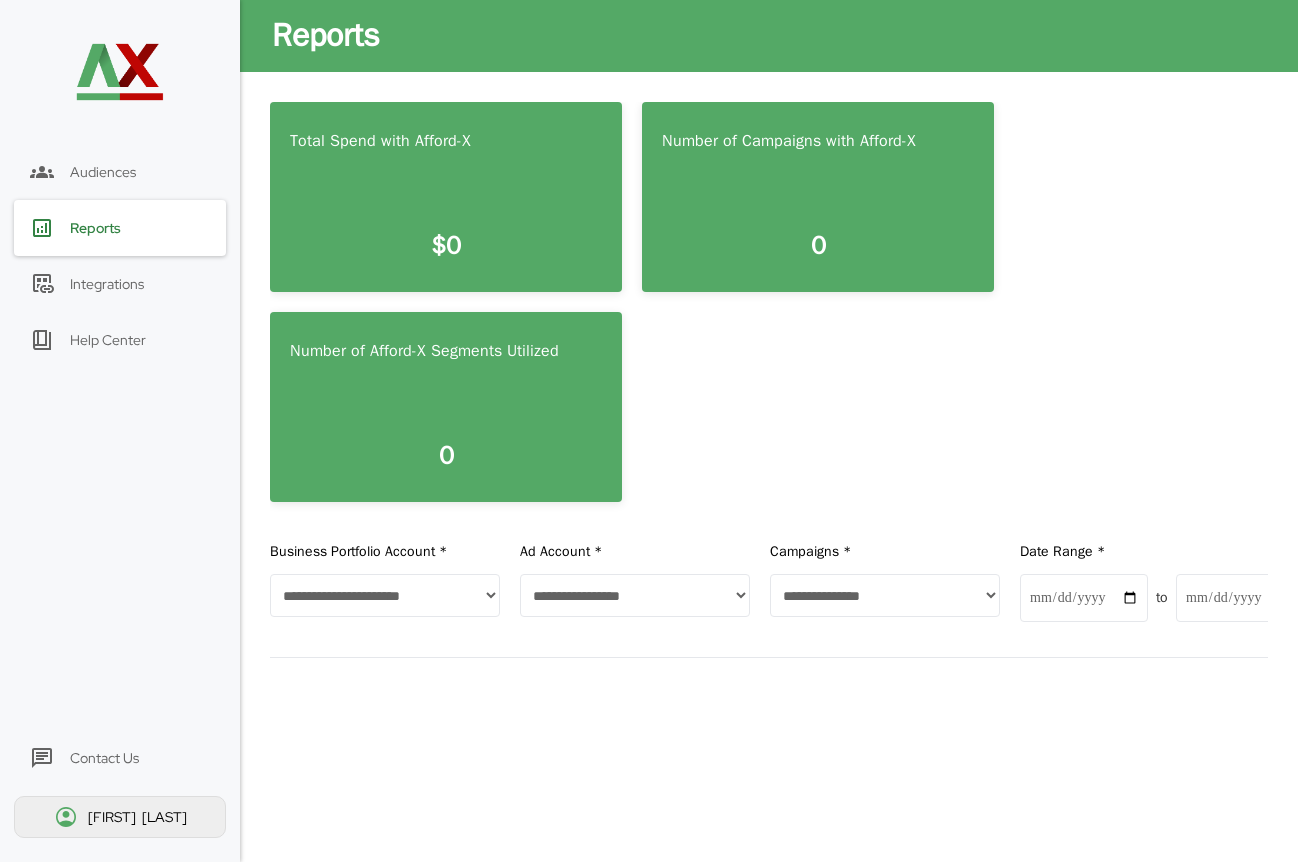 click on "Audiences" at bounding box center [120, 172] 